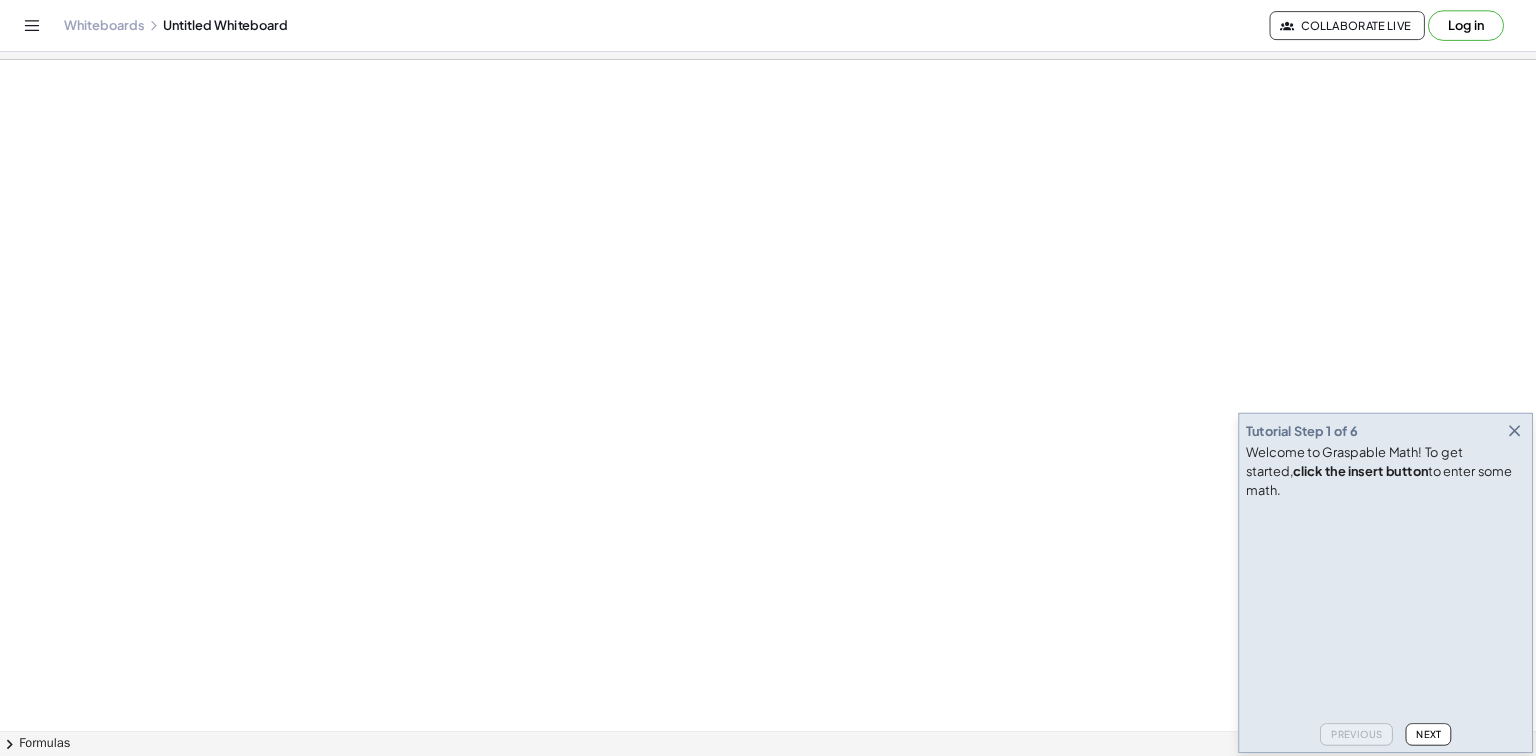scroll, scrollTop: 0, scrollLeft: 0, axis: both 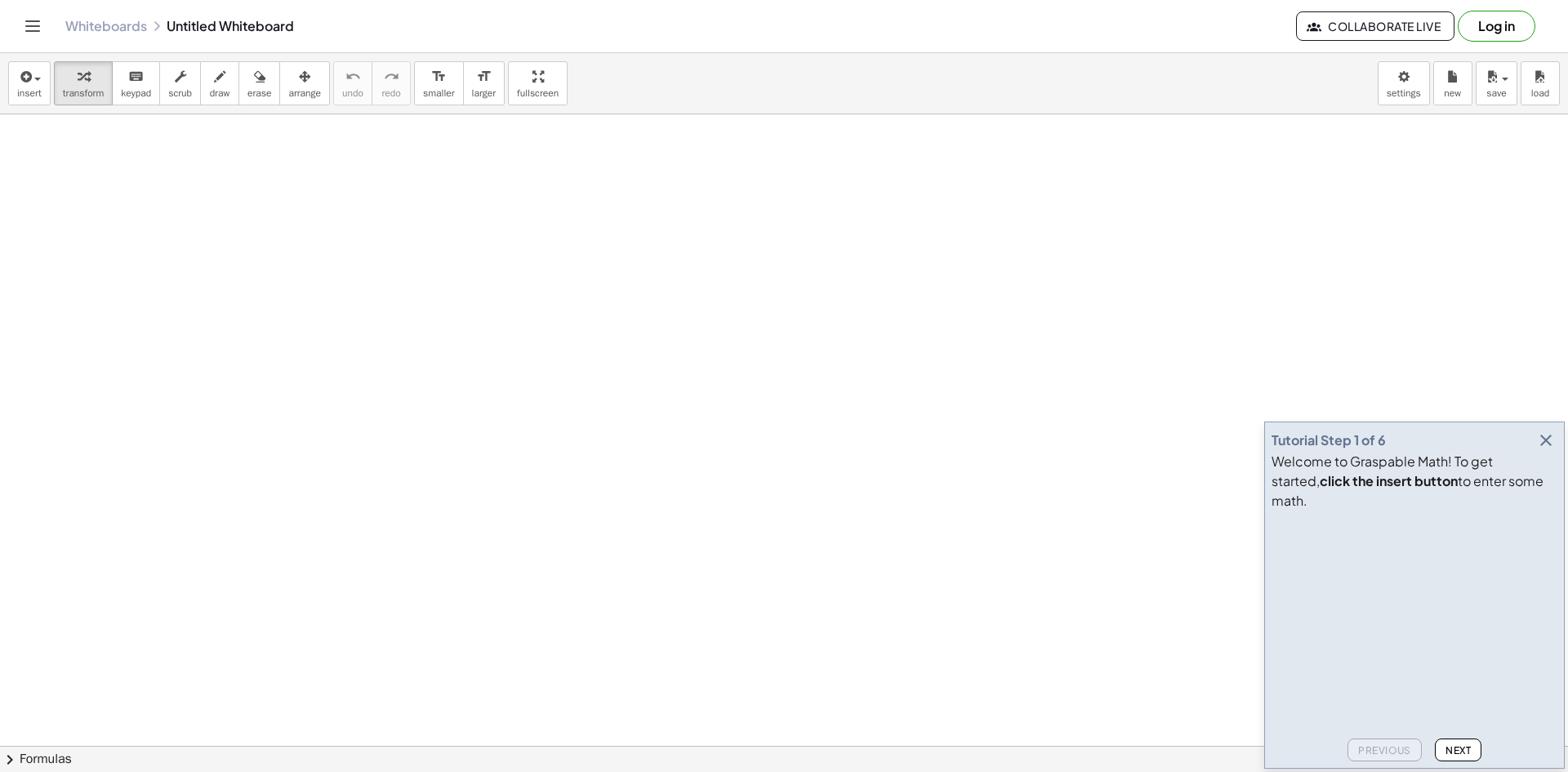 click at bounding box center [784, 799] 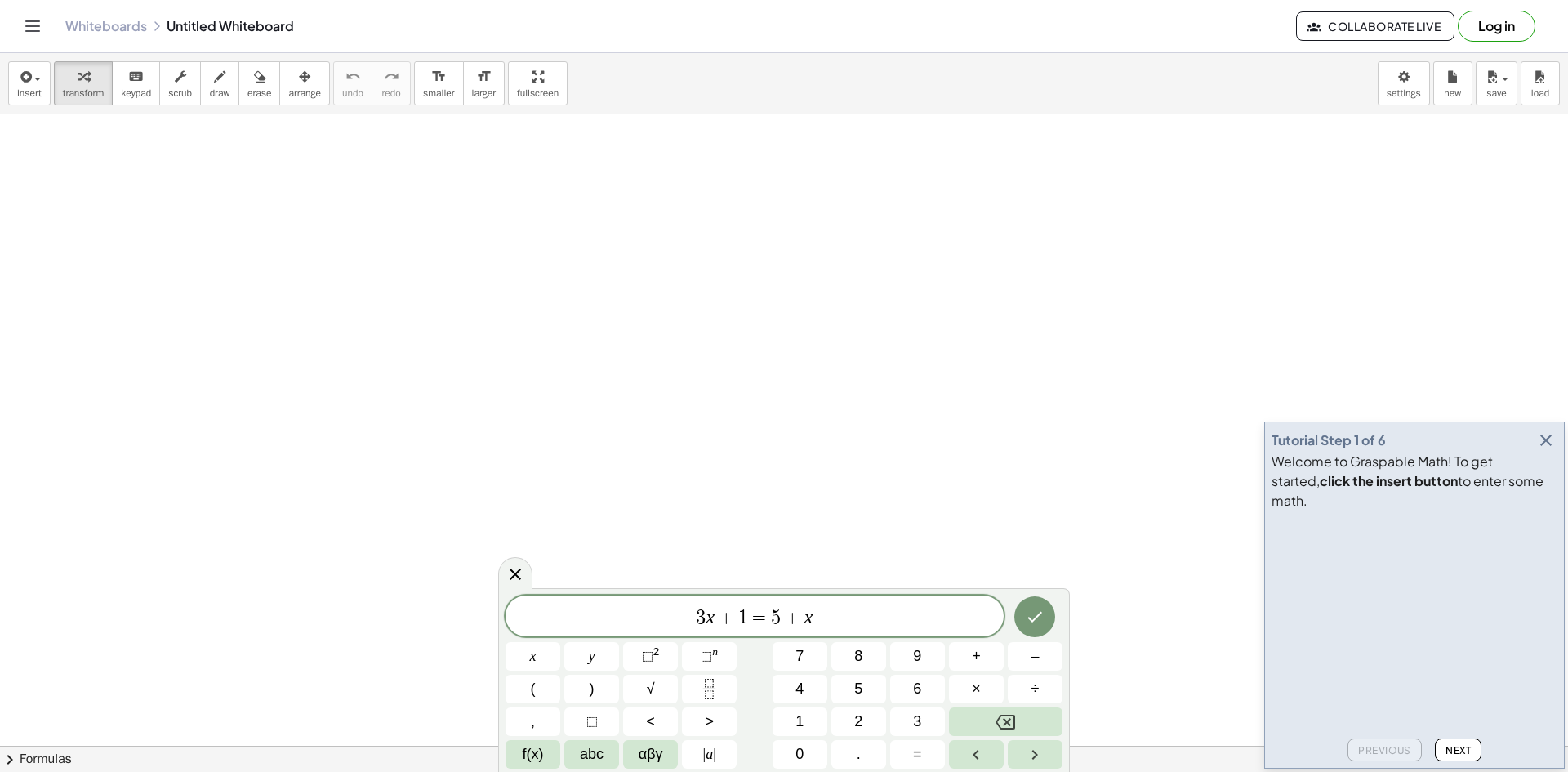 click on "3 x + 1 = 5 + x ​" at bounding box center (755, 618) 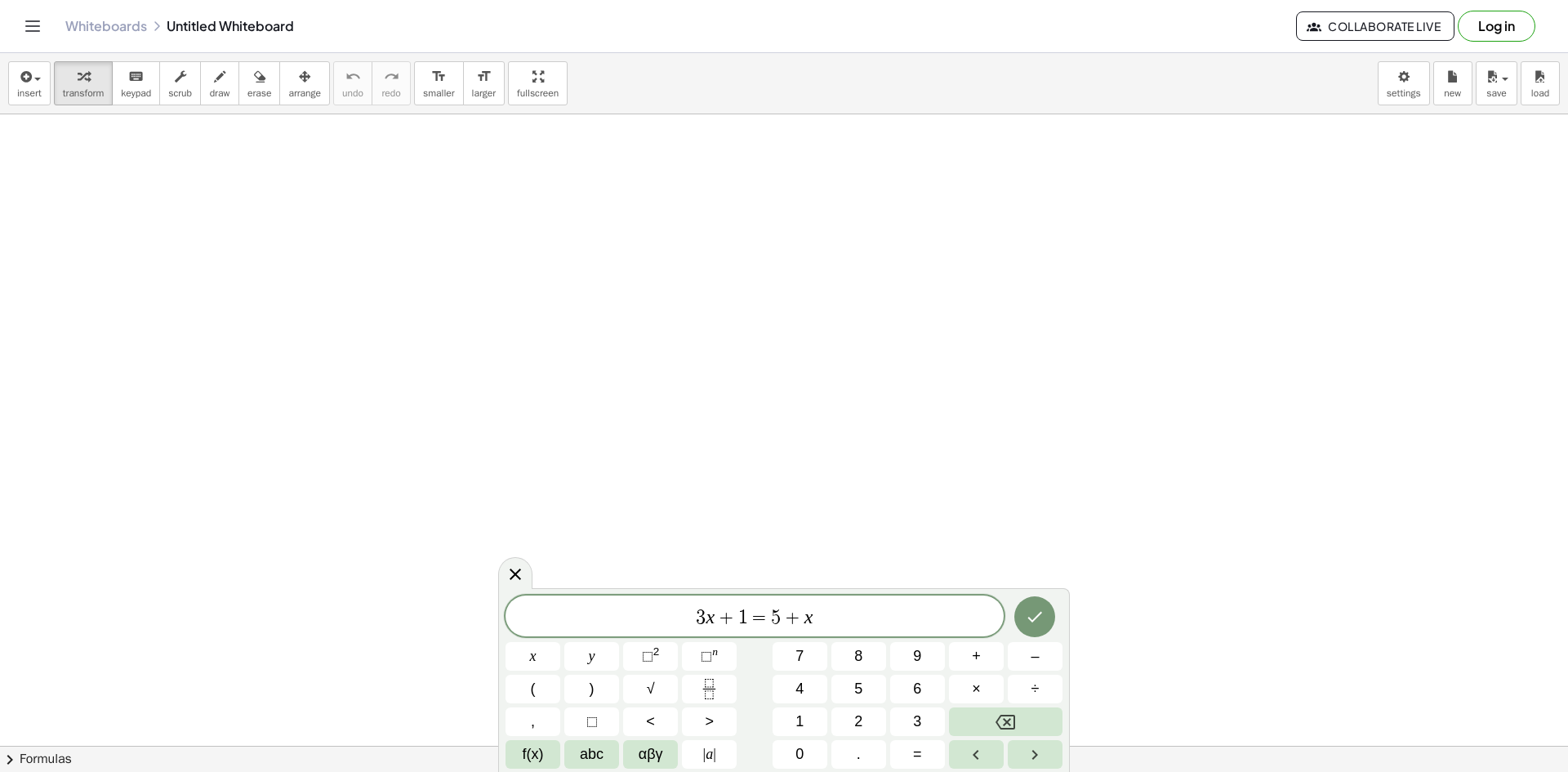 click on "3 x + 1 = 5 + x" at bounding box center (755, 618) 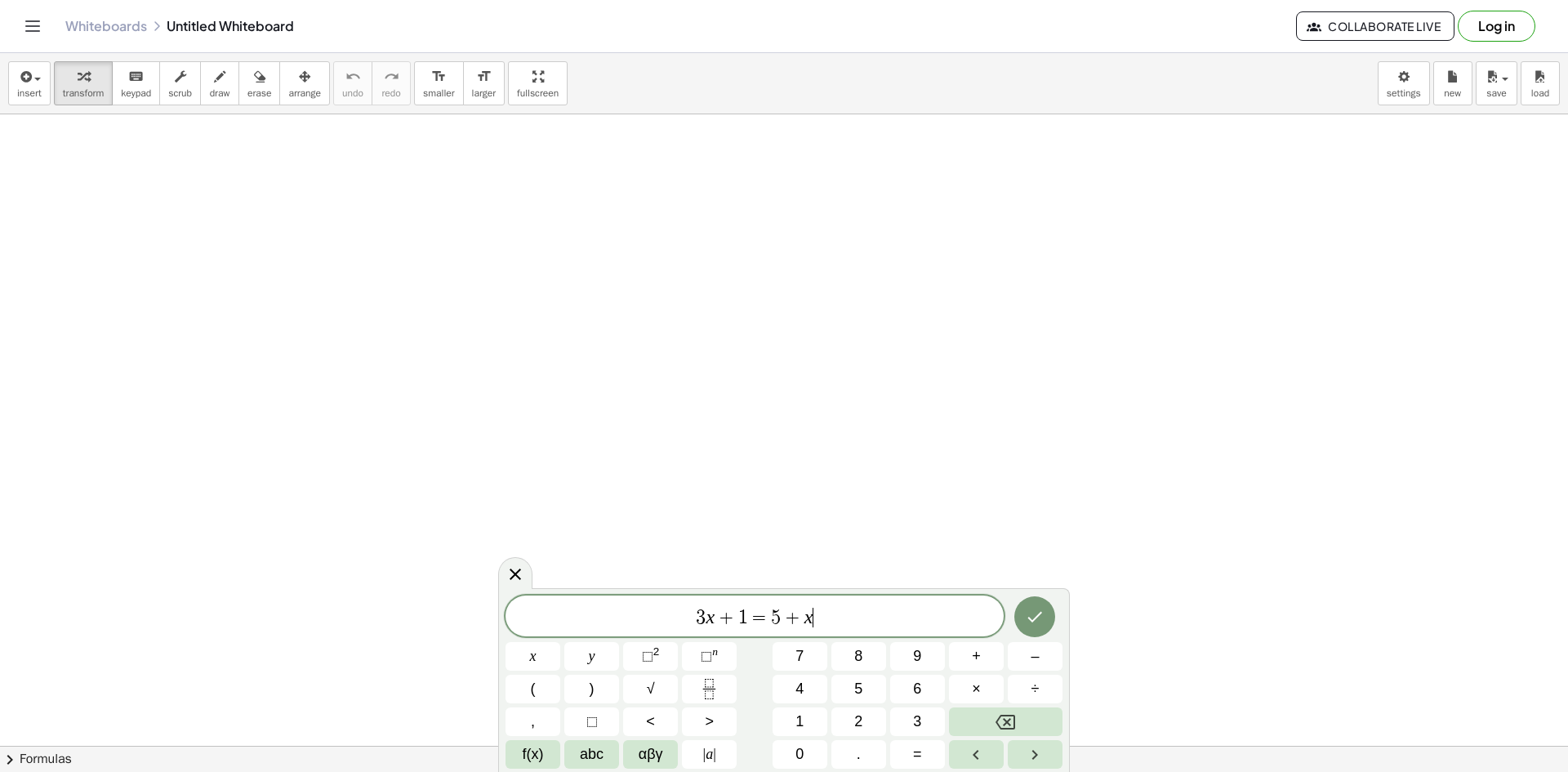 click on "3 x + 1 = 5 + x ​" at bounding box center [755, 618] 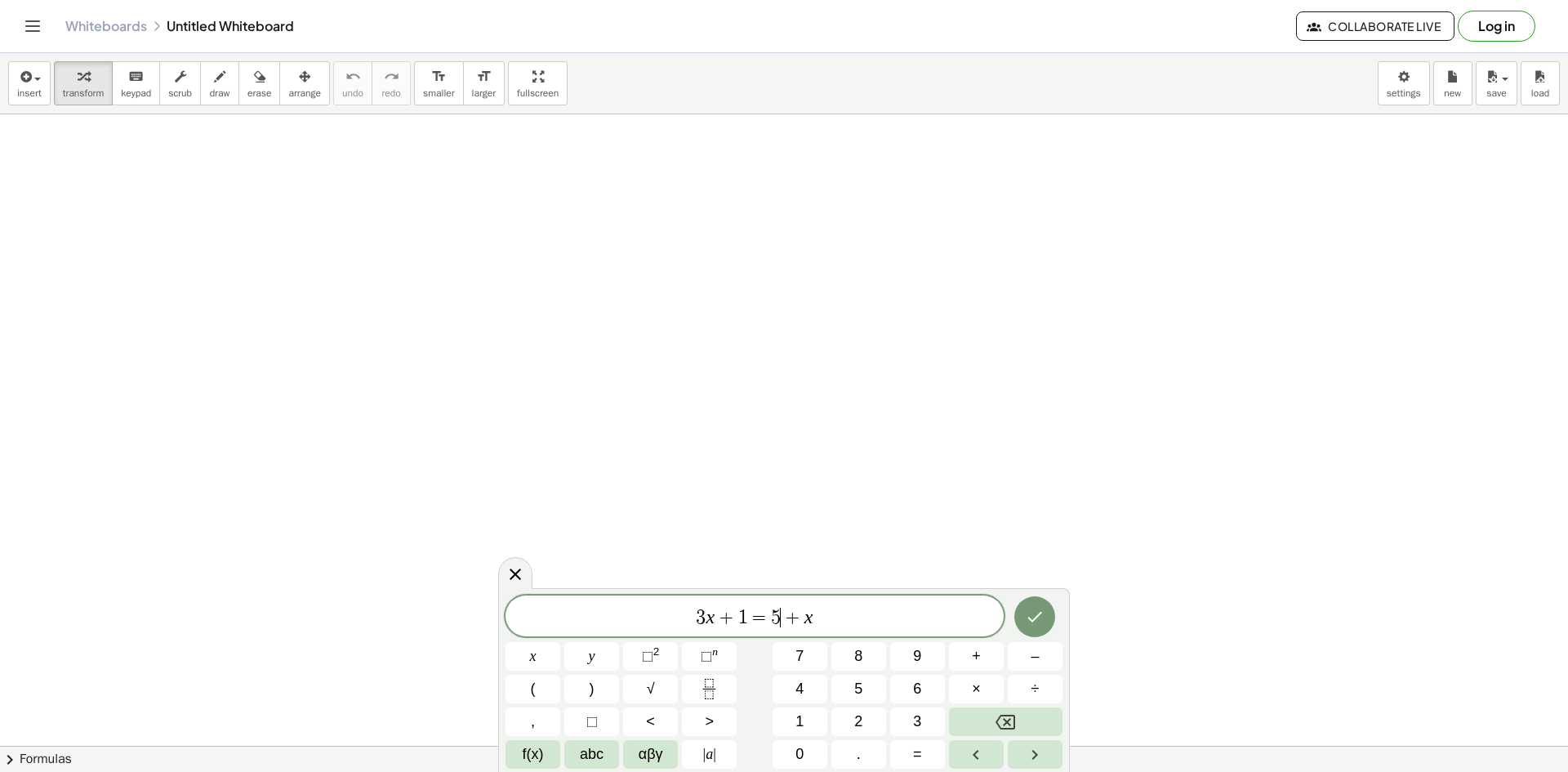 click on "5" at bounding box center (776, 618) 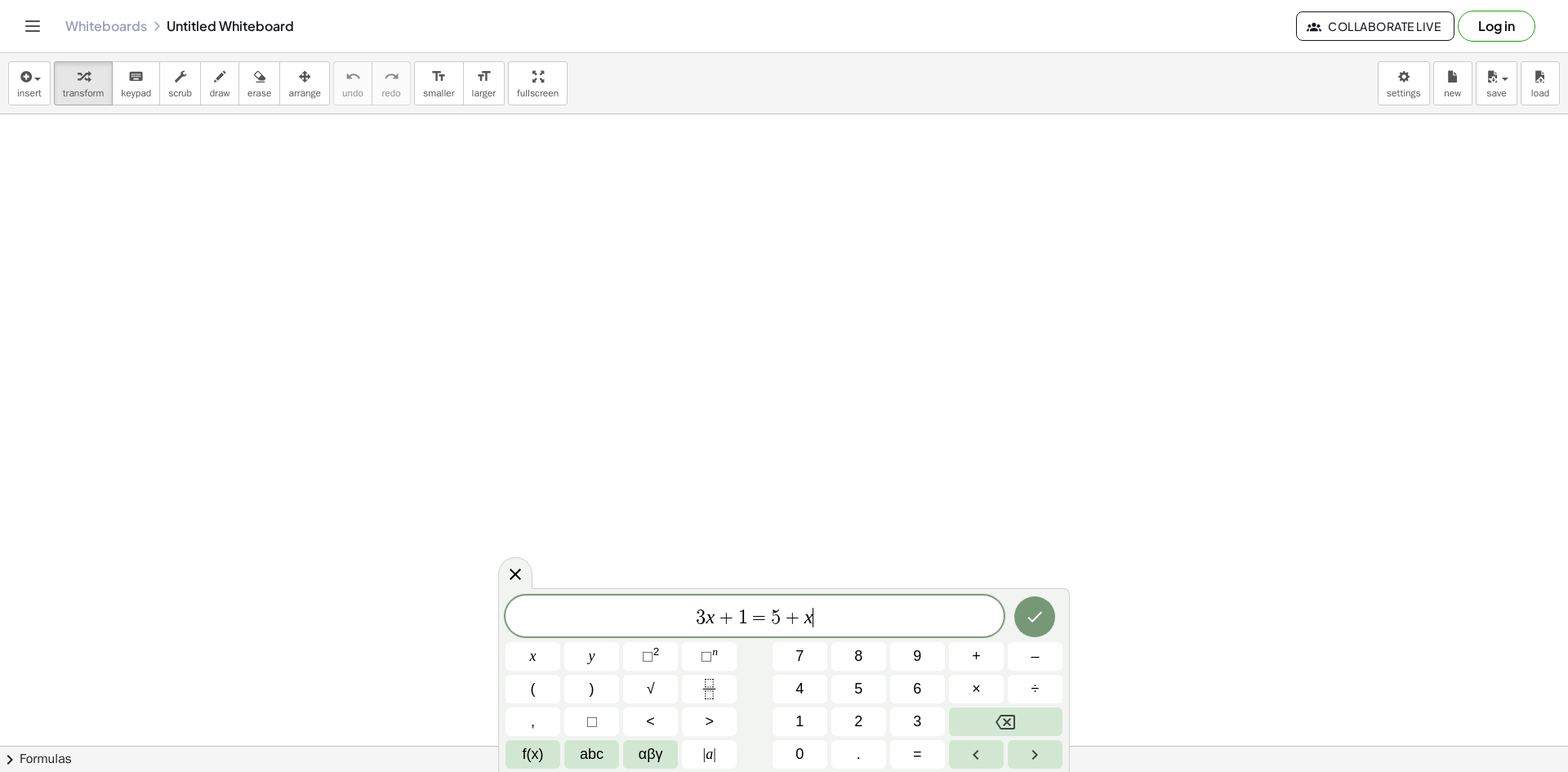 click on "3 x + 1 = 5 + x ​" at bounding box center [755, 618] 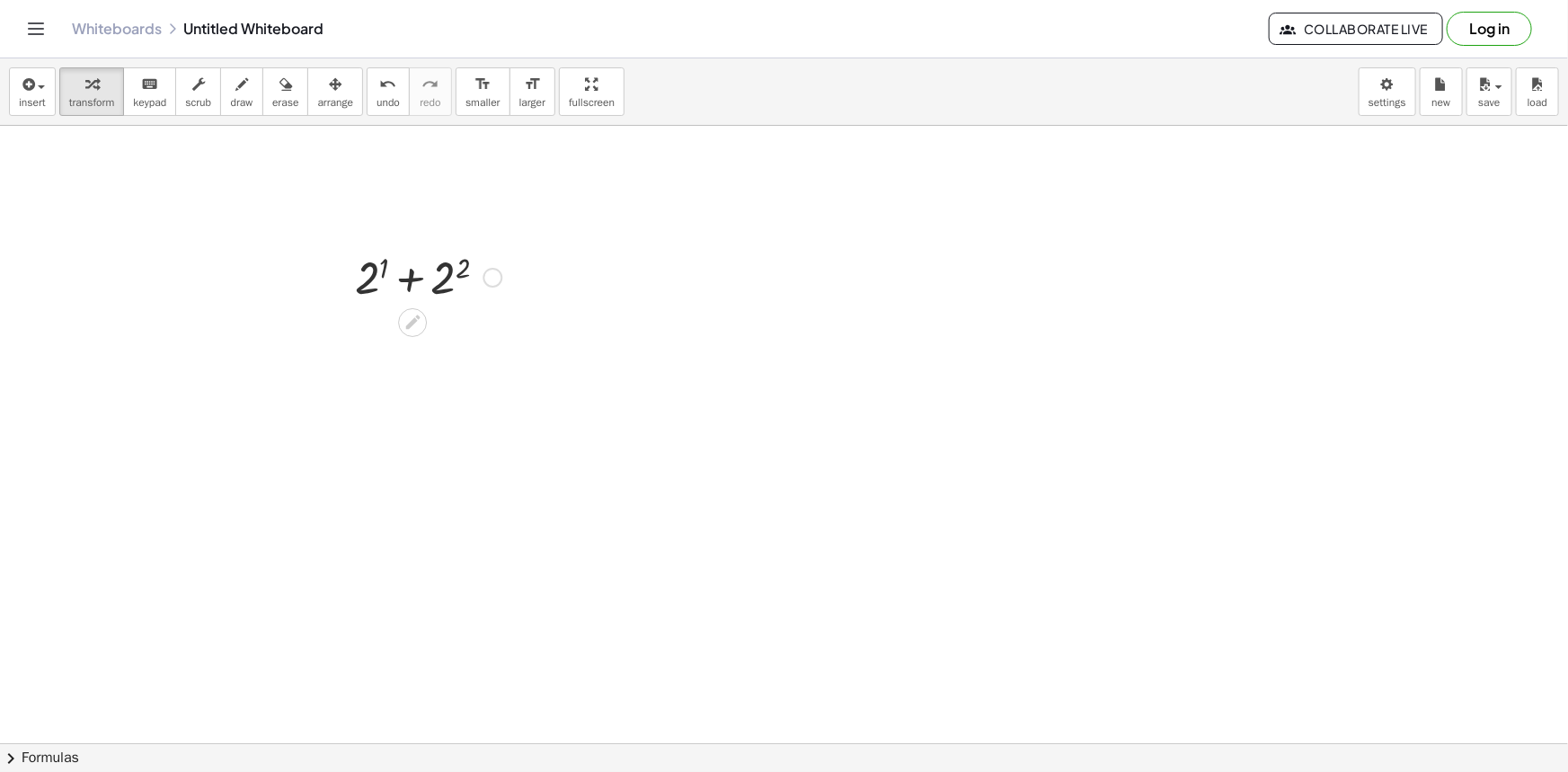 click at bounding box center (428, 276) 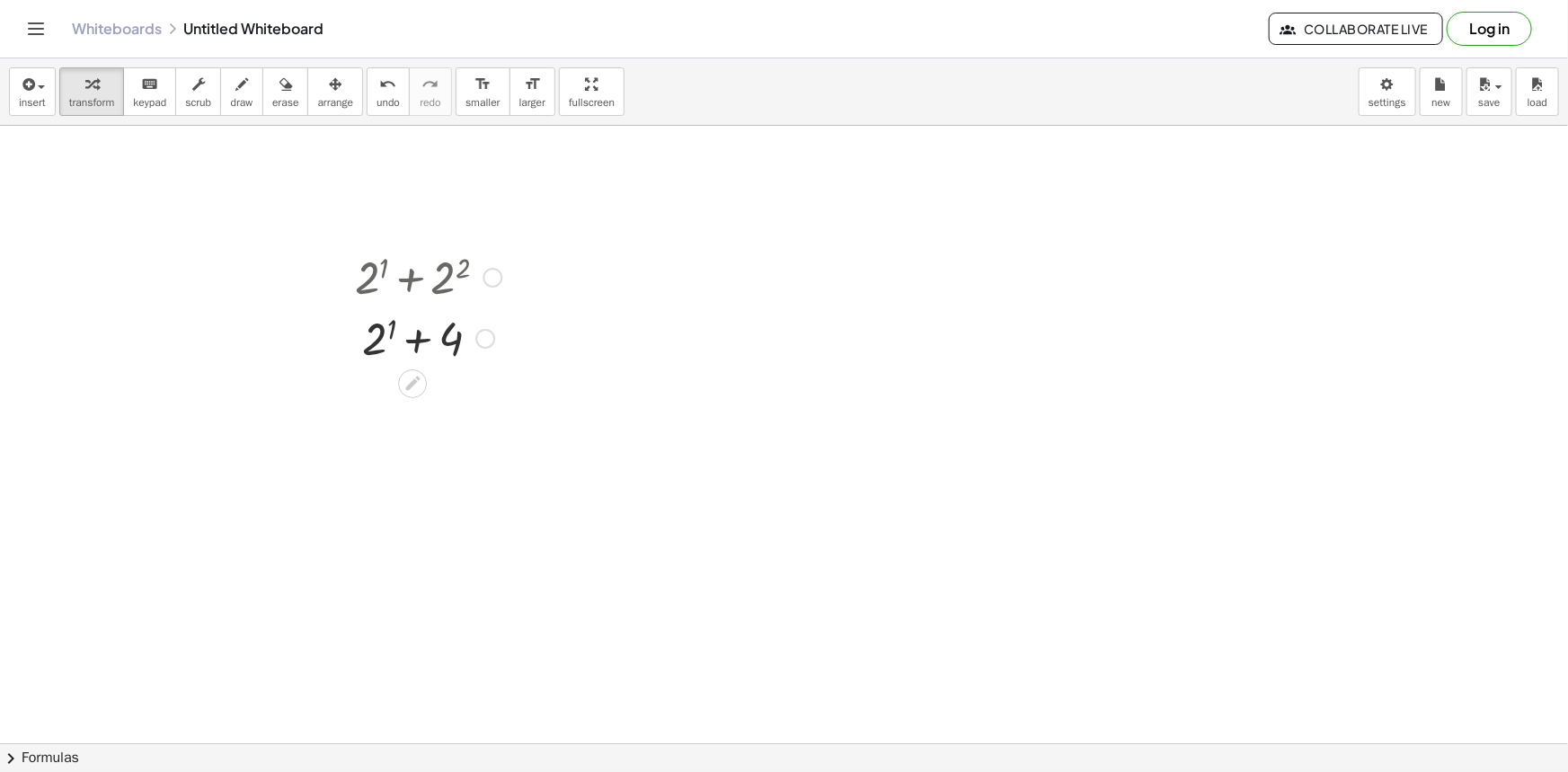 click at bounding box center (428, 337) 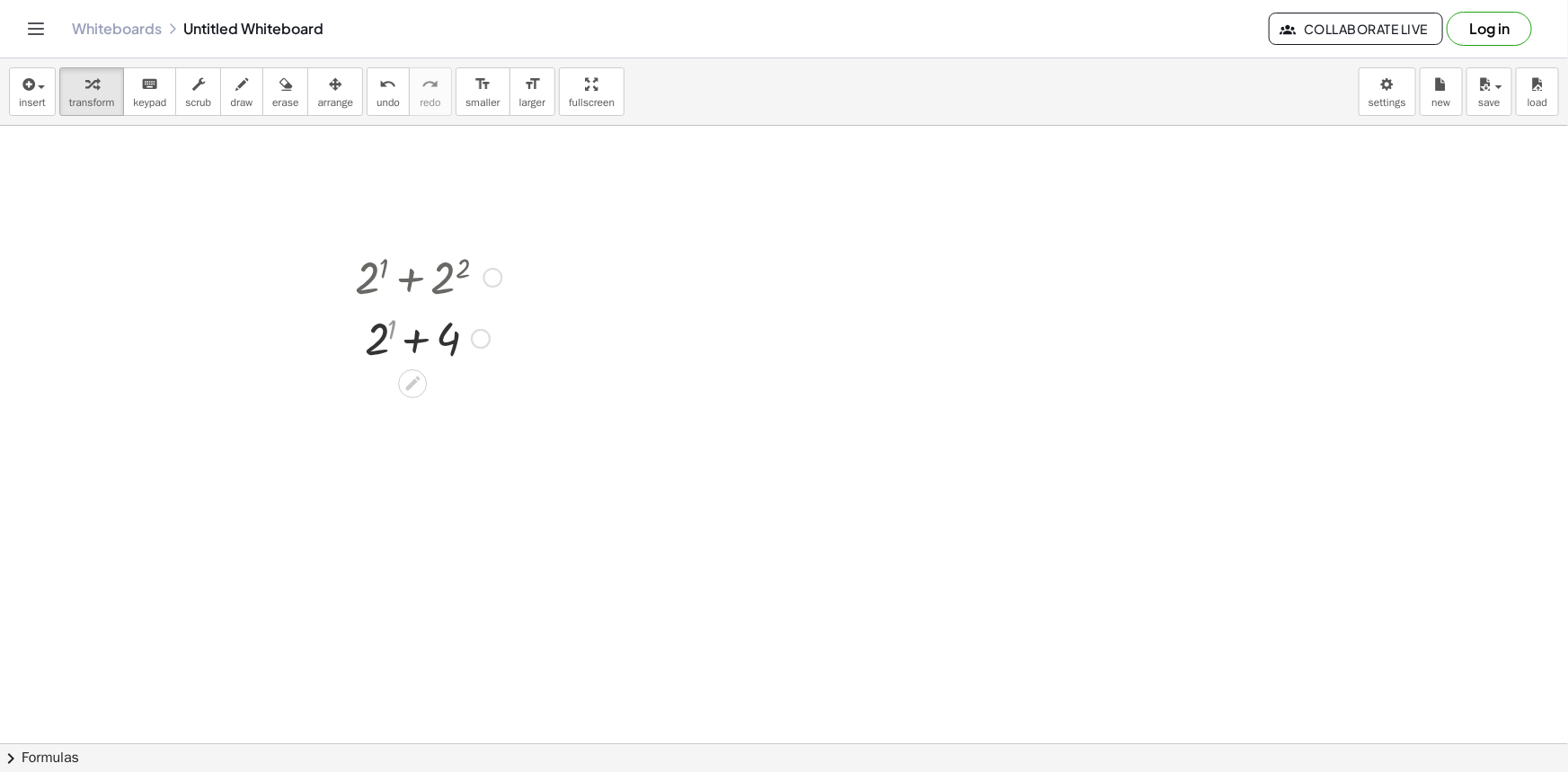 click at bounding box center (428, 337) 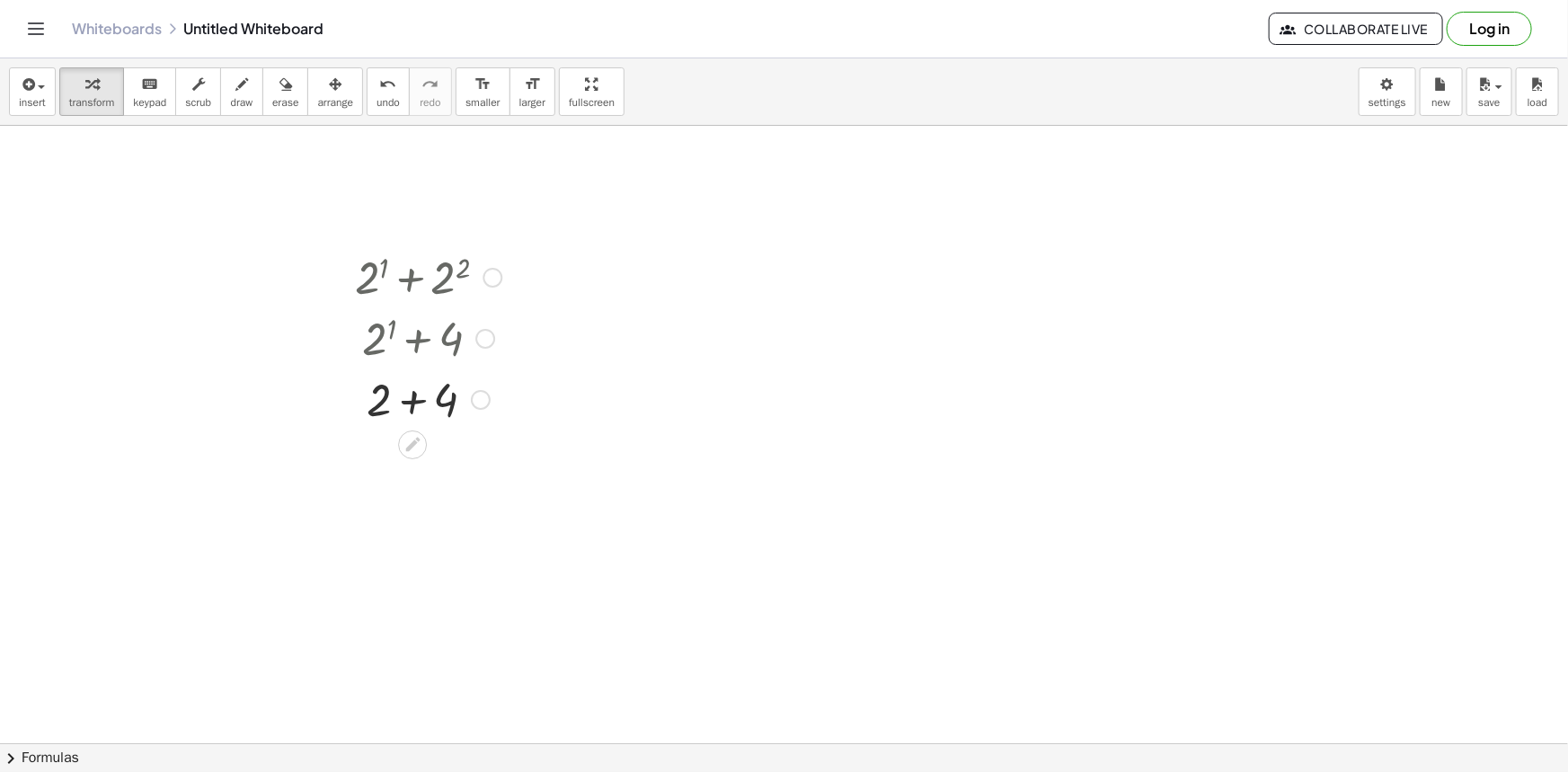 click at bounding box center [492, 278] 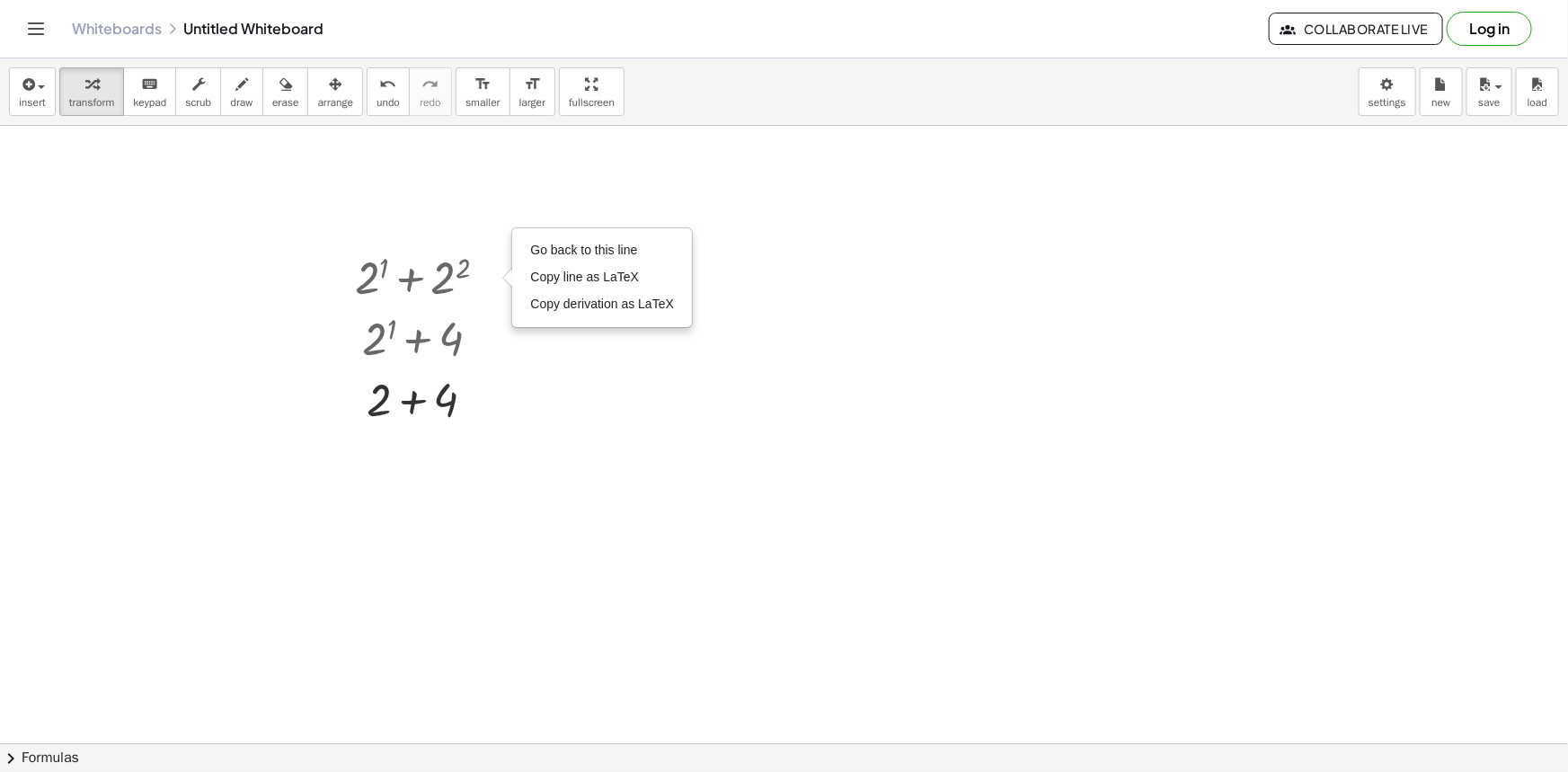 click at bounding box center [784, 879] 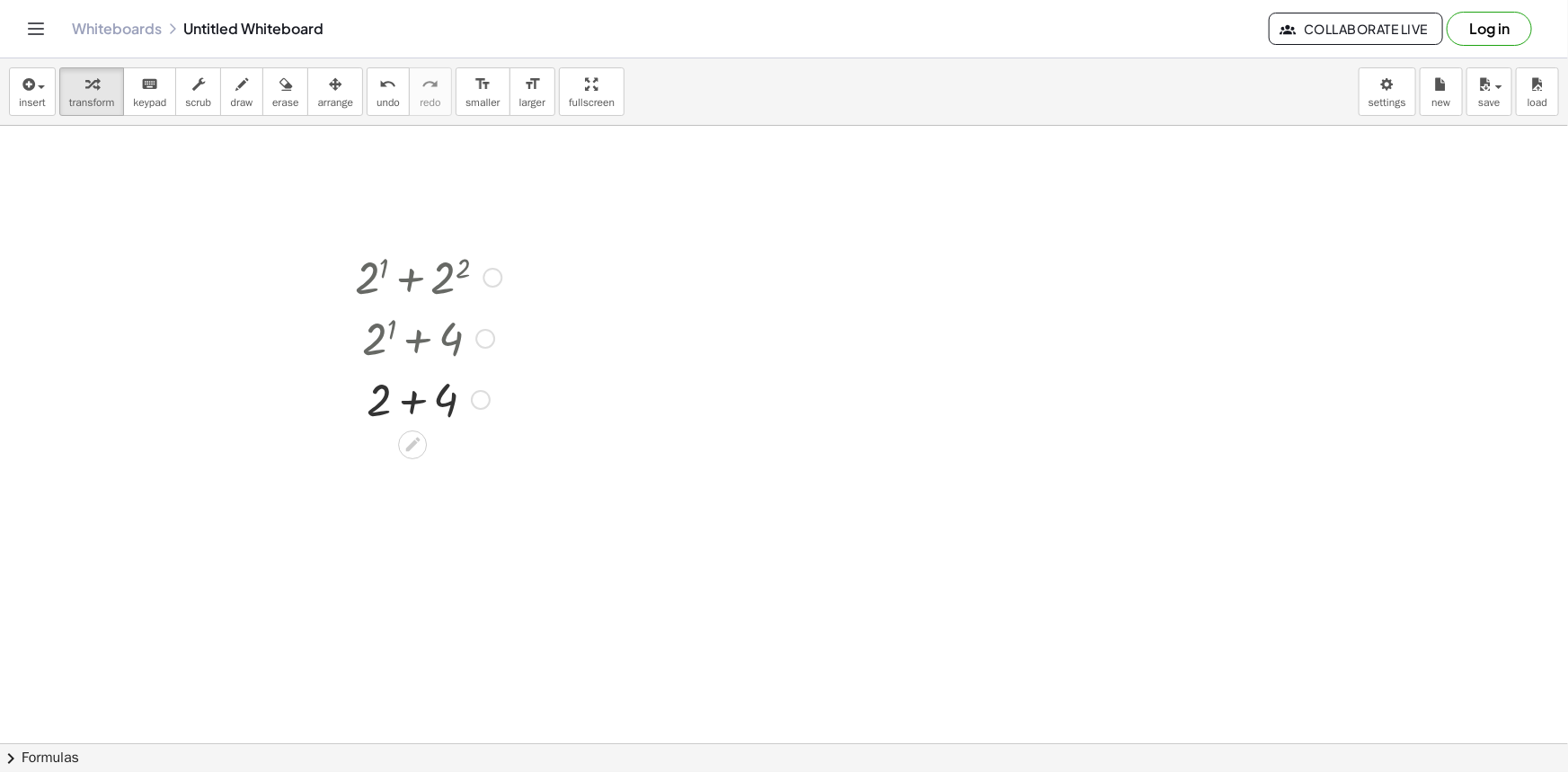 click 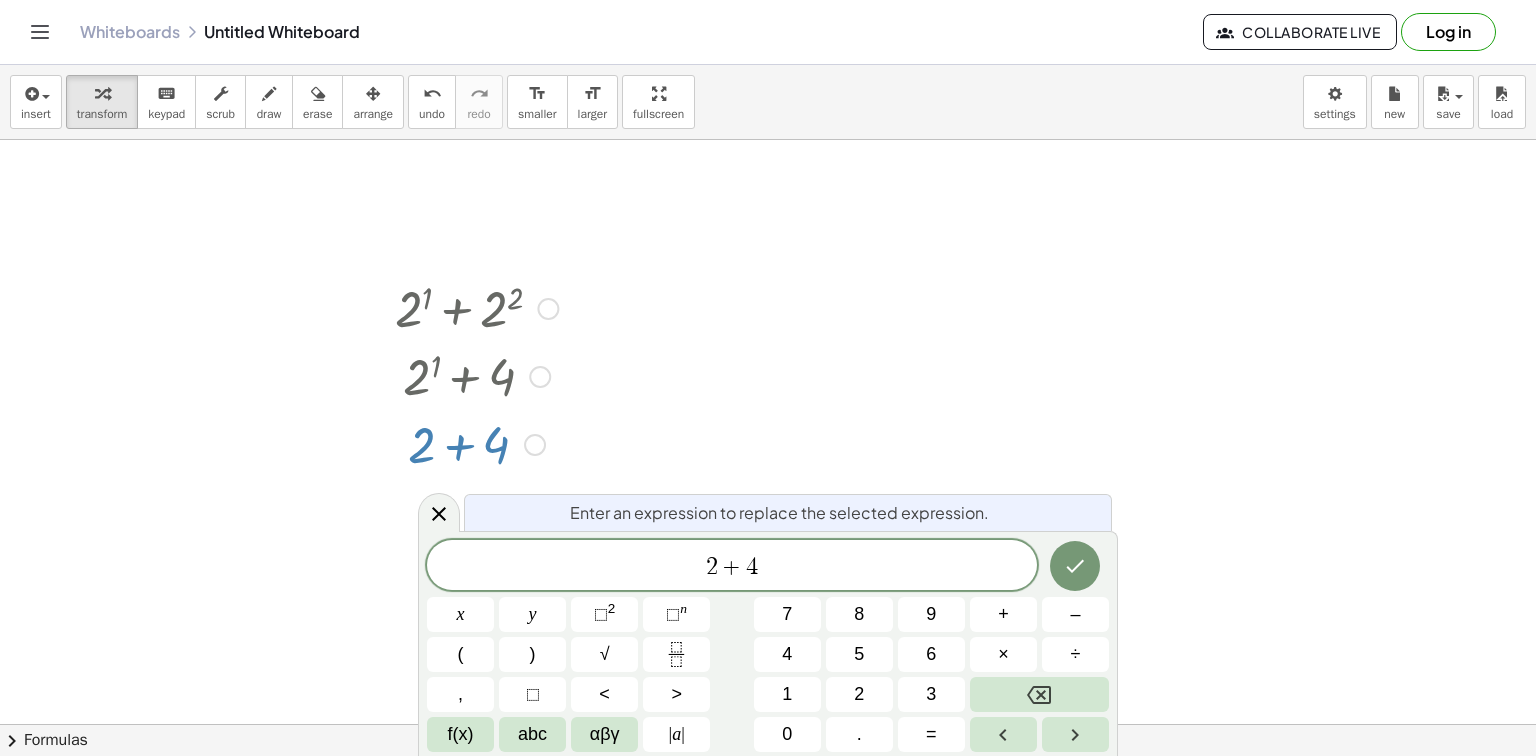 drag, startPoint x: 596, startPoint y: 397, endPoint x: 581, endPoint y: 396, distance: 15.033297 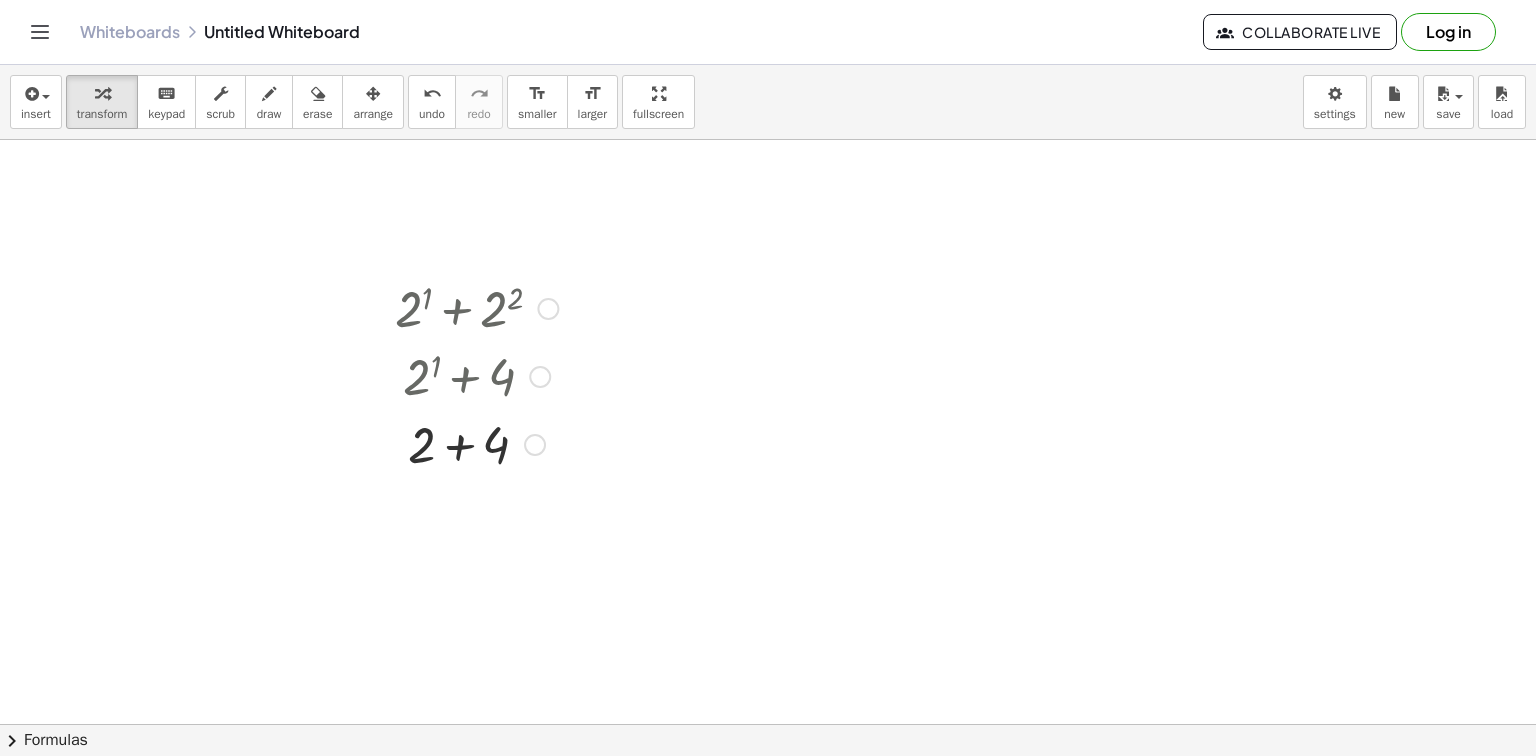 drag, startPoint x: 581, startPoint y: 396, endPoint x: 573, endPoint y: 272, distance: 124.2578 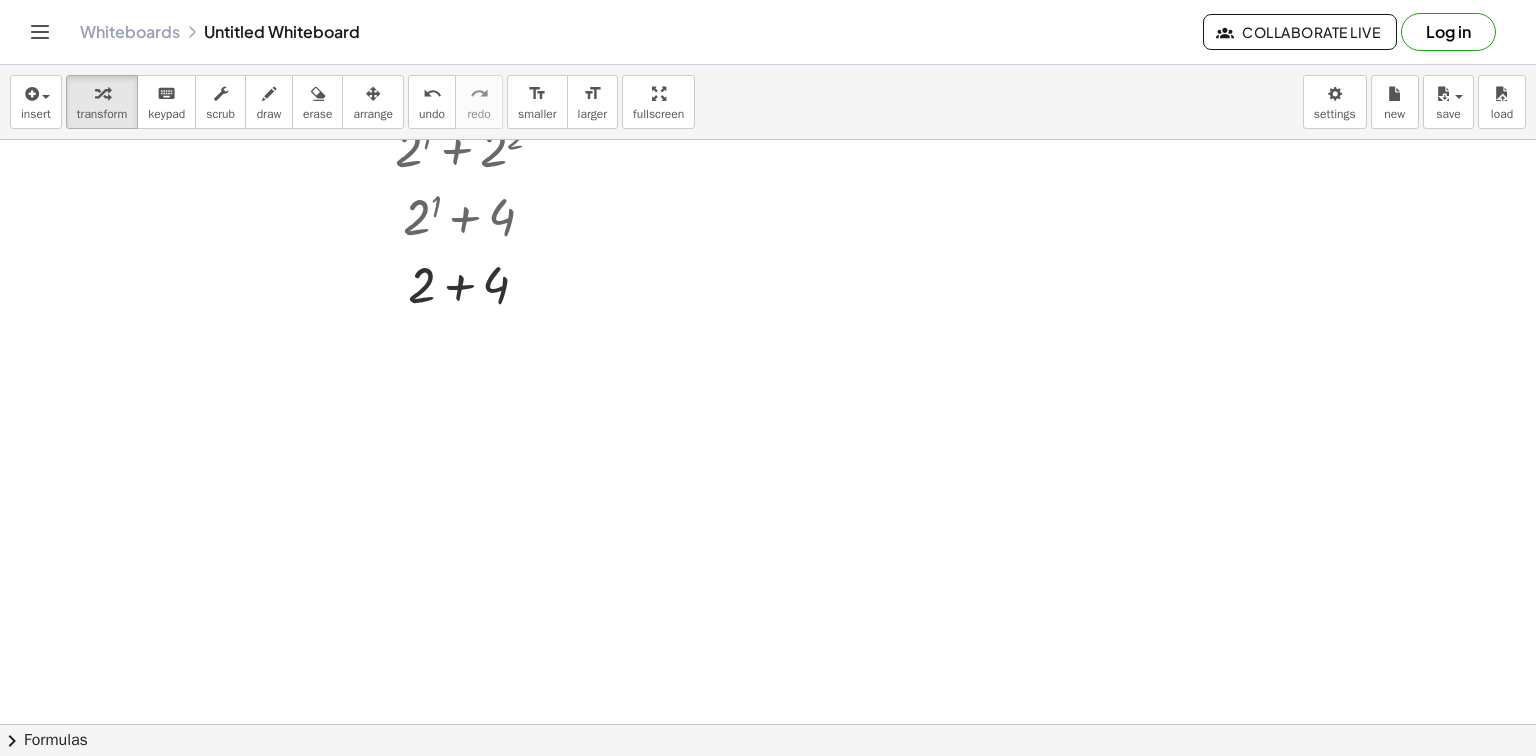 scroll, scrollTop: 80, scrollLeft: 0, axis: vertical 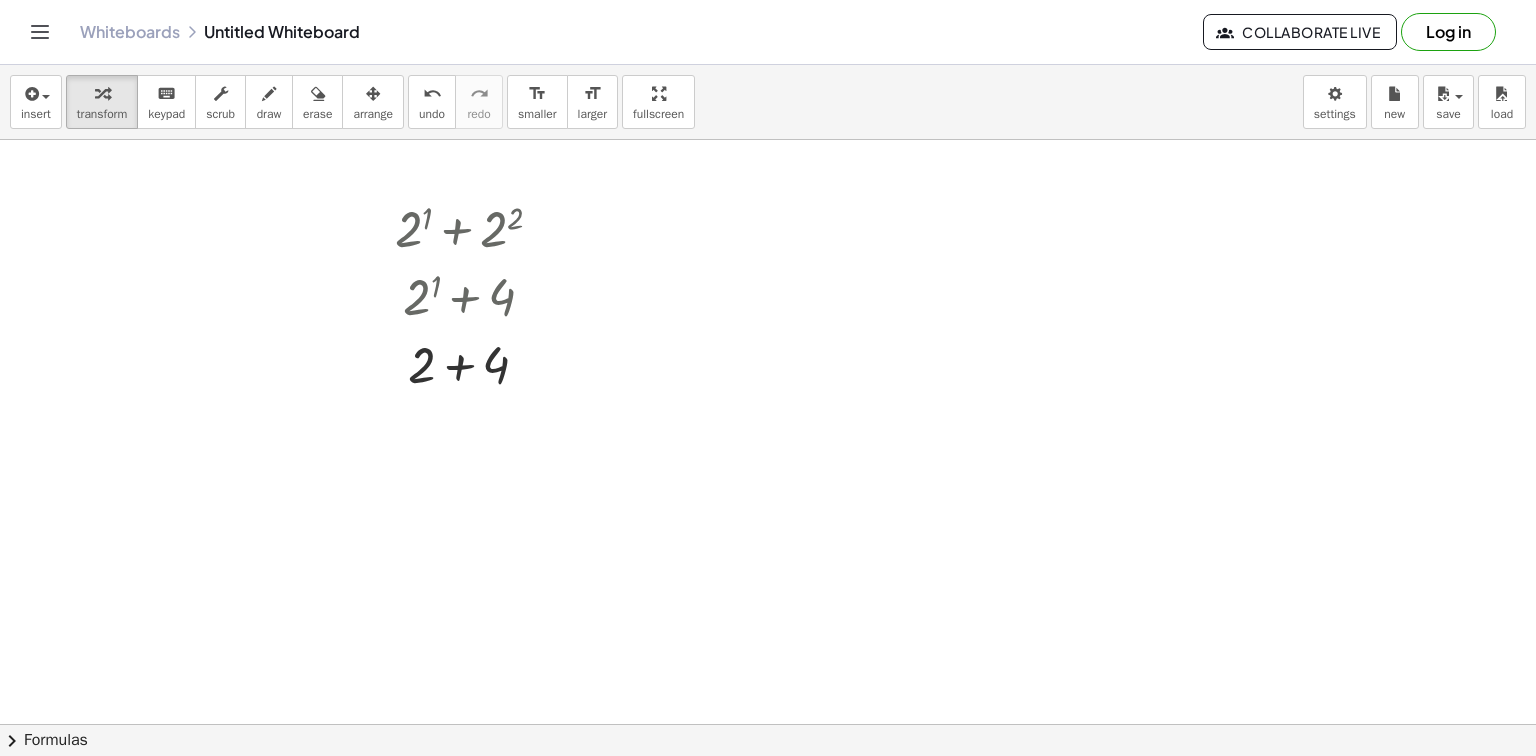 click at bounding box center (768, 645) 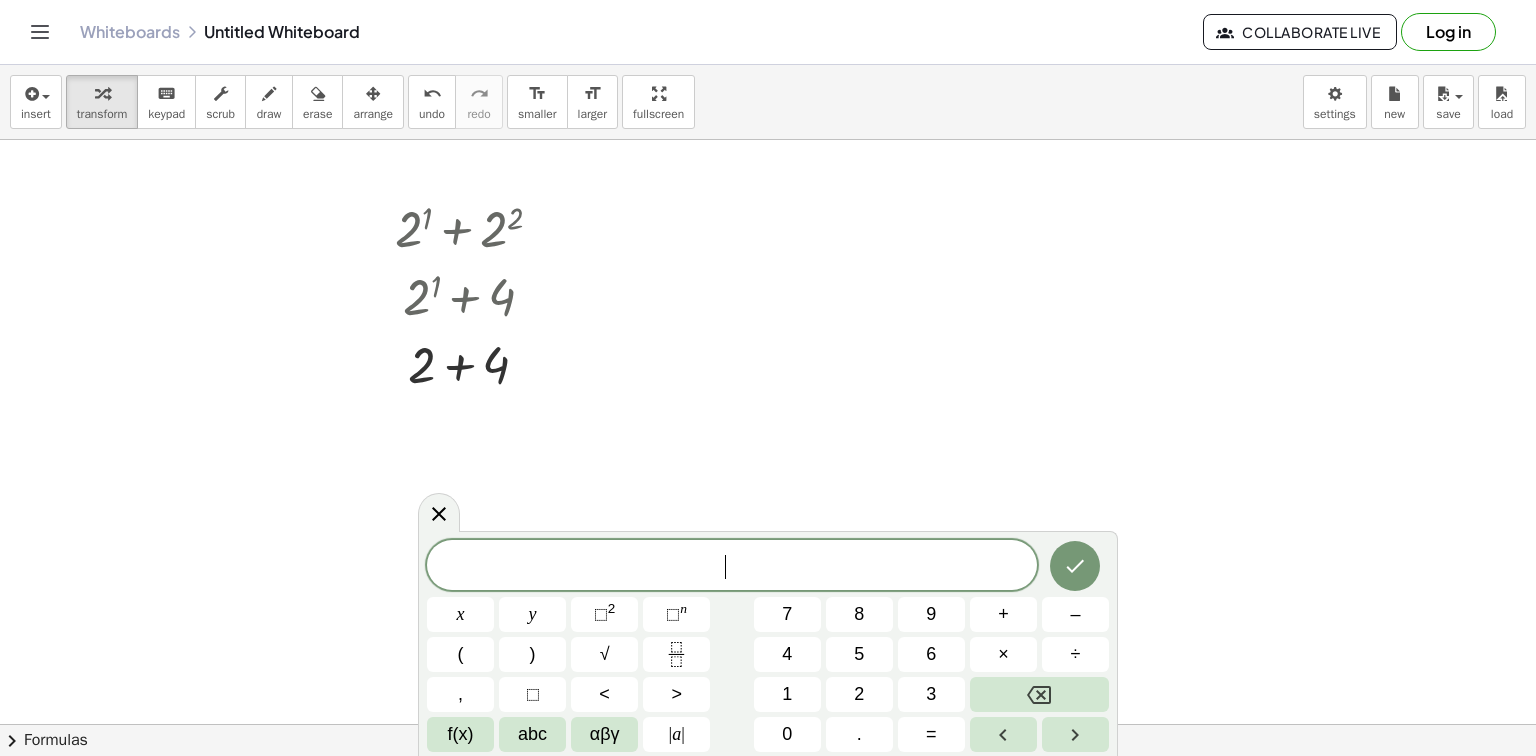 click at bounding box center [768, 645] 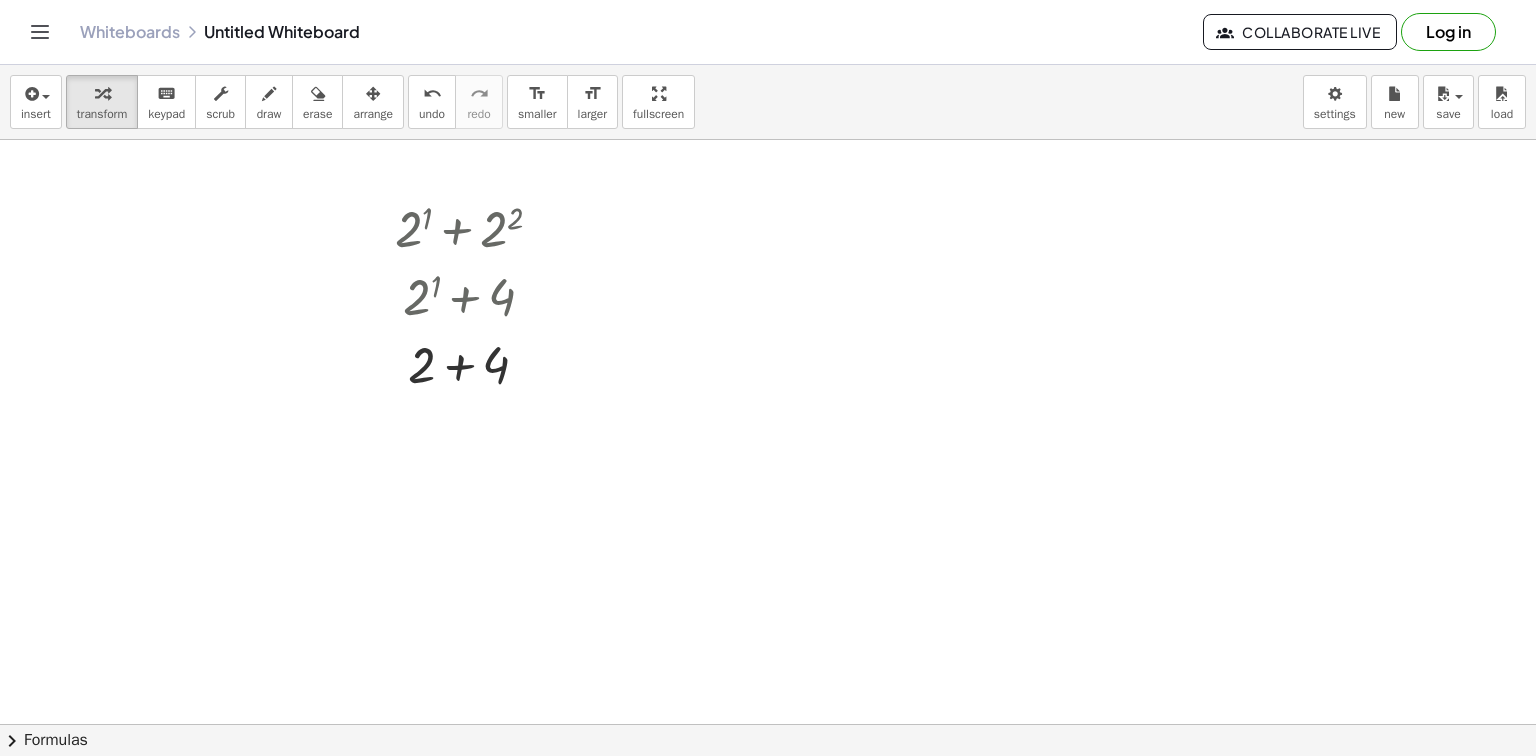 click at bounding box center [768, 645] 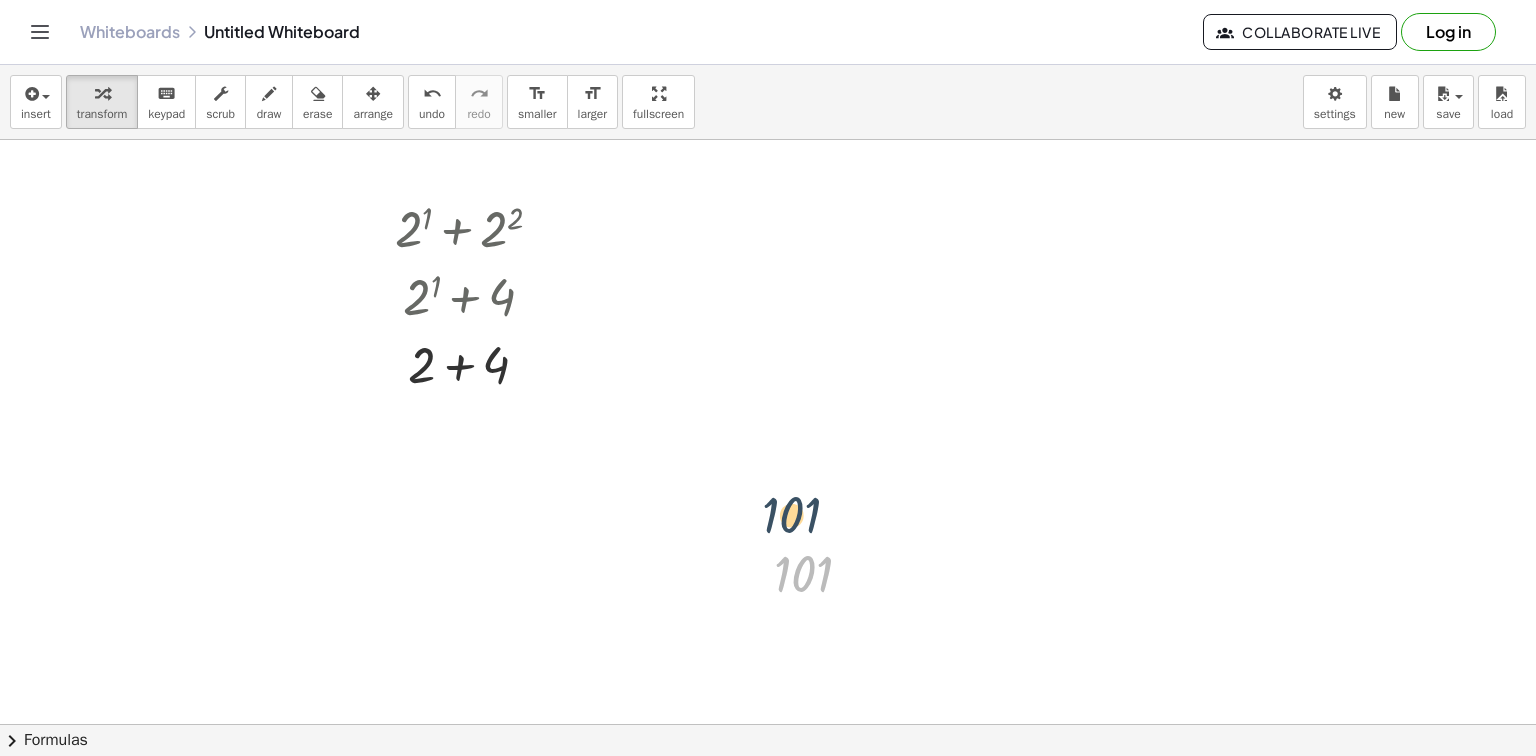 drag, startPoint x: 780, startPoint y: 571, endPoint x: 761, endPoint y: 460, distance: 112.61439 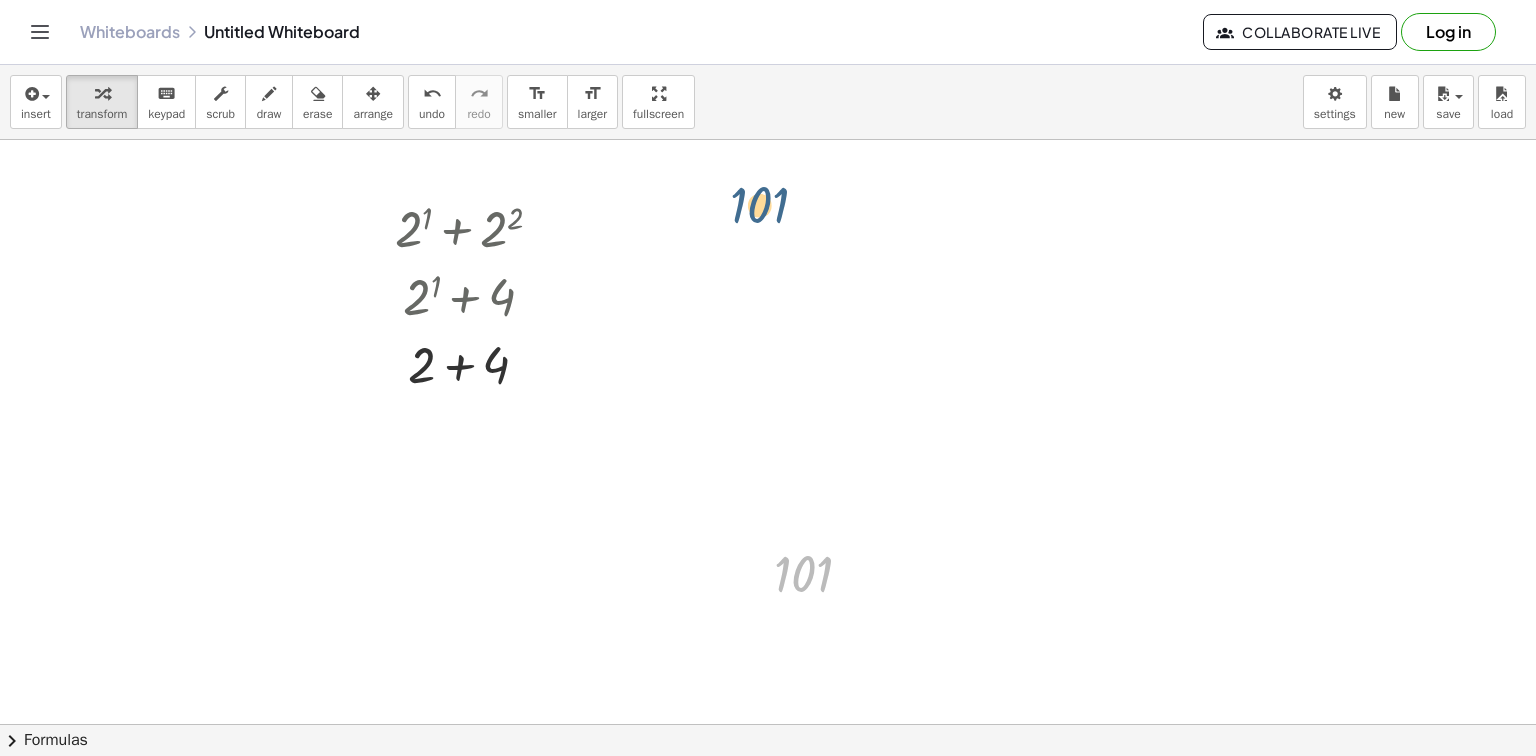 drag, startPoint x: 809, startPoint y: 579, endPoint x: 754, endPoint y: 152, distance: 430.5276 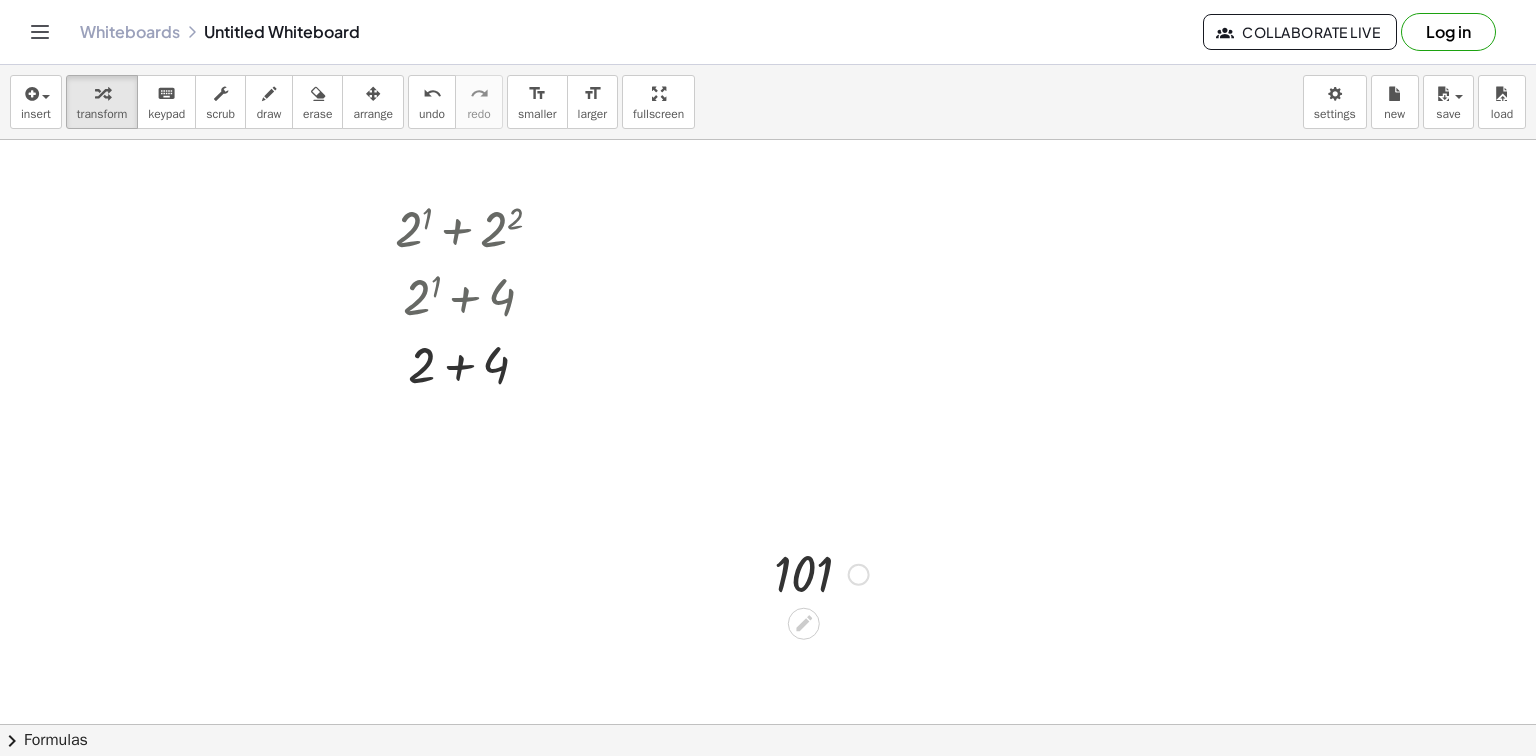 click 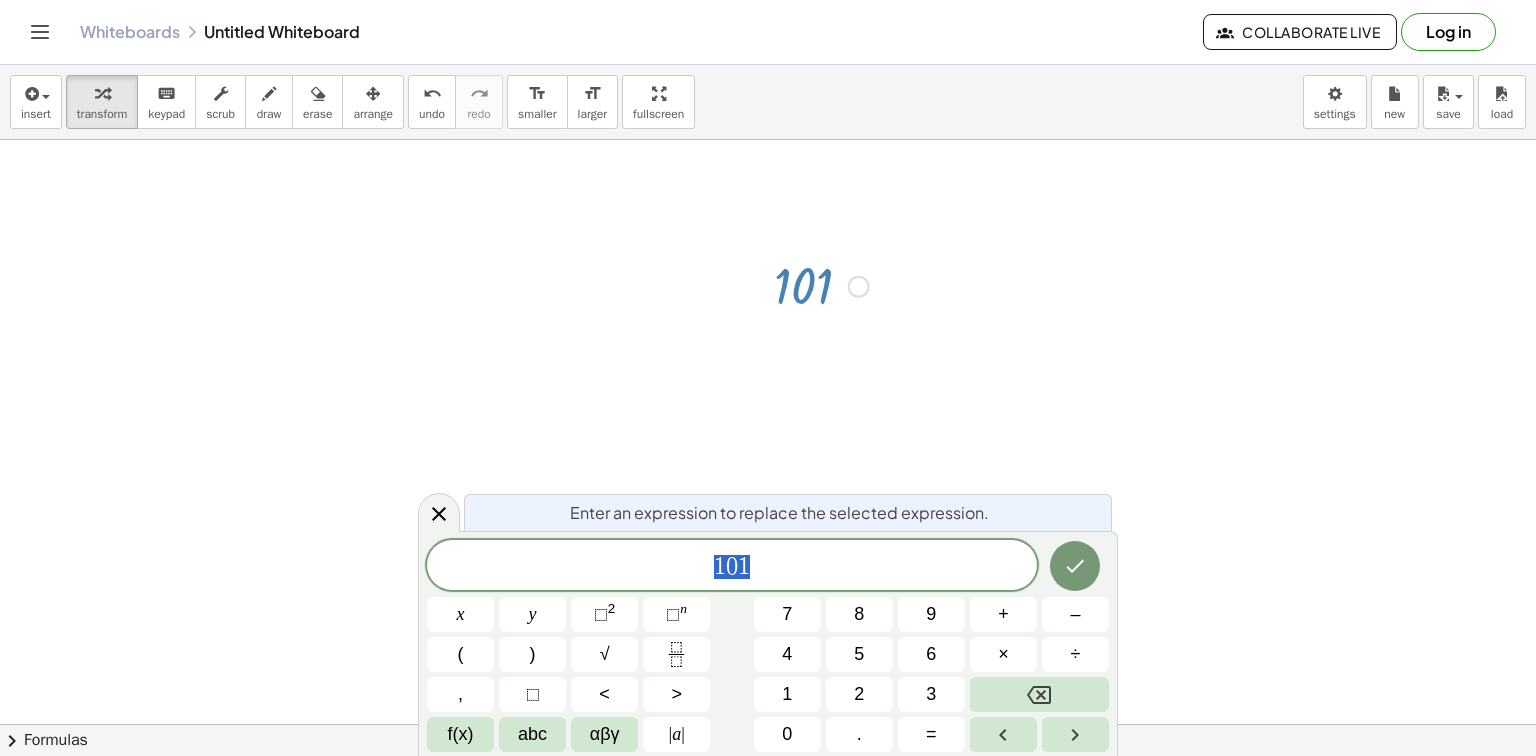 scroll, scrollTop: 48, scrollLeft: 0, axis: vertical 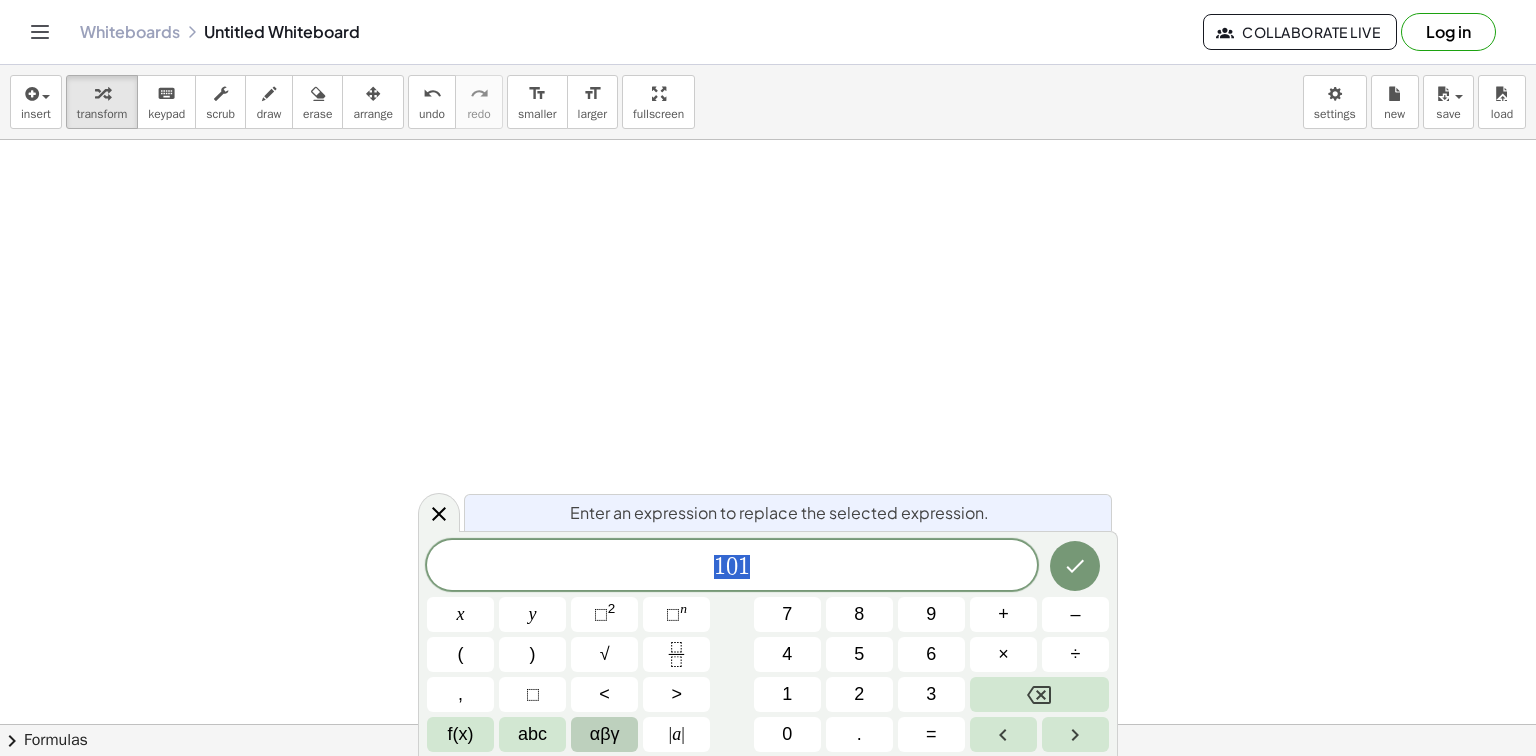 click on "αβγ" at bounding box center (605, 734) 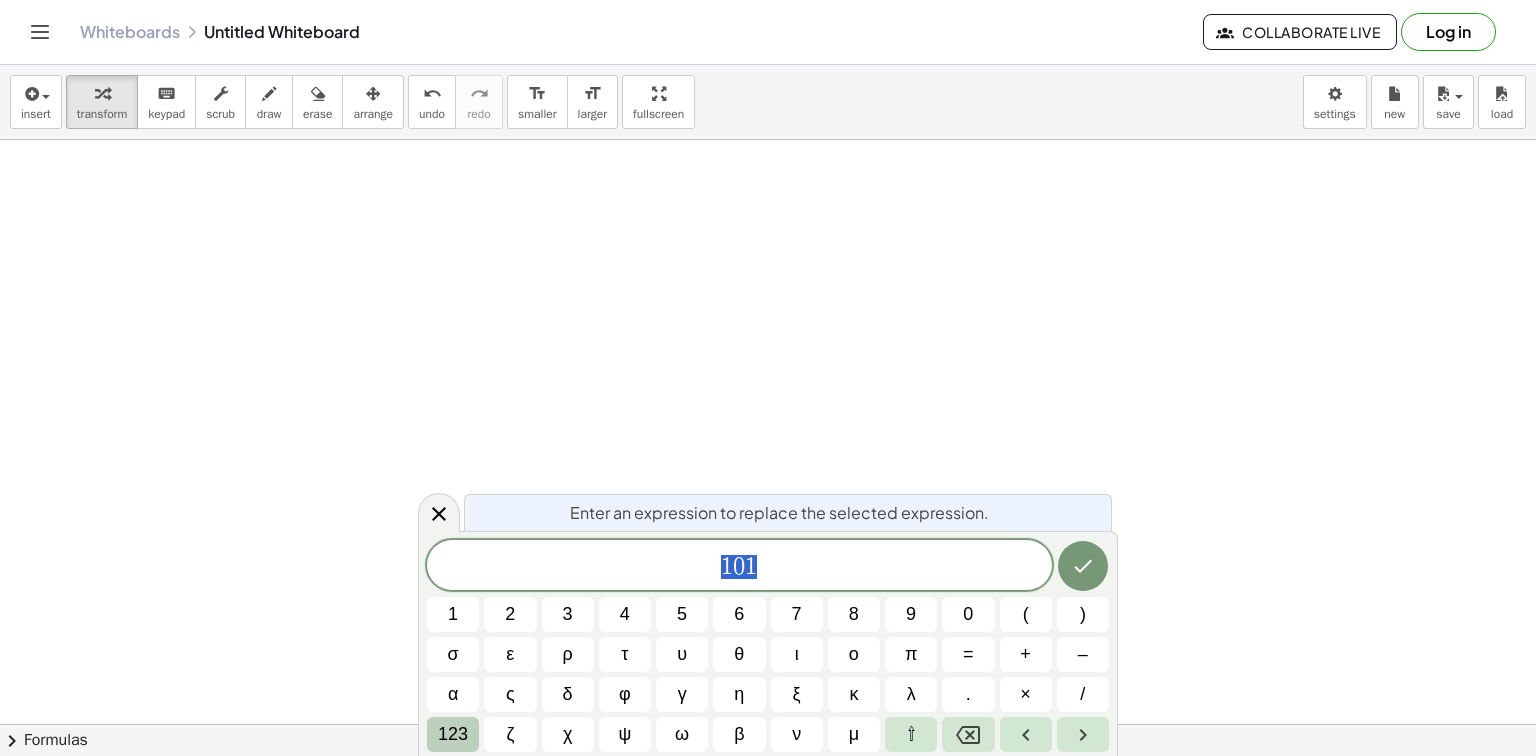 click on "123" at bounding box center (453, 734) 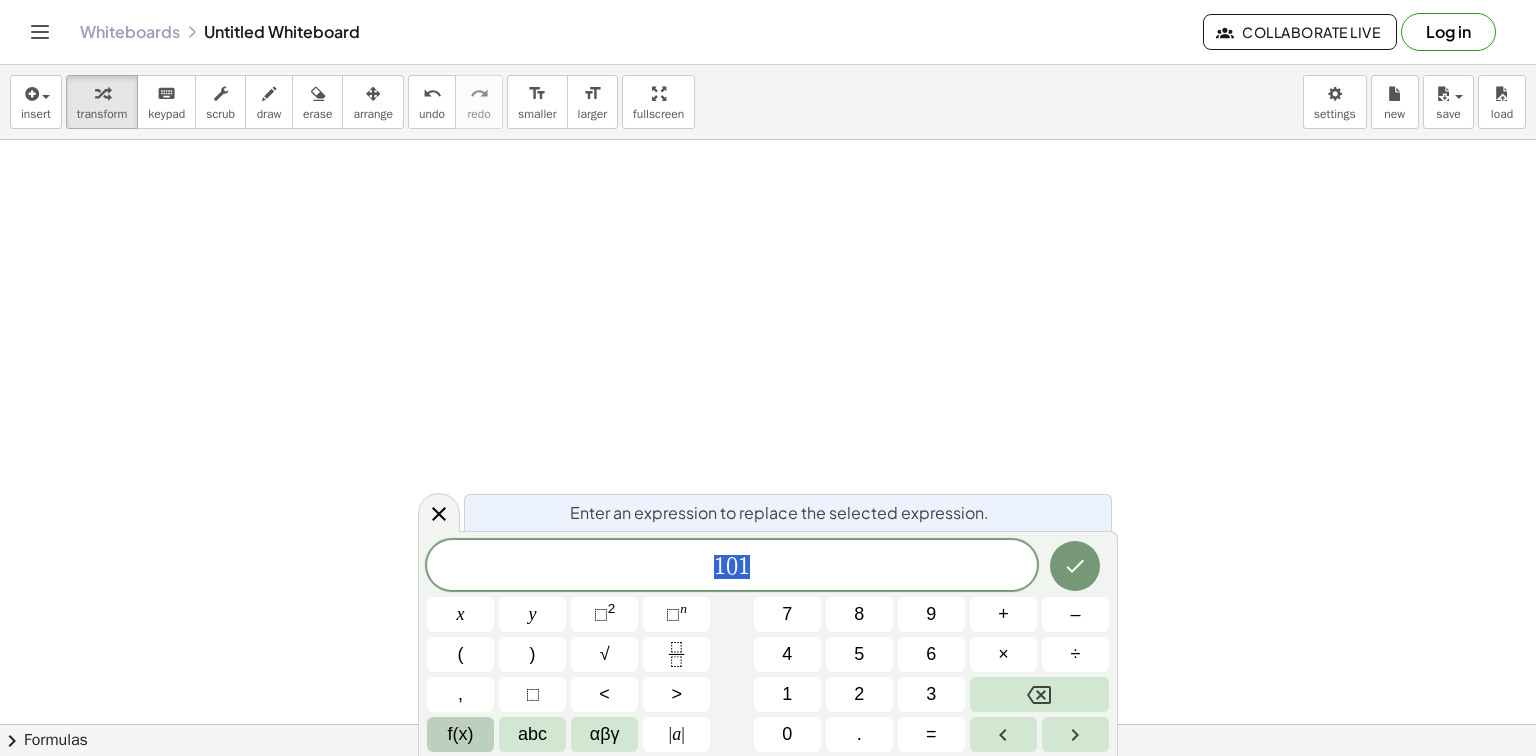click on "f(x)" at bounding box center [461, 734] 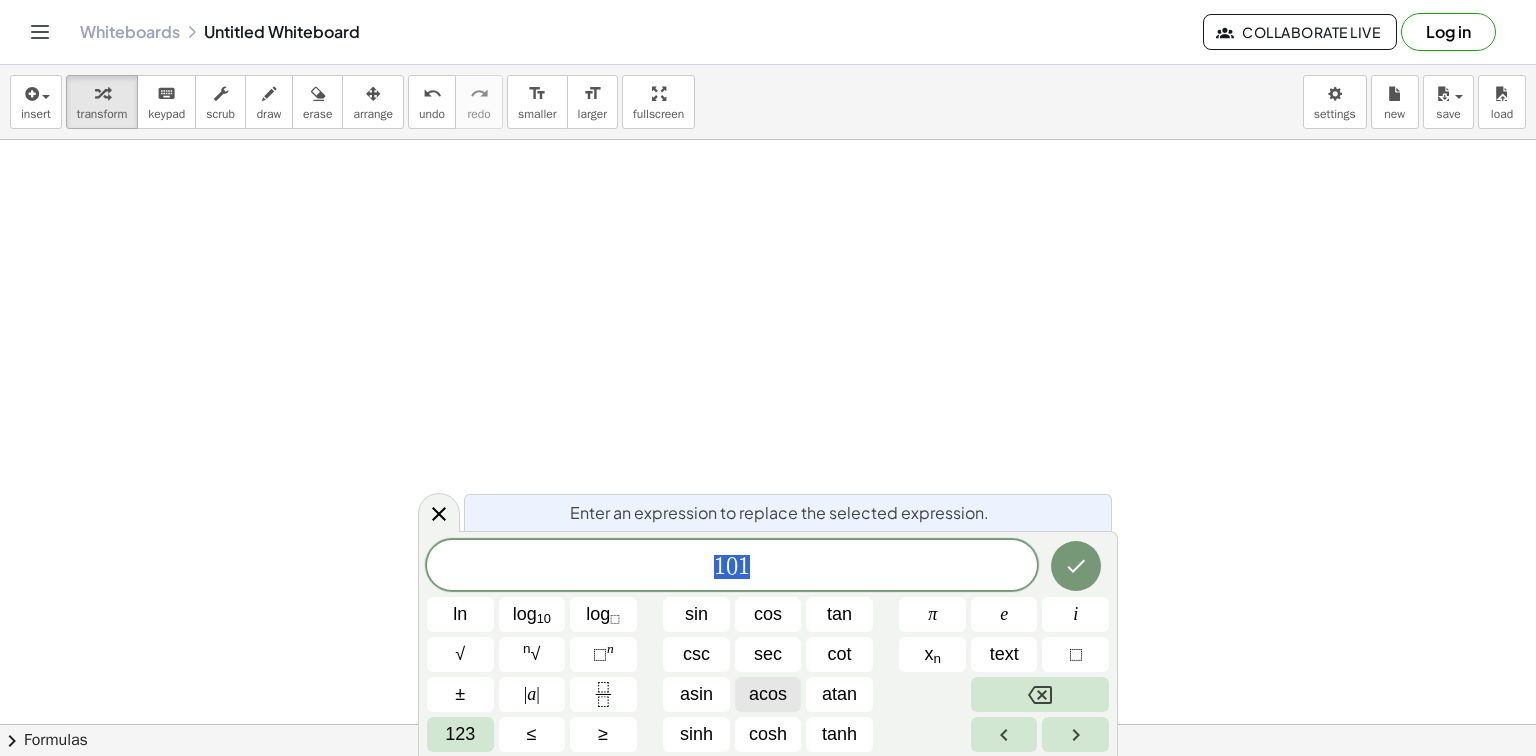 click on "acos" at bounding box center [768, 694] 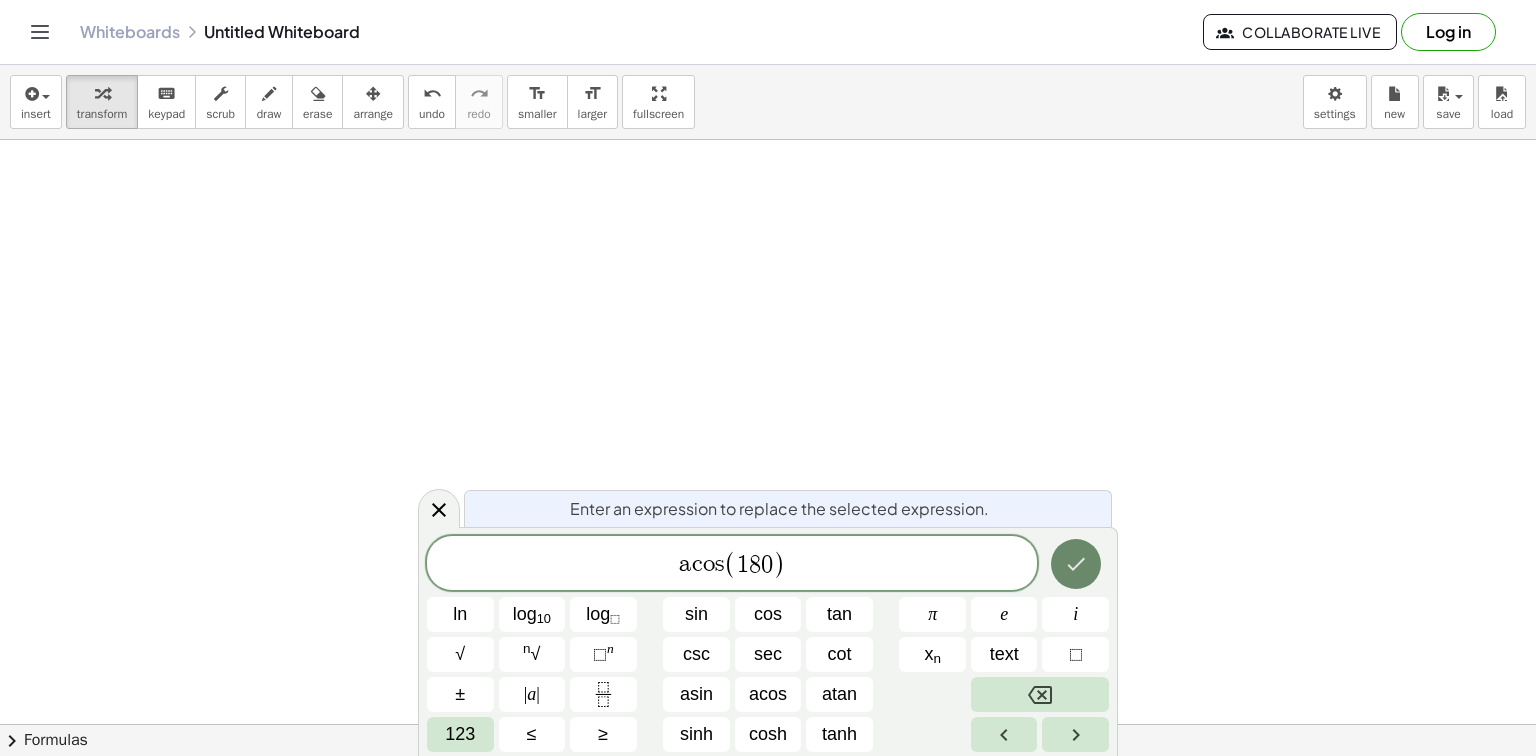 click at bounding box center [1076, 564] 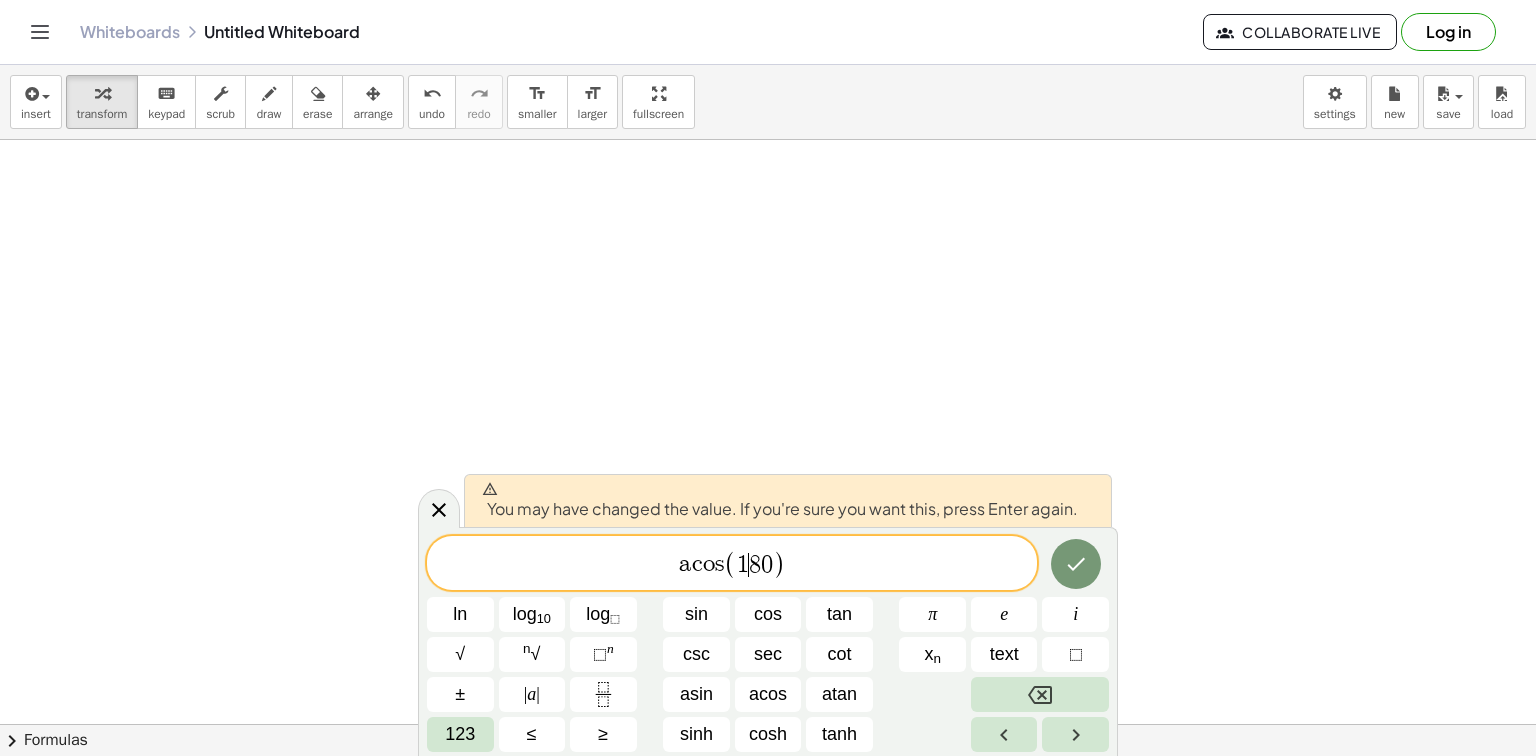 click on "8" at bounding box center (755, 565) 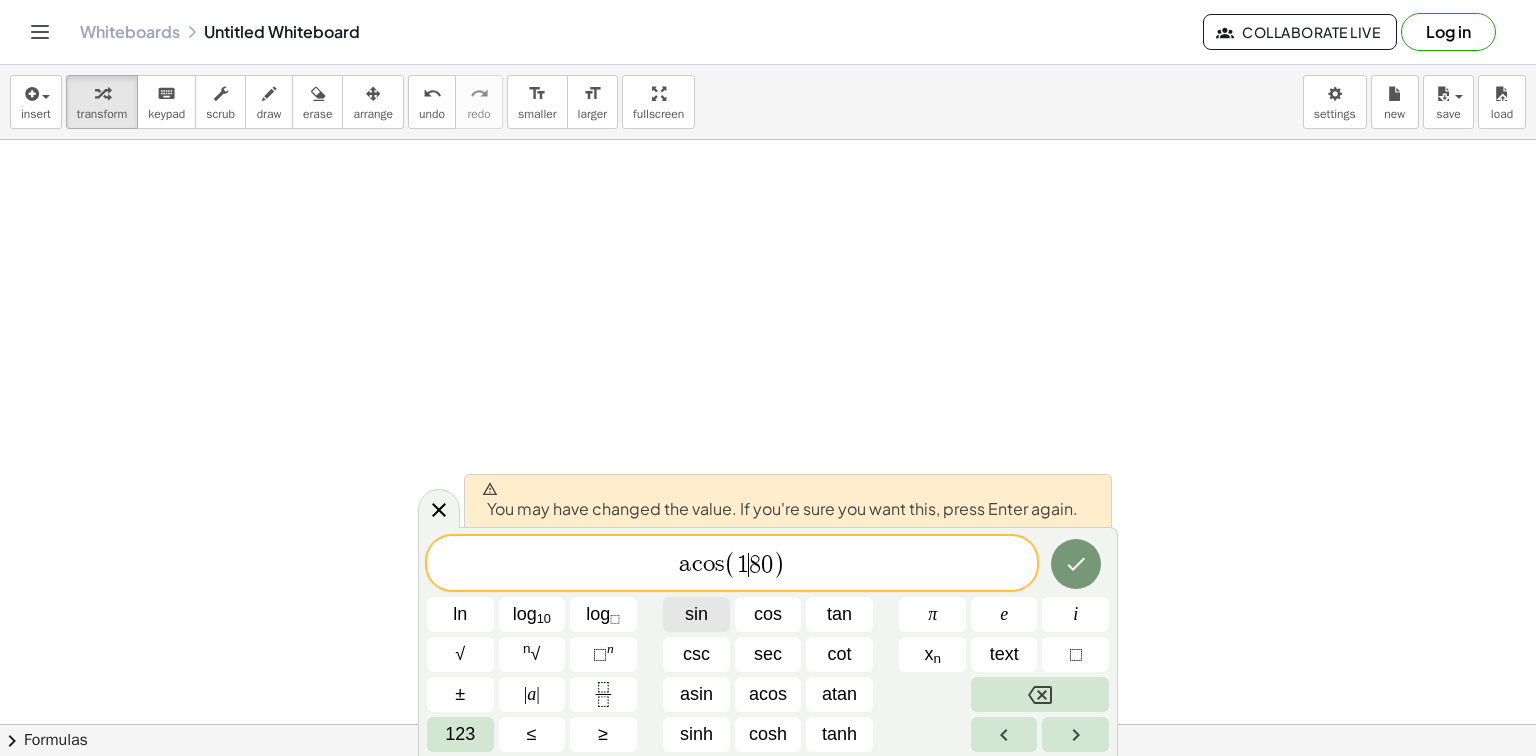 click on "sin" at bounding box center (696, 614) 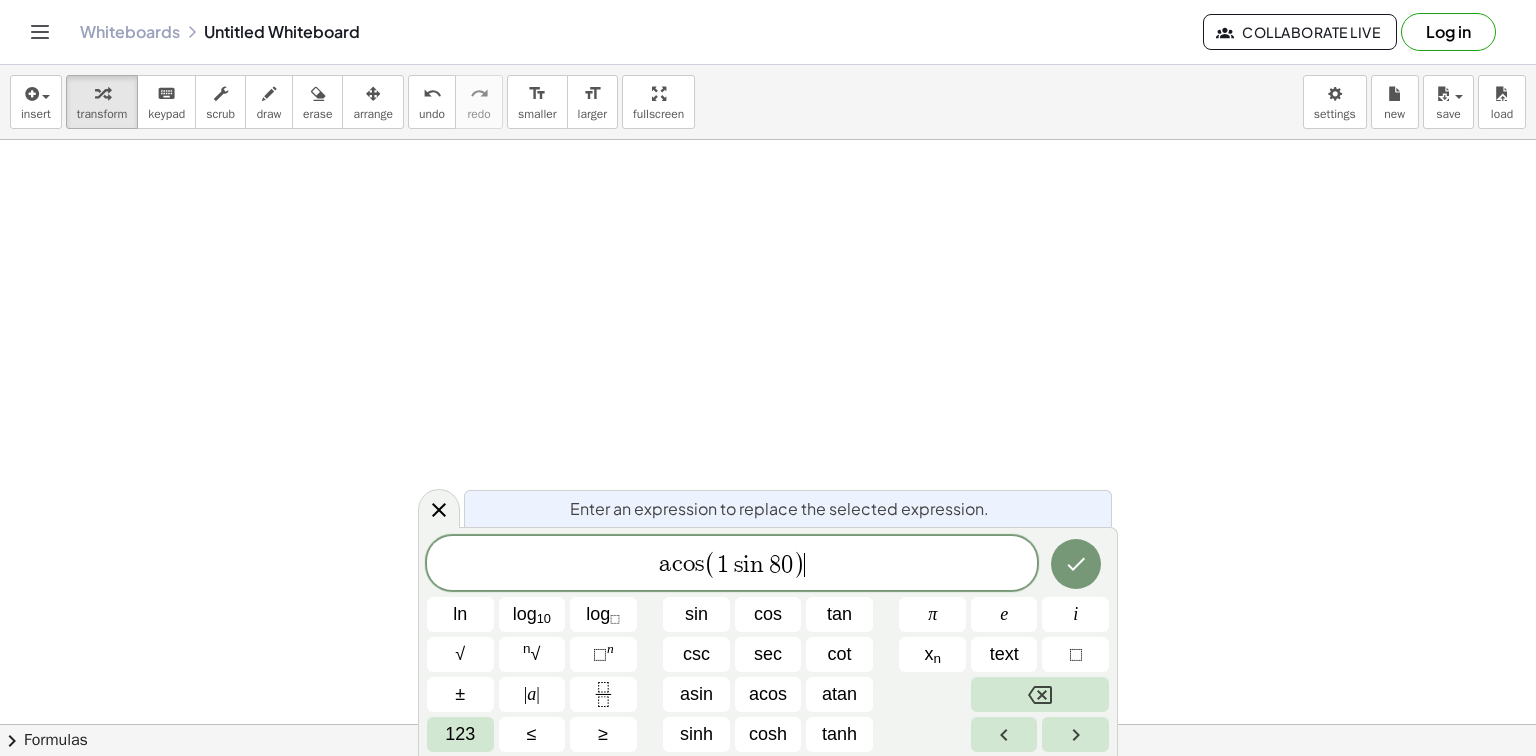 click on "a c o s ( 1 s i n 8 0 ) ​" at bounding box center [732, 564] 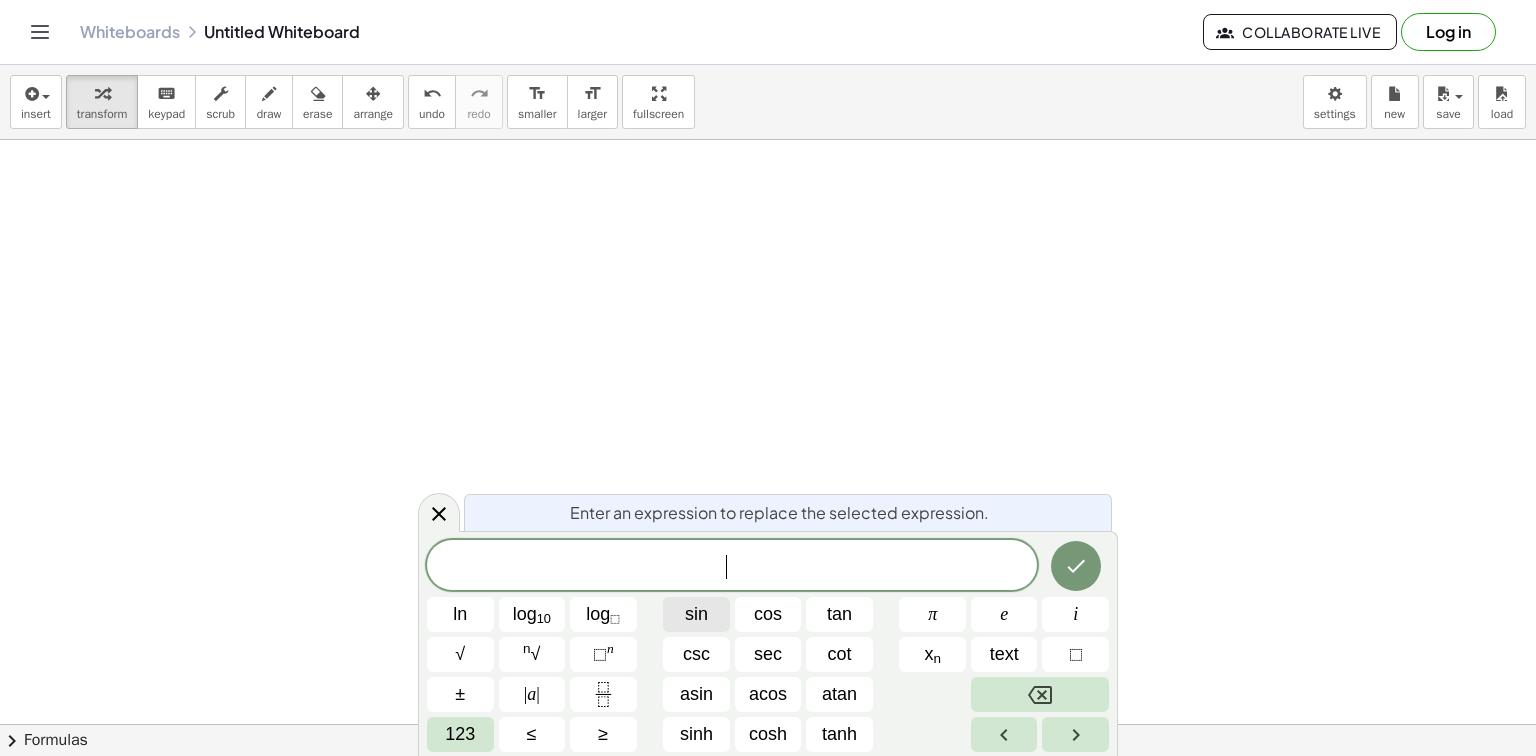click on "sin" at bounding box center (696, 614) 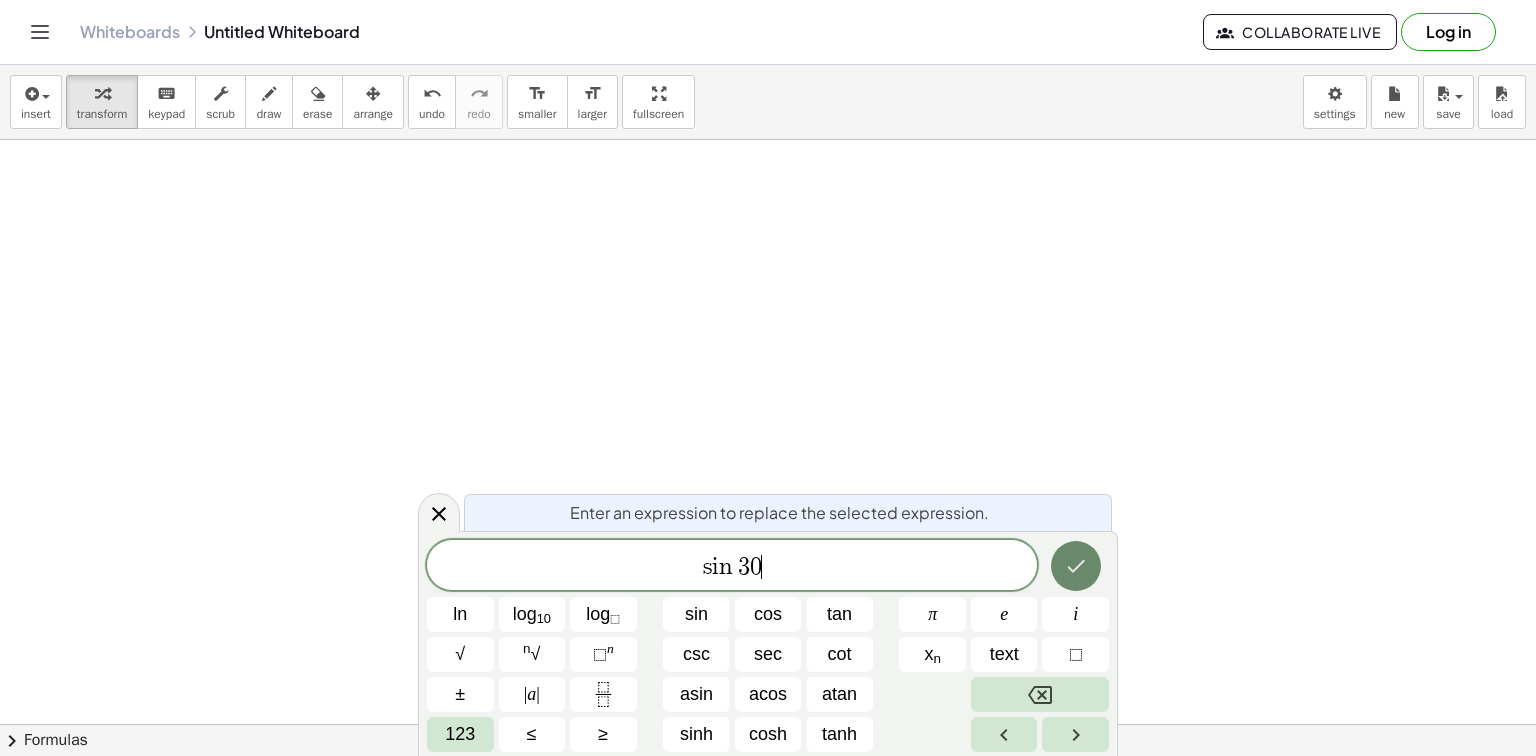click 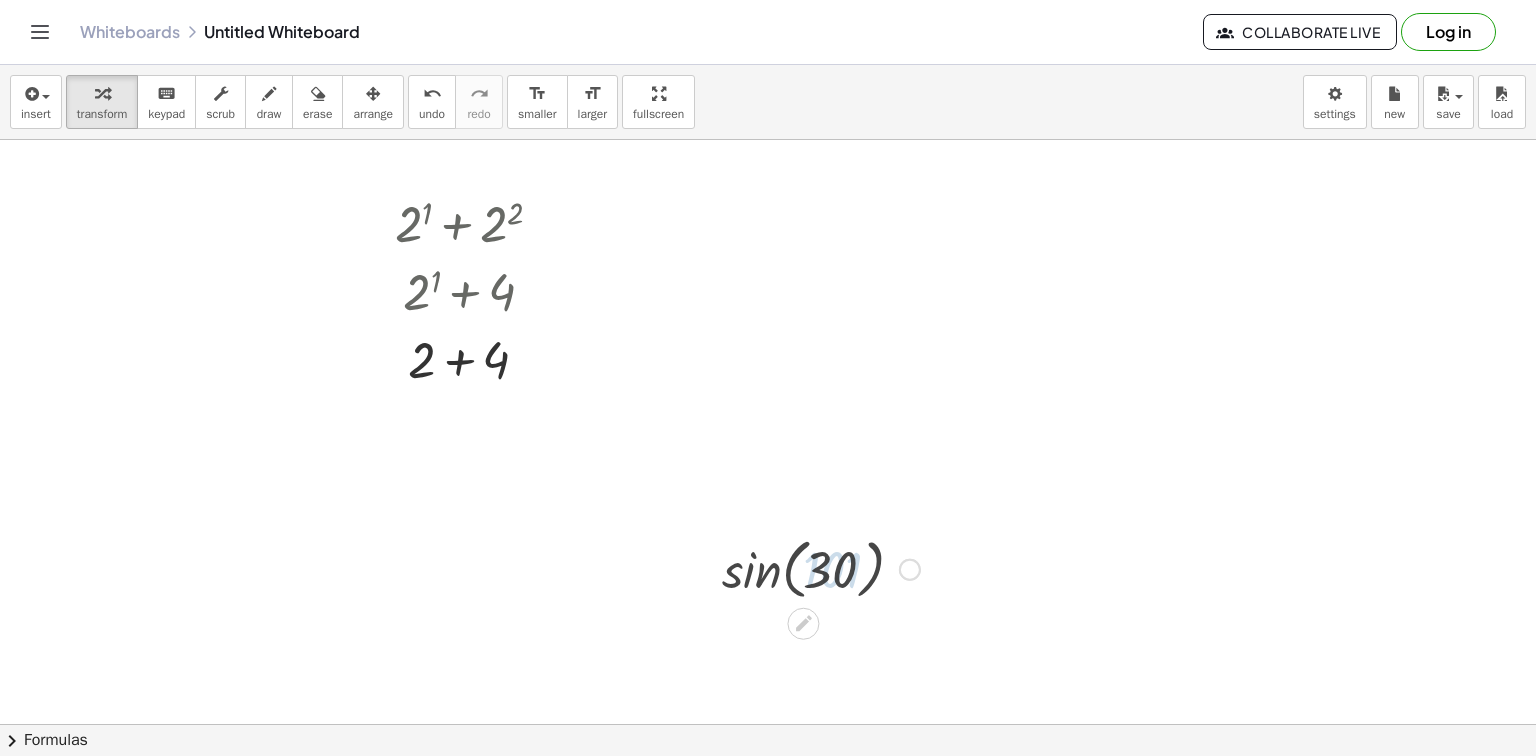 scroll, scrollTop: 80, scrollLeft: 0, axis: vertical 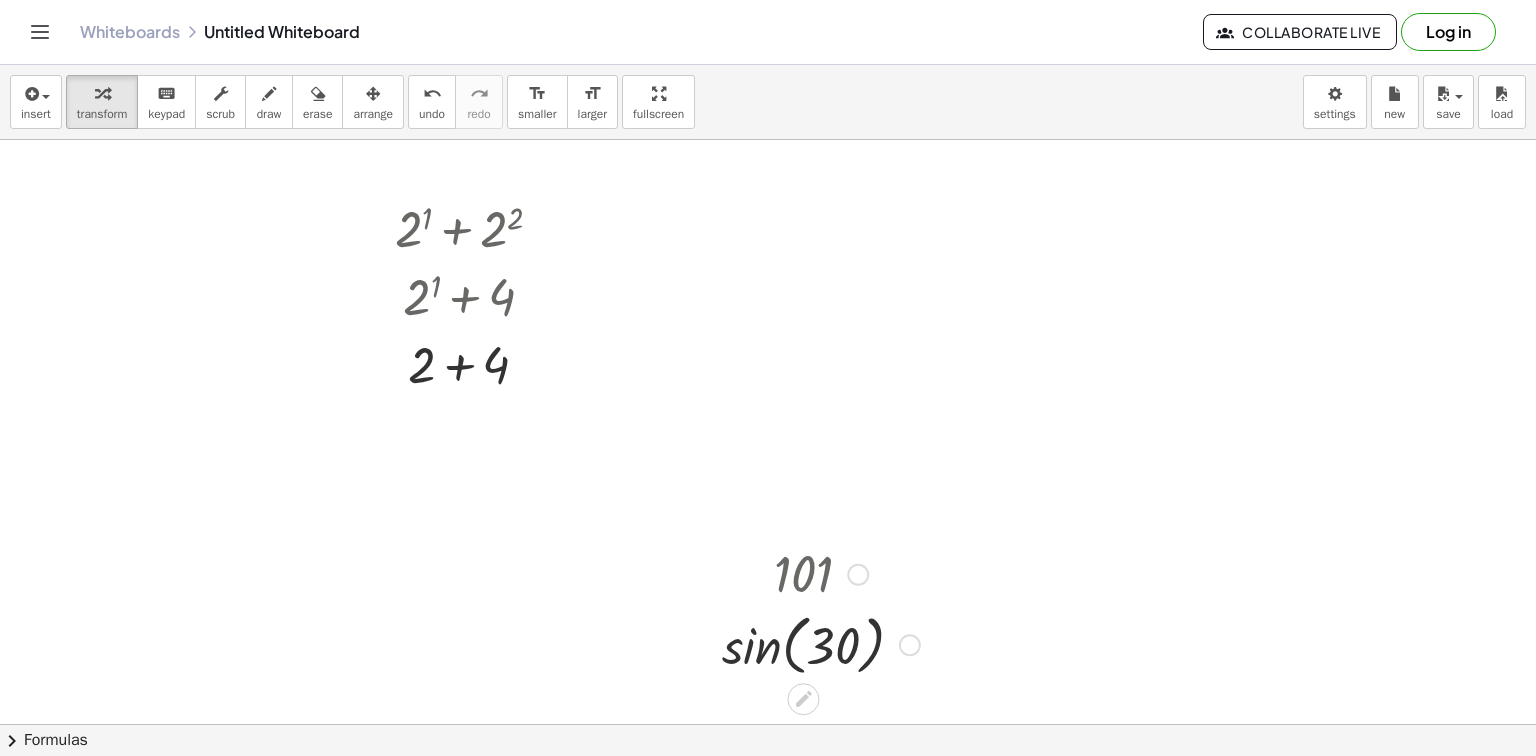 click at bounding box center [821, 573] 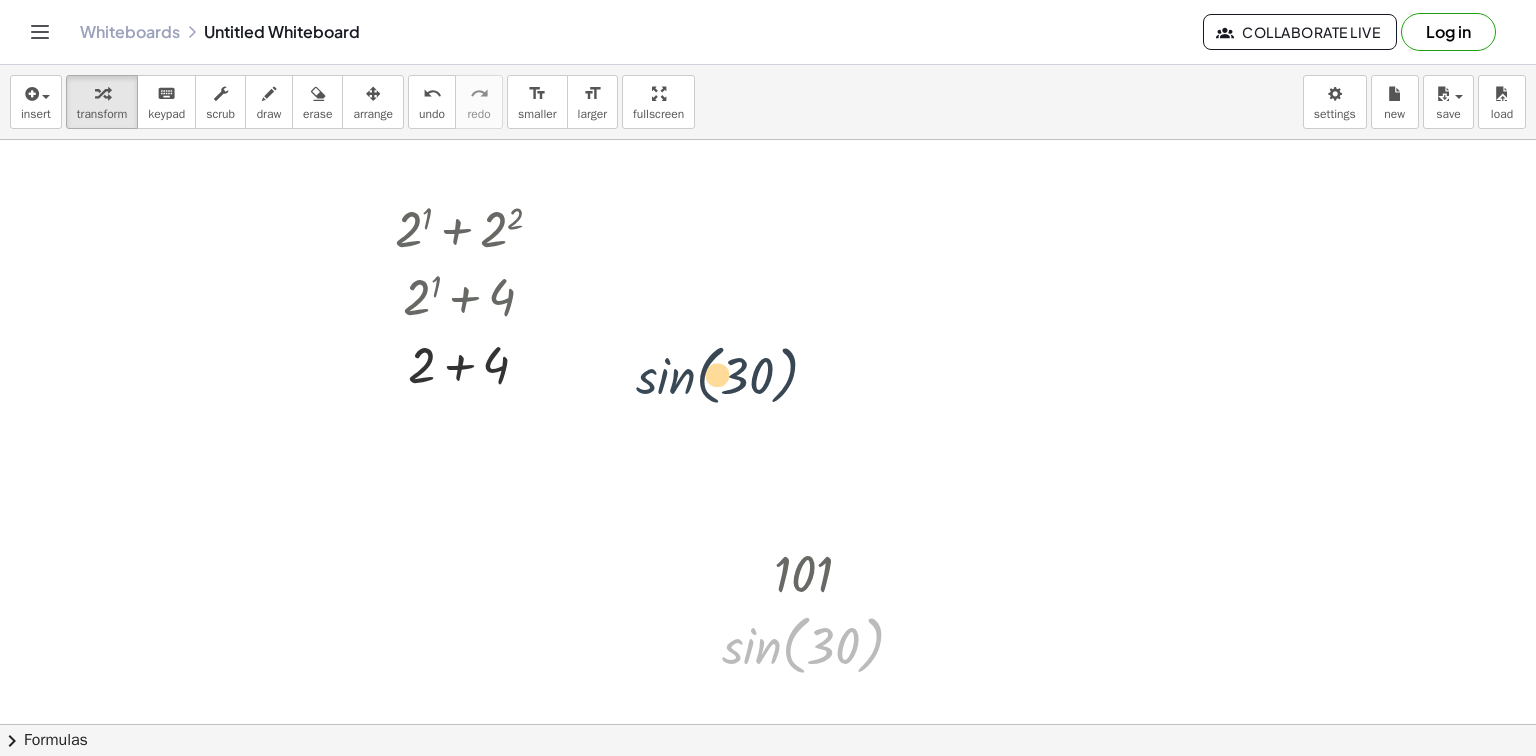 drag, startPoint x: 764, startPoint y: 652, endPoint x: 659, endPoint y: 324, distance: 344.39658 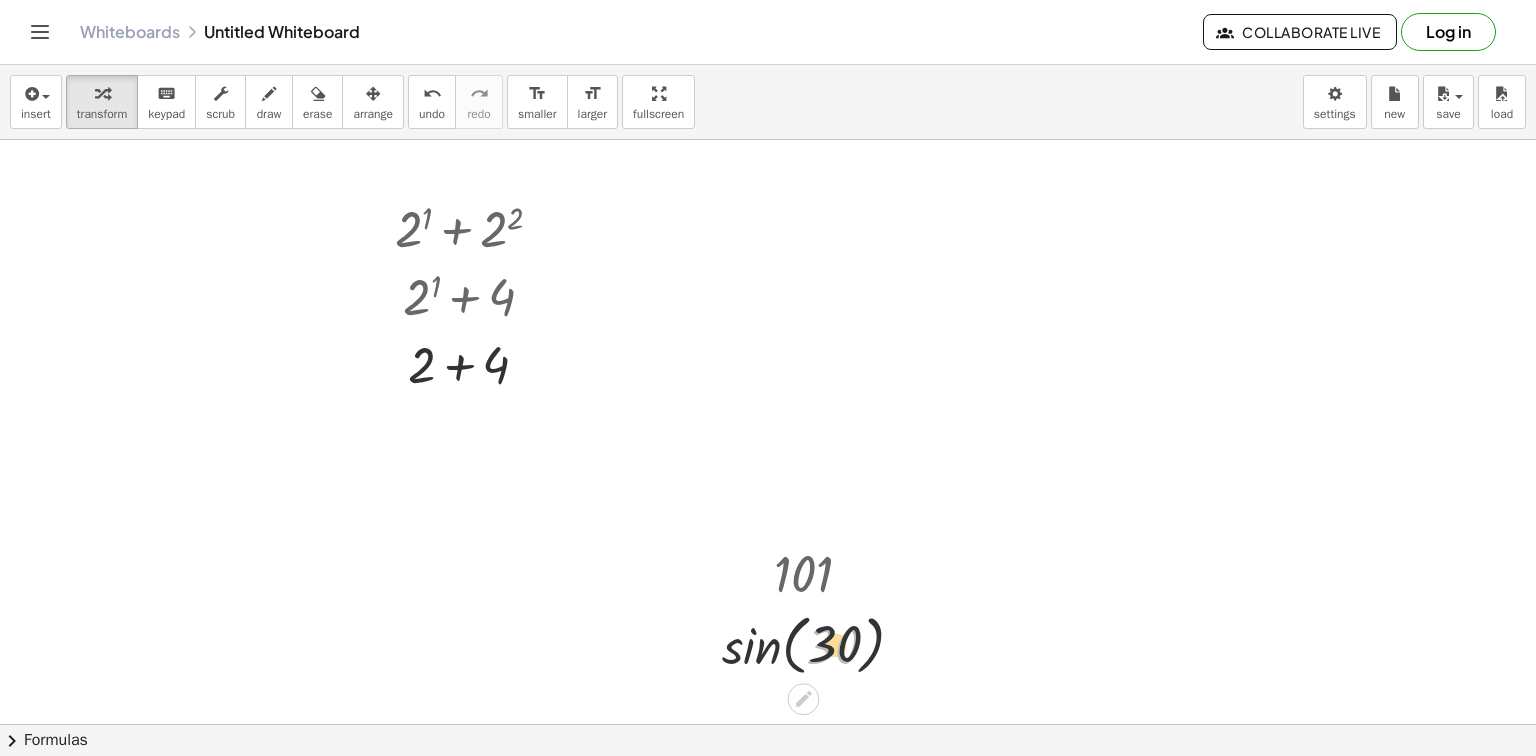 drag, startPoint x: 836, startPoint y: 658, endPoint x: 1293, endPoint y: 592, distance: 461.74127 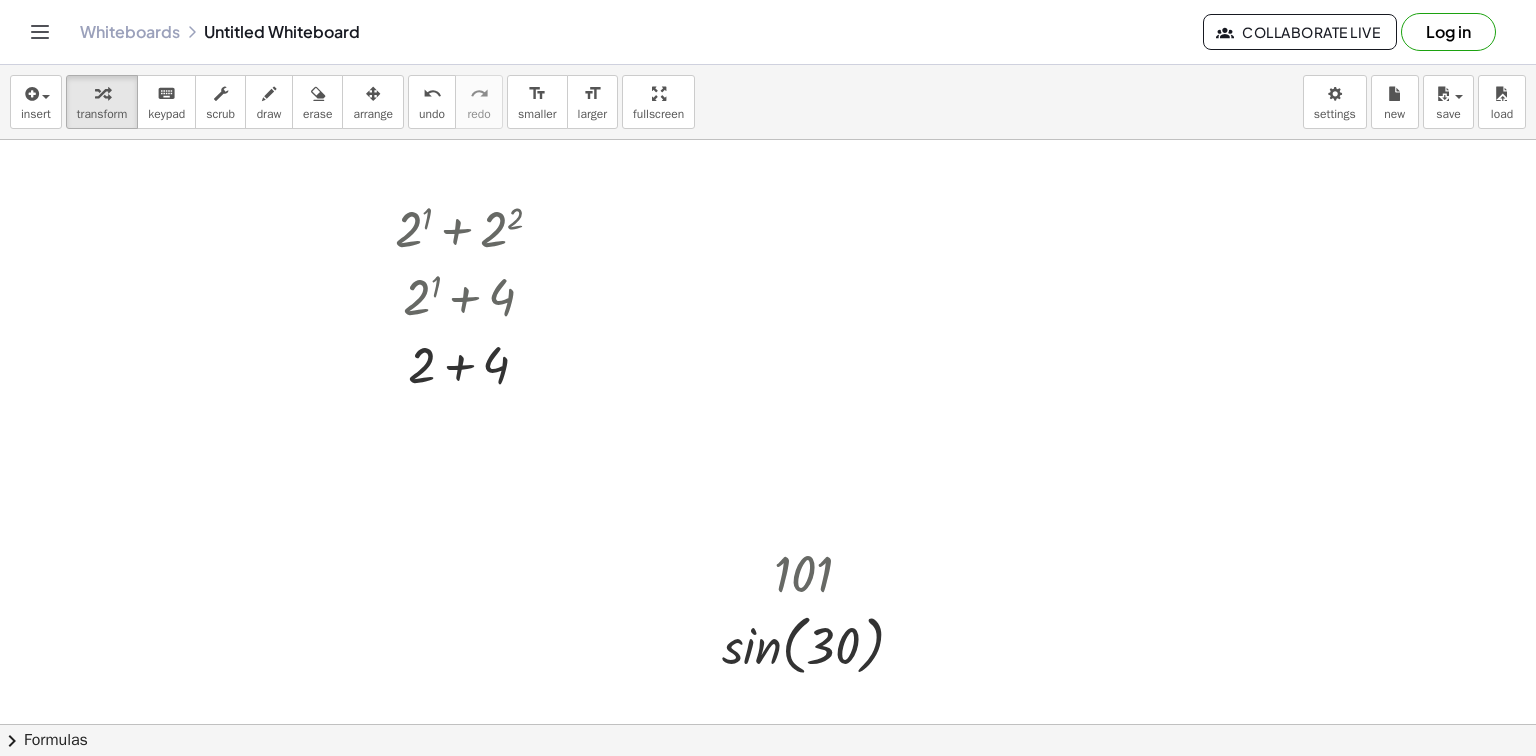 drag, startPoint x: 807, startPoint y: 700, endPoint x: 794, endPoint y: 499, distance: 201.41995 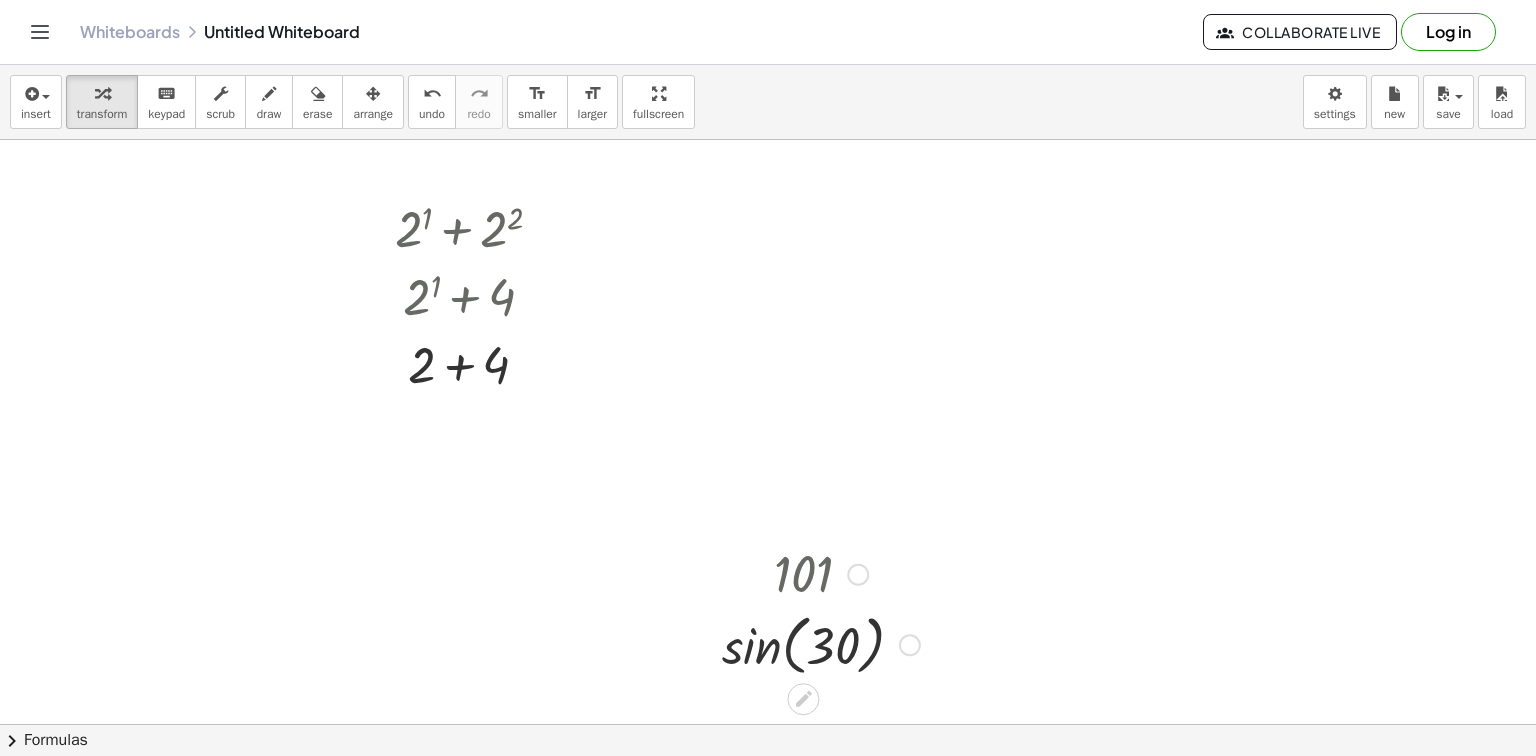 click at bounding box center (821, 643) 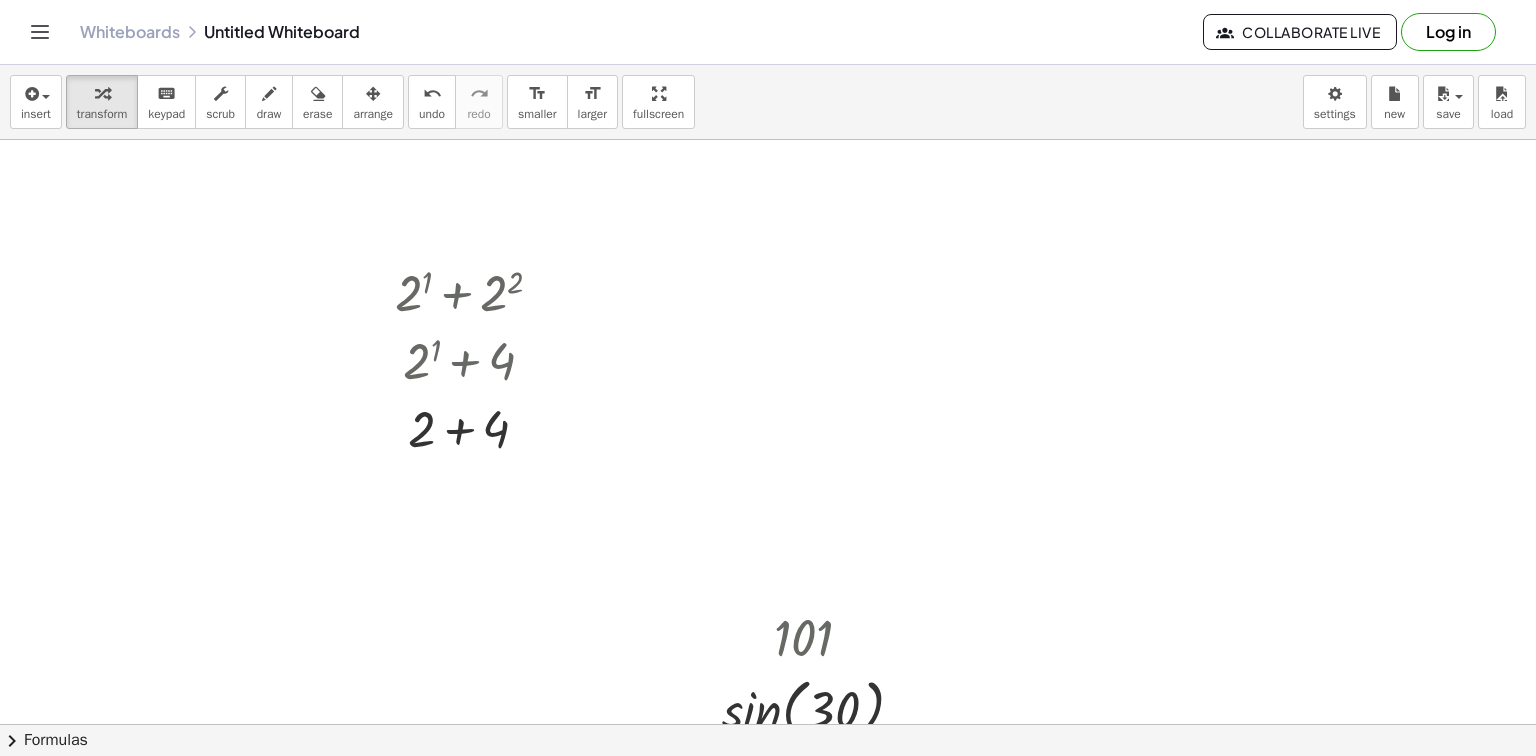 scroll, scrollTop: 0, scrollLeft: 0, axis: both 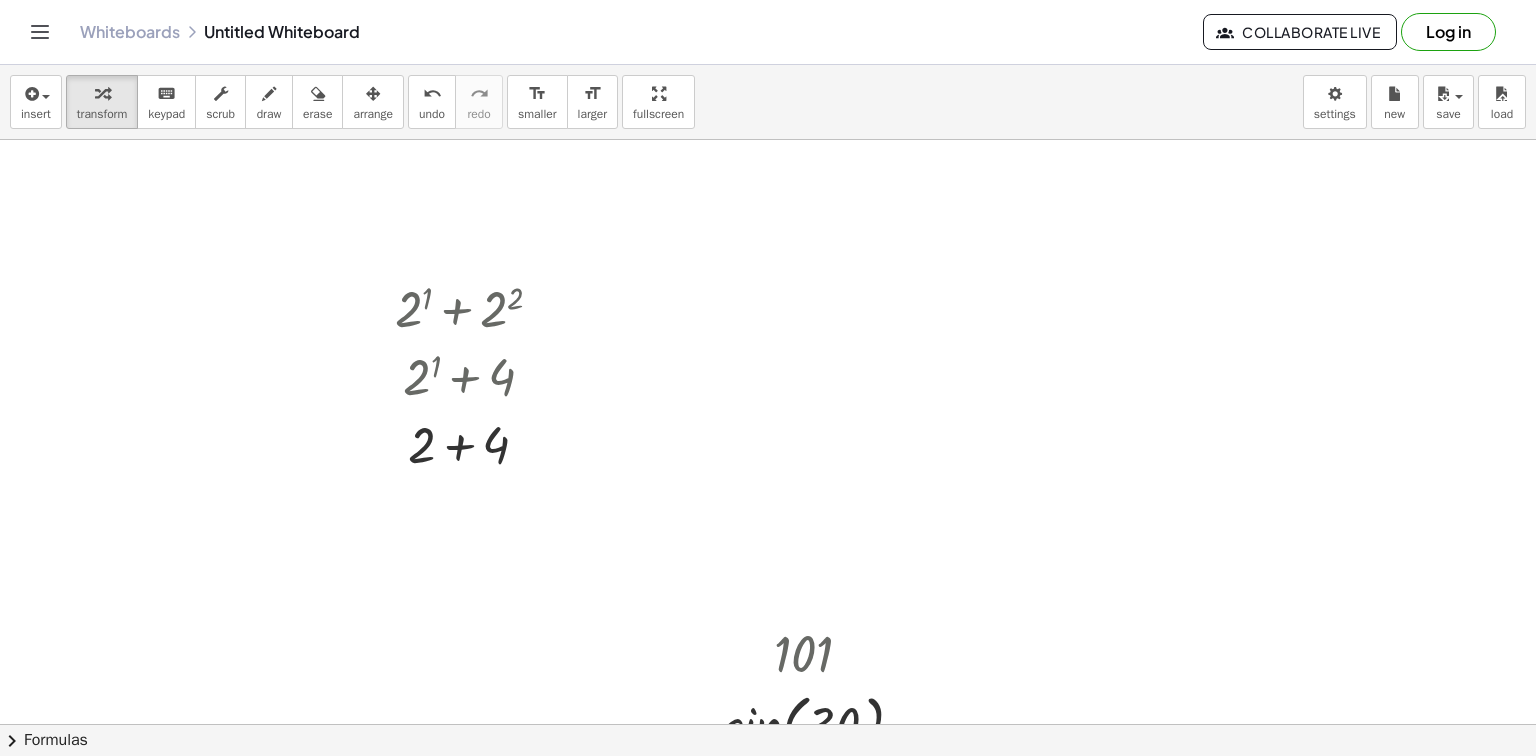 drag, startPoint x: 806, startPoint y: 619, endPoint x: 823, endPoint y: 447, distance: 172.83807 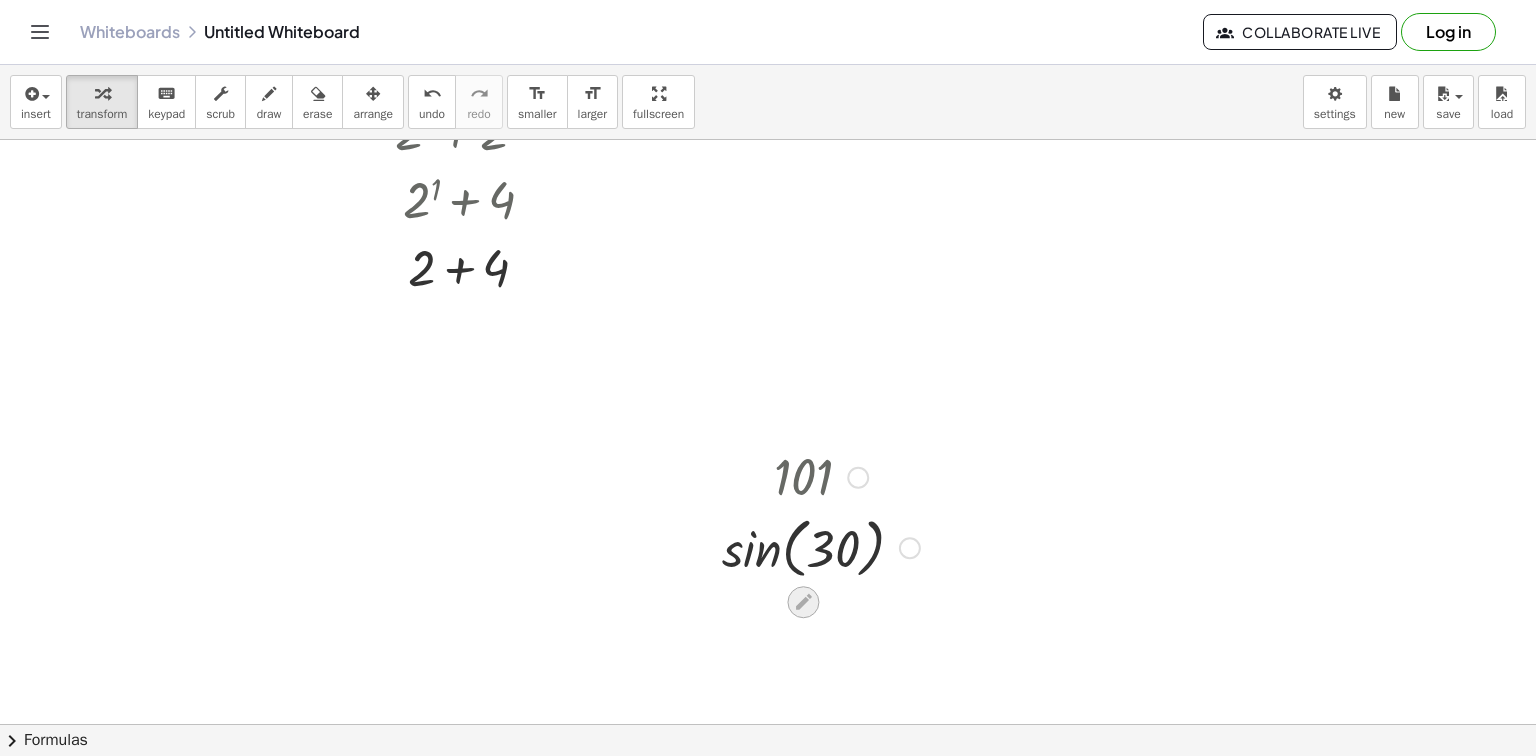 scroll, scrollTop: 240, scrollLeft: 0, axis: vertical 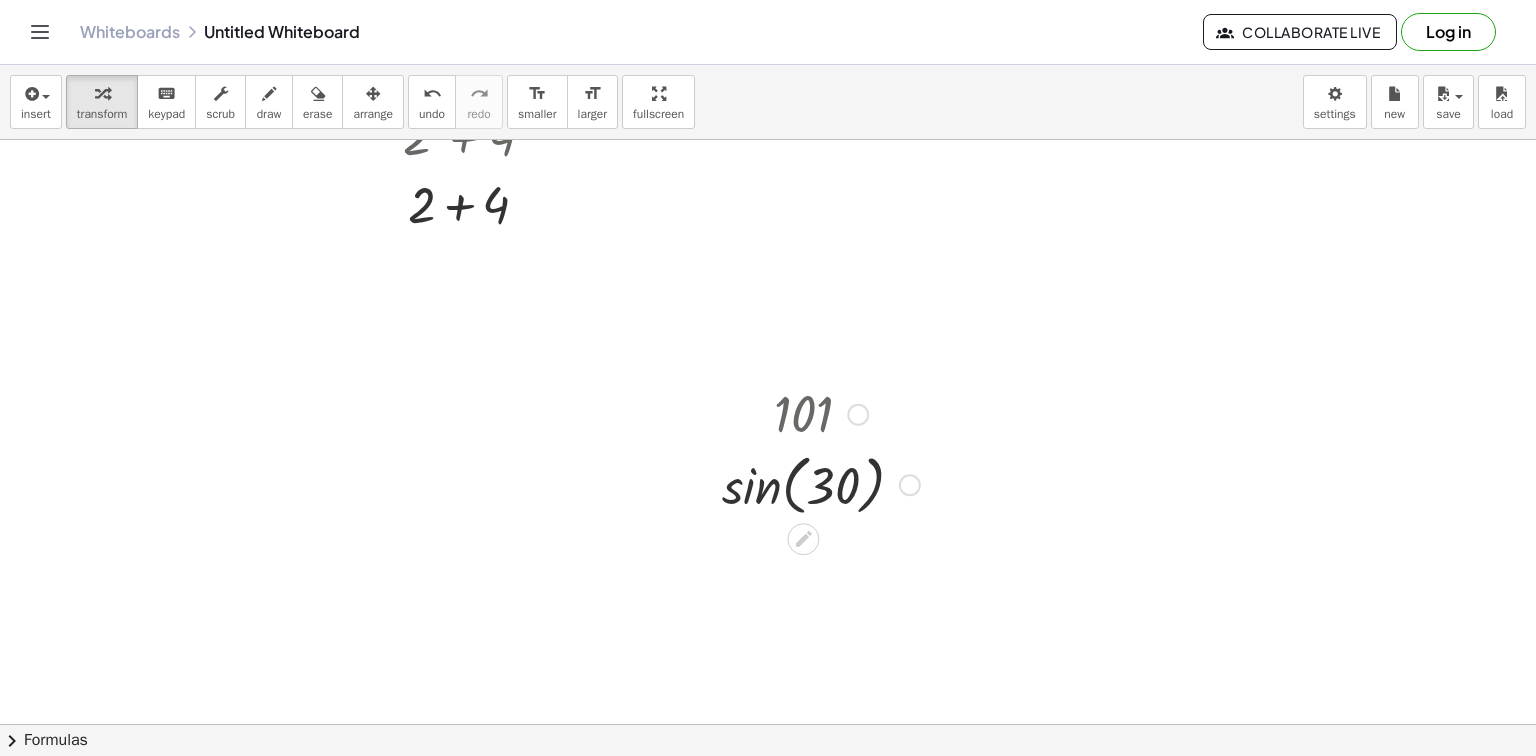 click at bounding box center [821, 483] 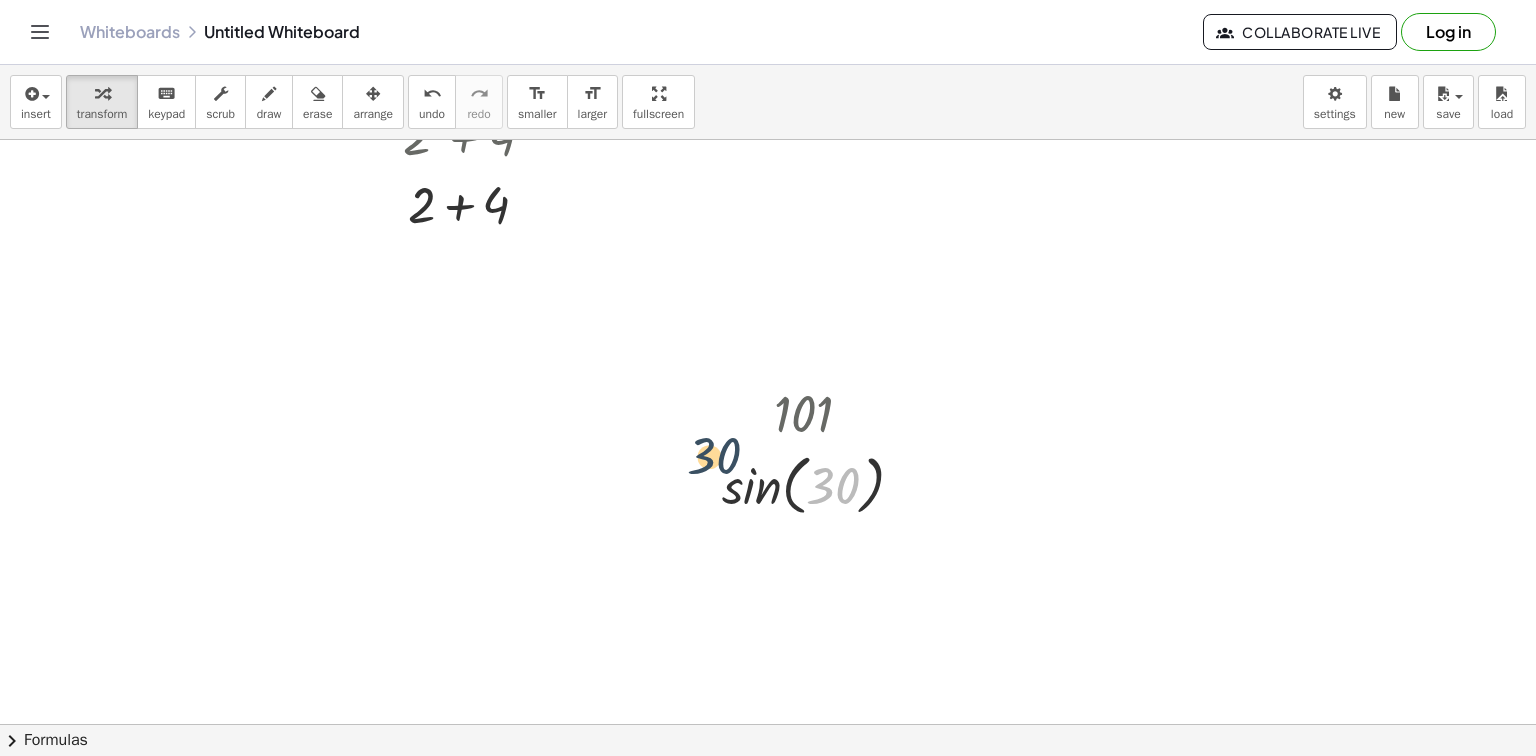 drag, startPoint x: 823, startPoint y: 489, endPoint x: 647, endPoint y: 438, distance: 183.24028 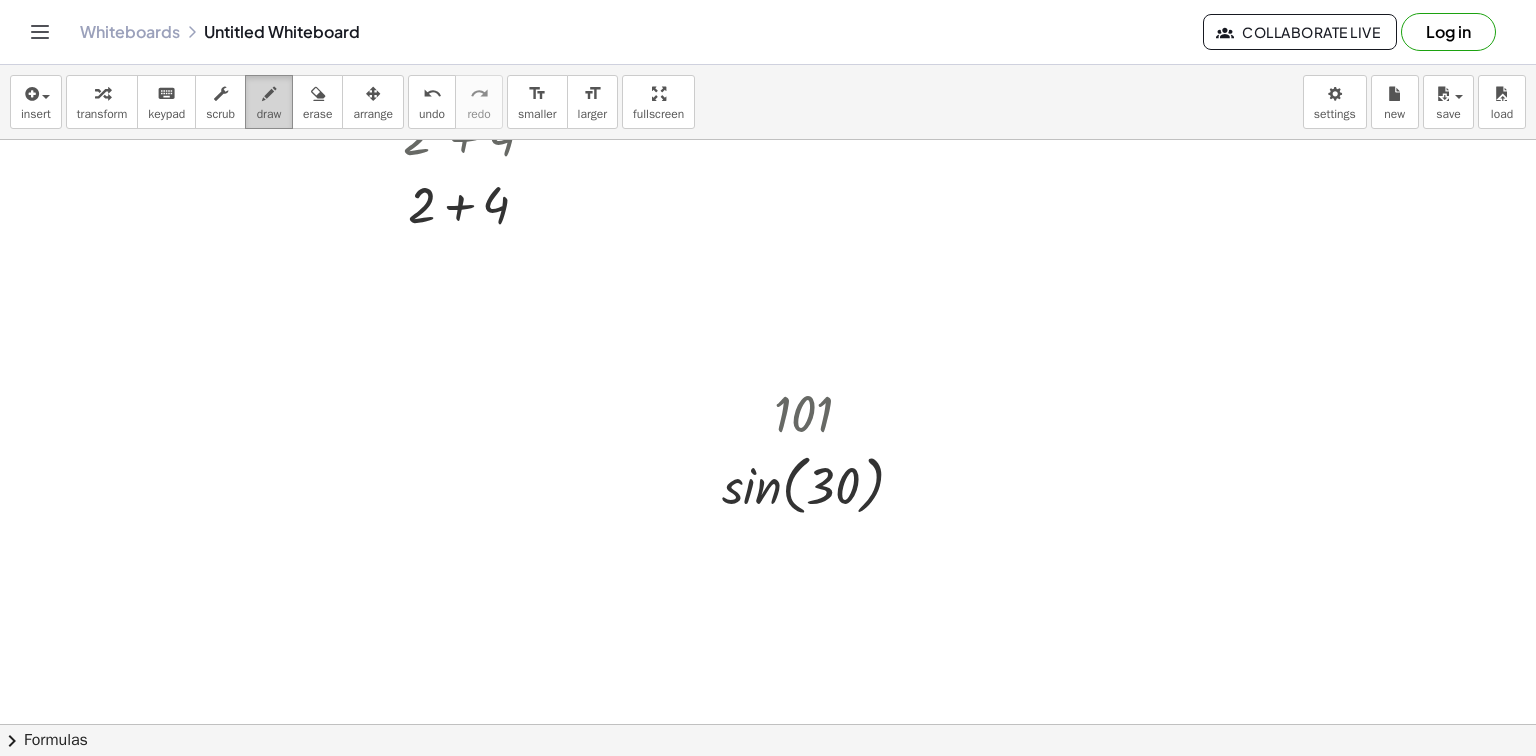 click on "draw" at bounding box center [269, 102] 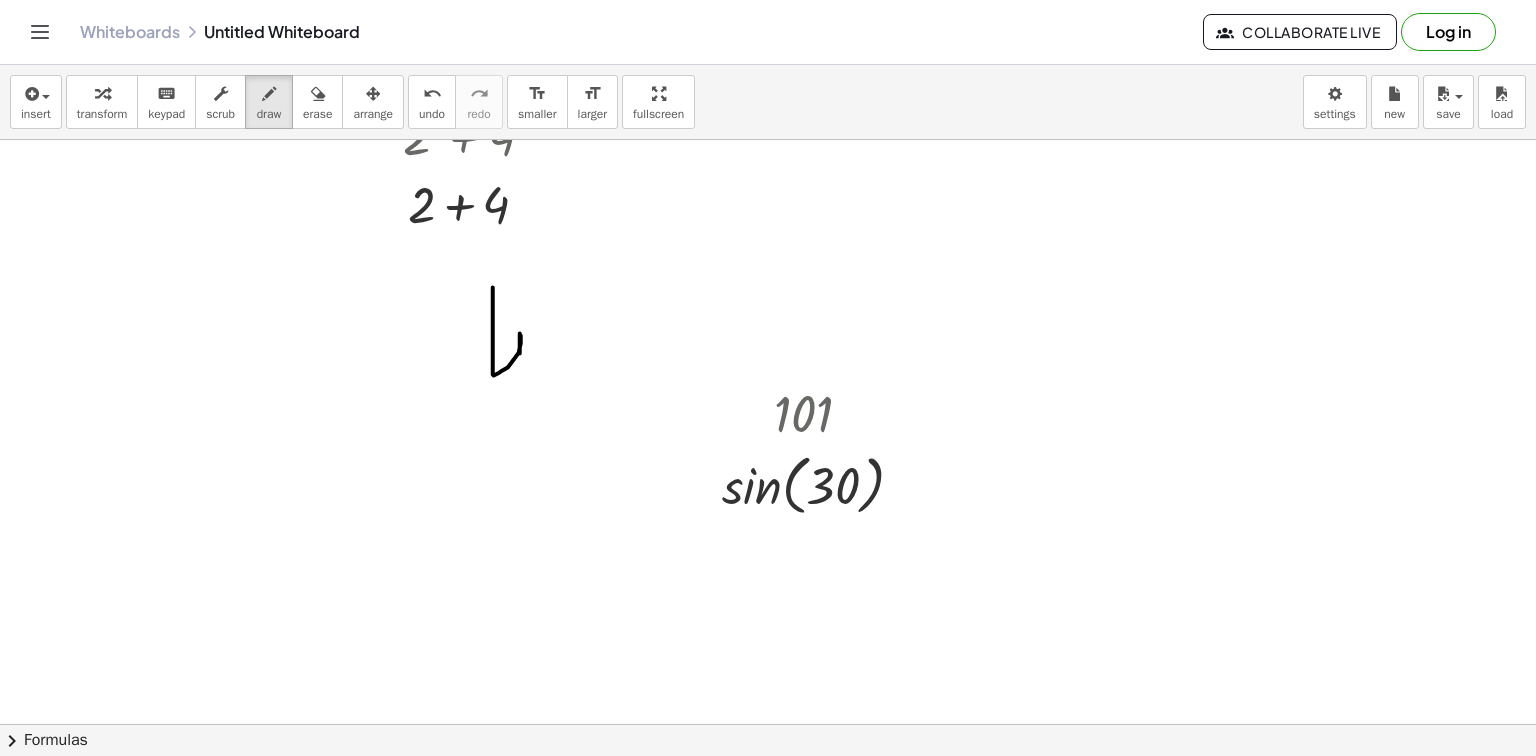 drag, startPoint x: 493, startPoint y: 287, endPoint x: 522, endPoint y: 419, distance: 135.14807 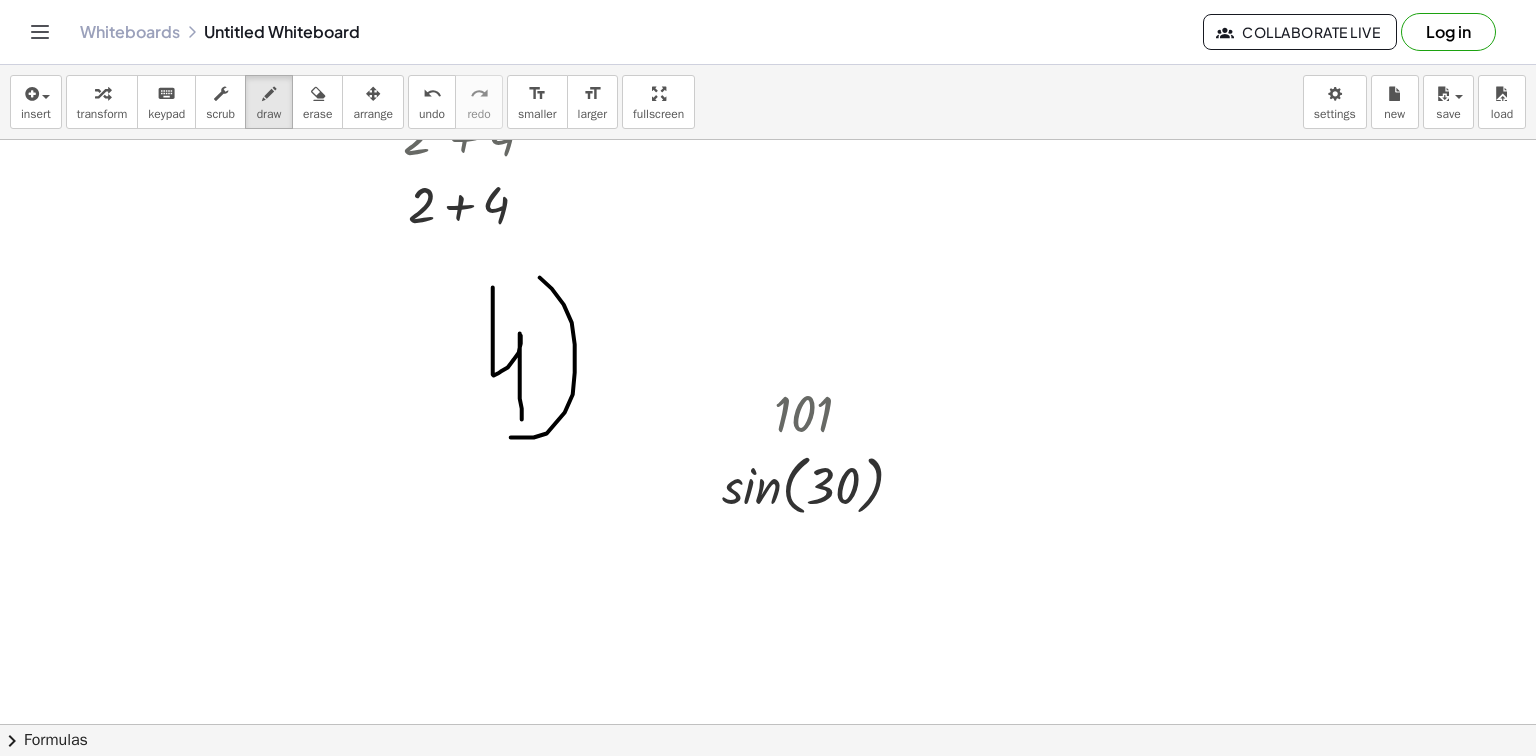 drag, startPoint x: 511, startPoint y: 437, endPoint x: 467, endPoint y: 492, distance: 70.434364 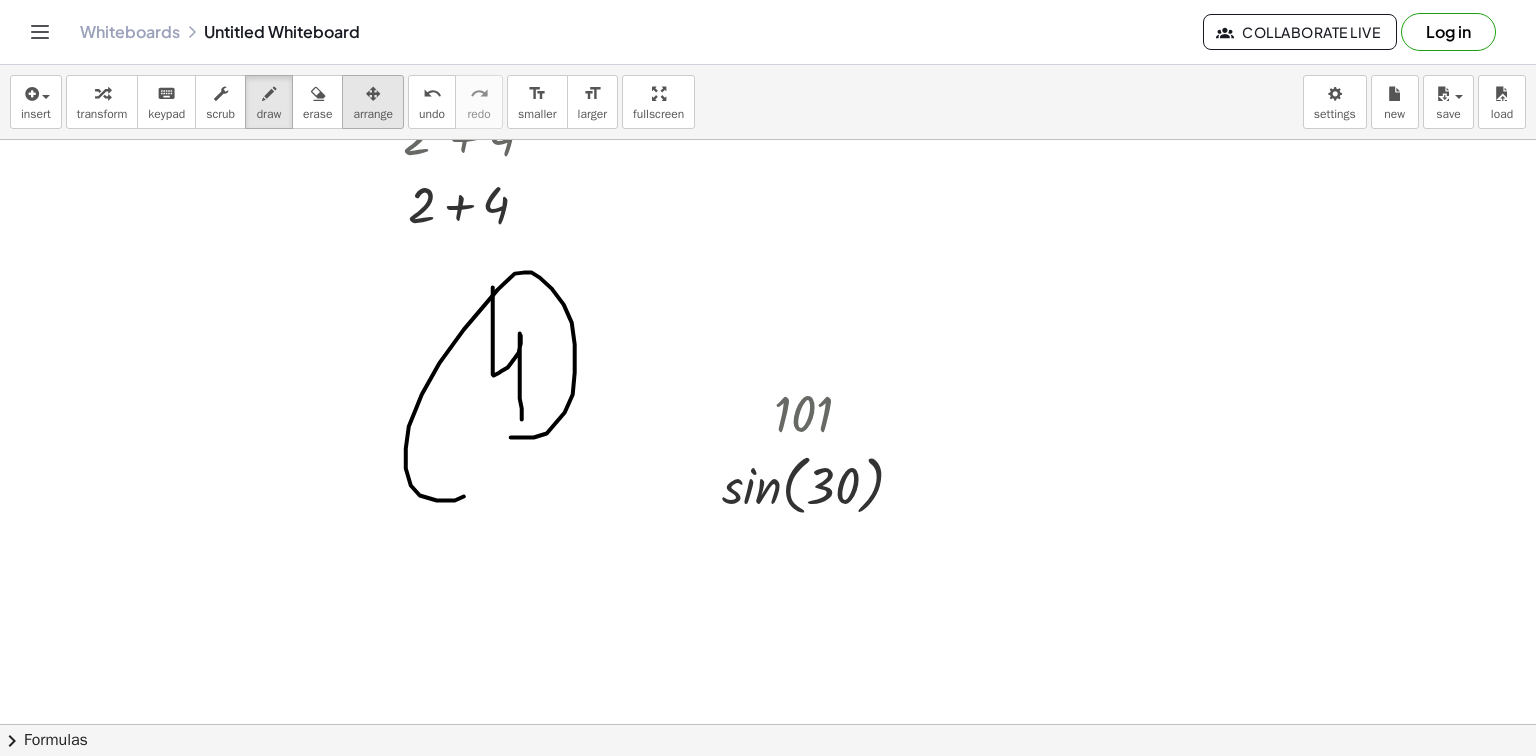 click on "arrange" at bounding box center (373, 114) 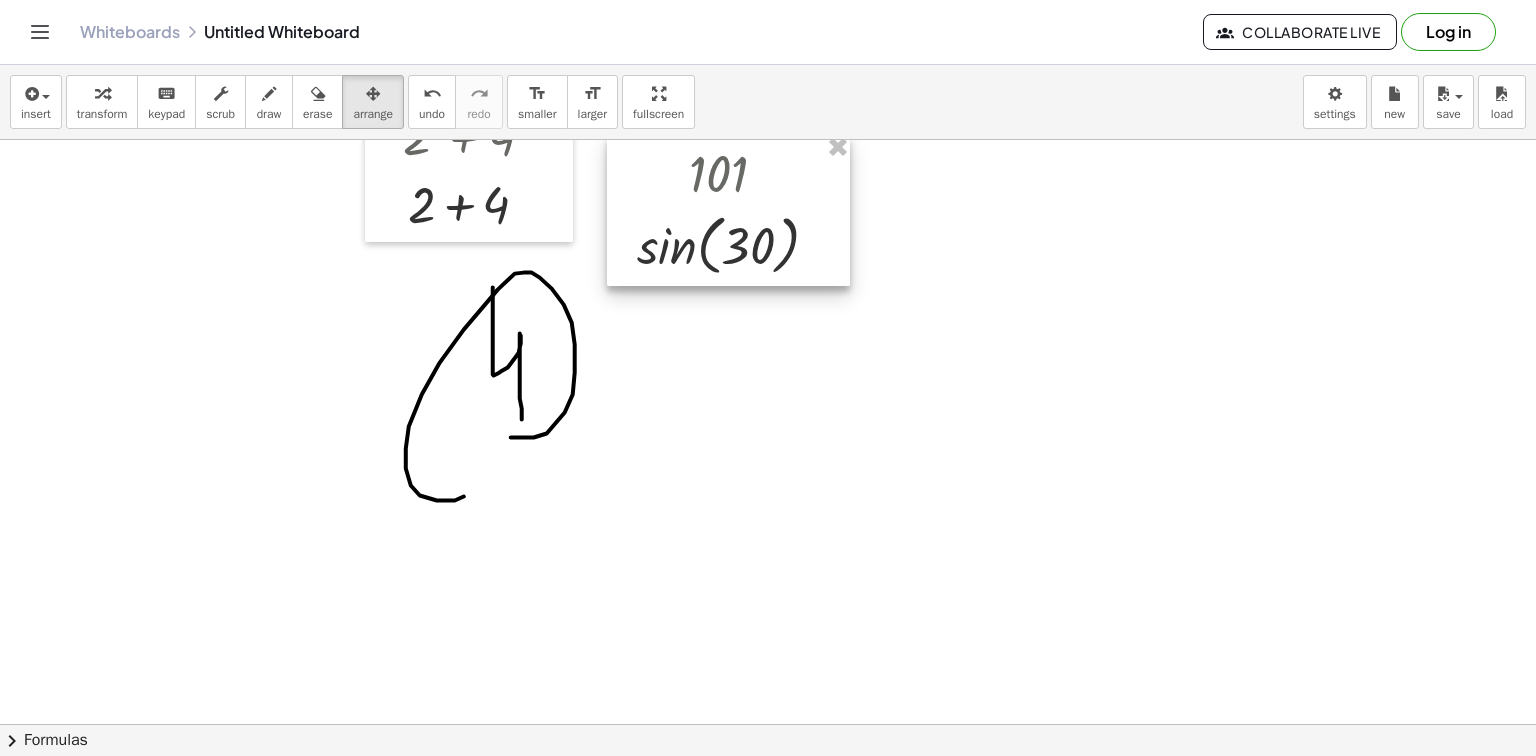 drag, startPoint x: 832, startPoint y: 420, endPoint x: 756, endPoint y: 175, distance: 256.51706 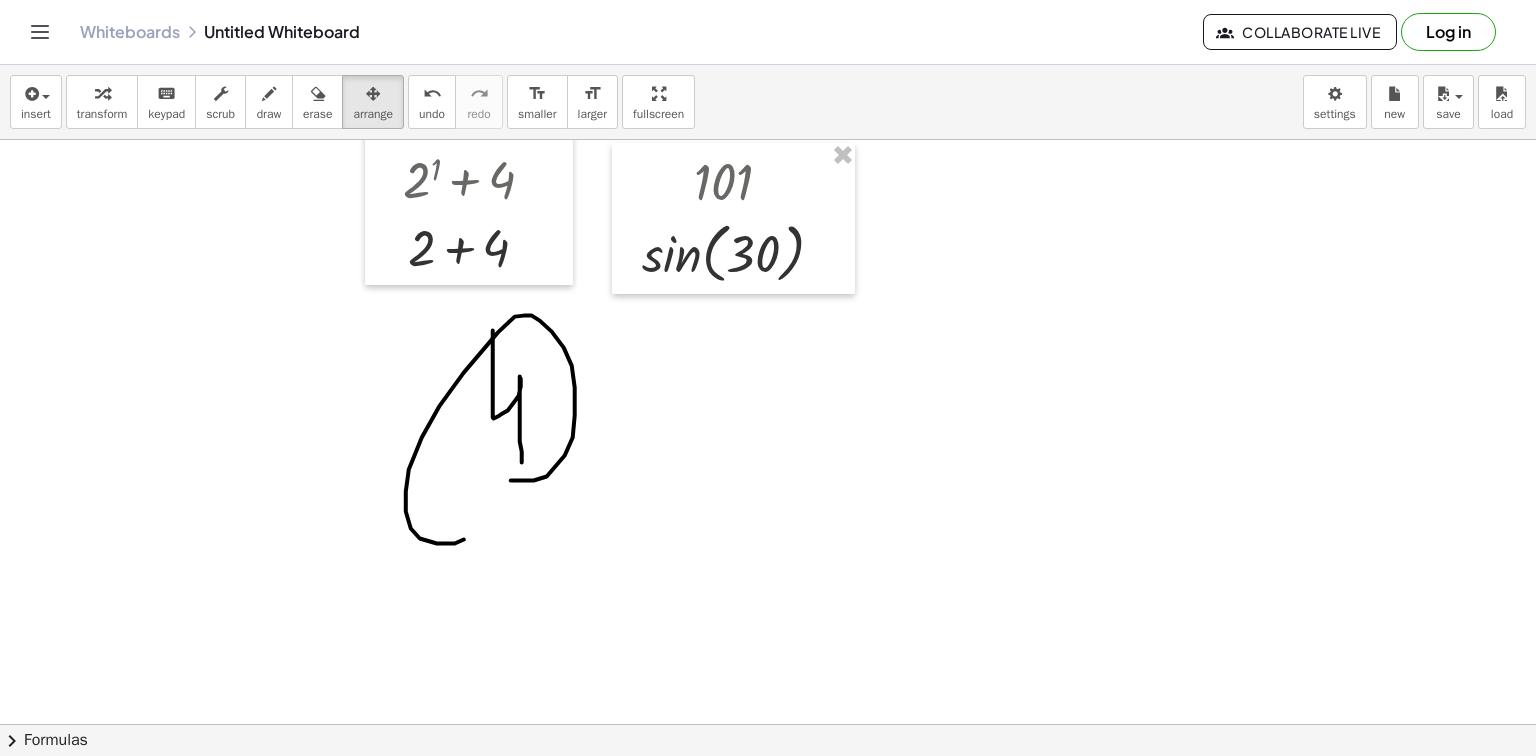 drag, startPoint x: 789, startPoint y: 332, endPoint x: 789, endPoint y: 426, distance: 94 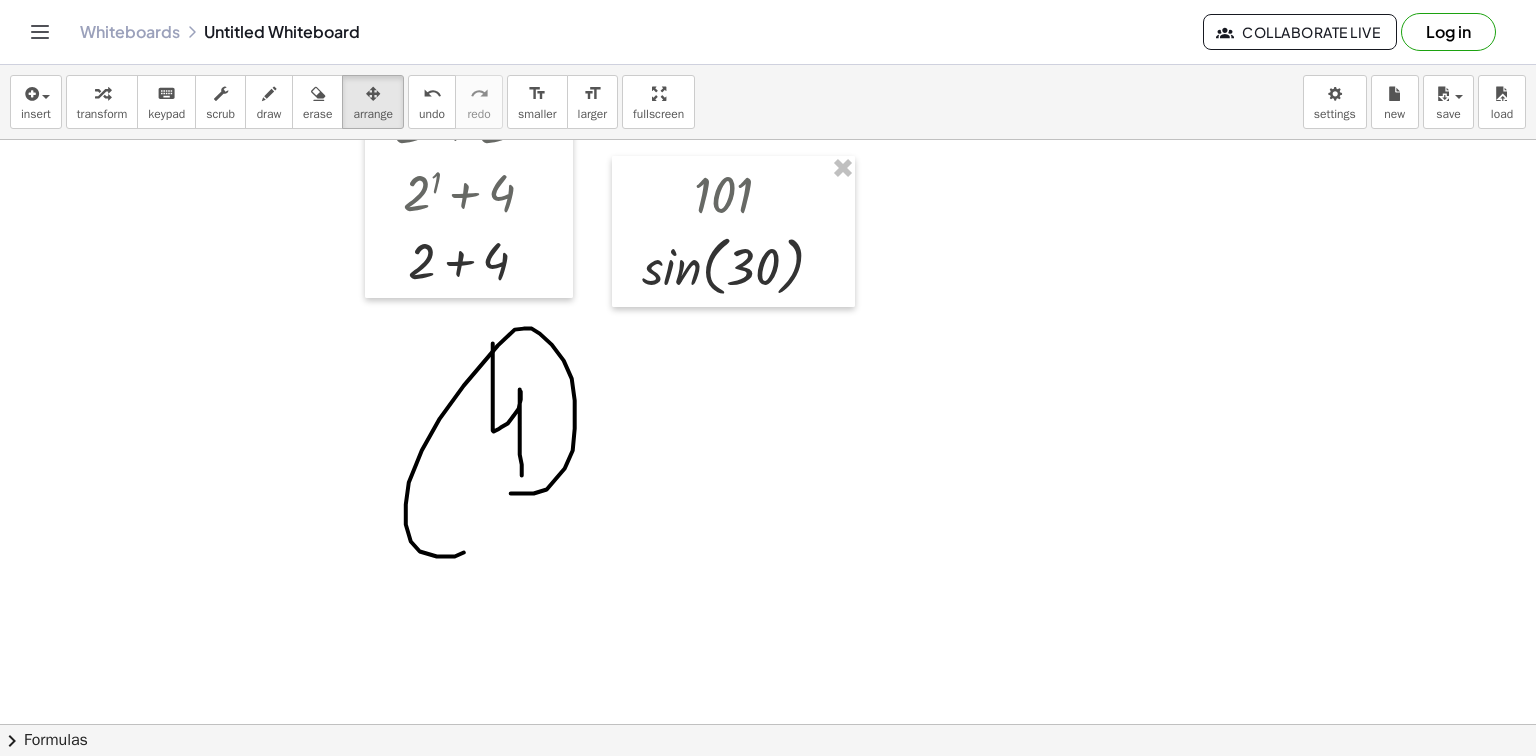 scroll, scrollTop: 27, scrollLeft: 0, axis: vertical 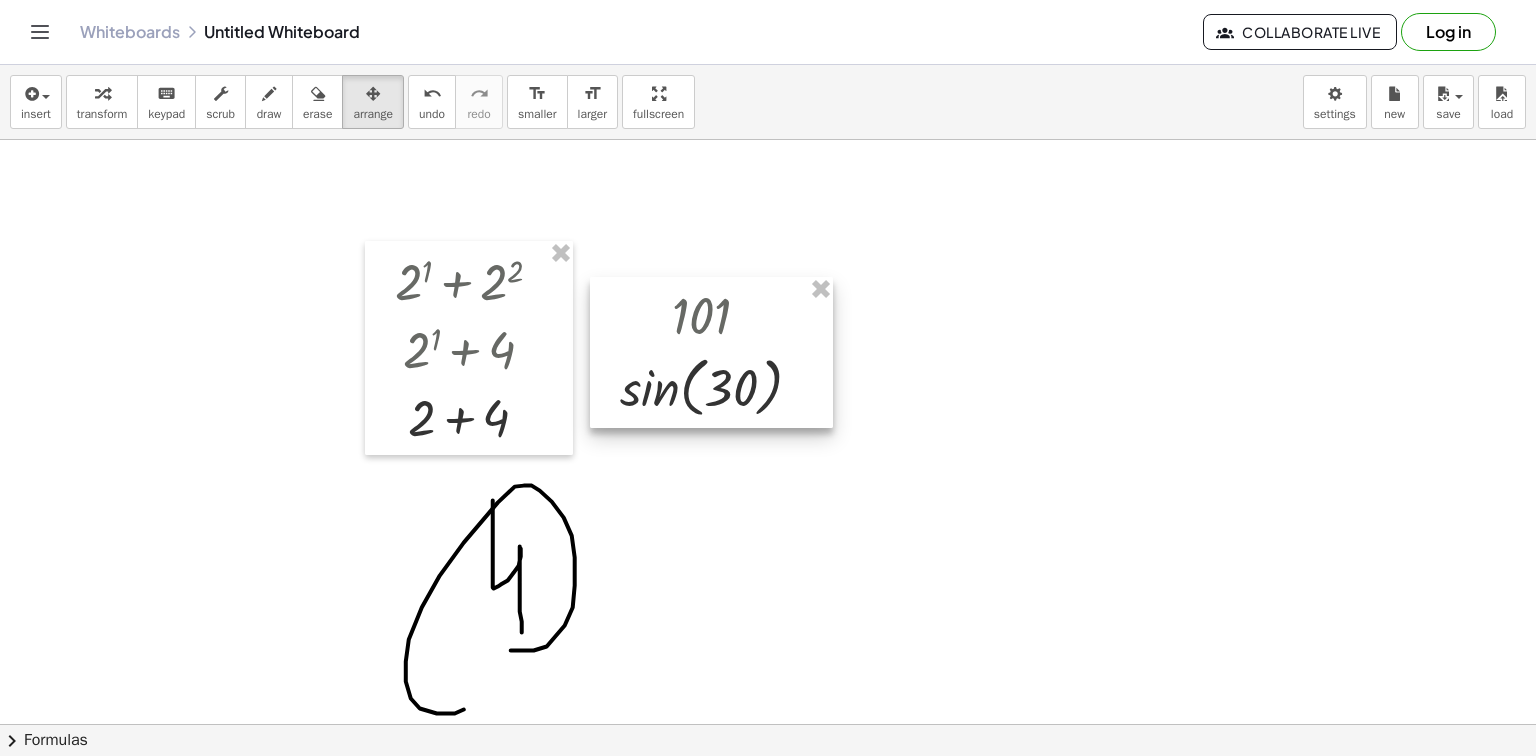 drag, startPoint x: 731, startPoint y: 400, endPoint x: 709, endPoint y: 364, distance: 42.190044 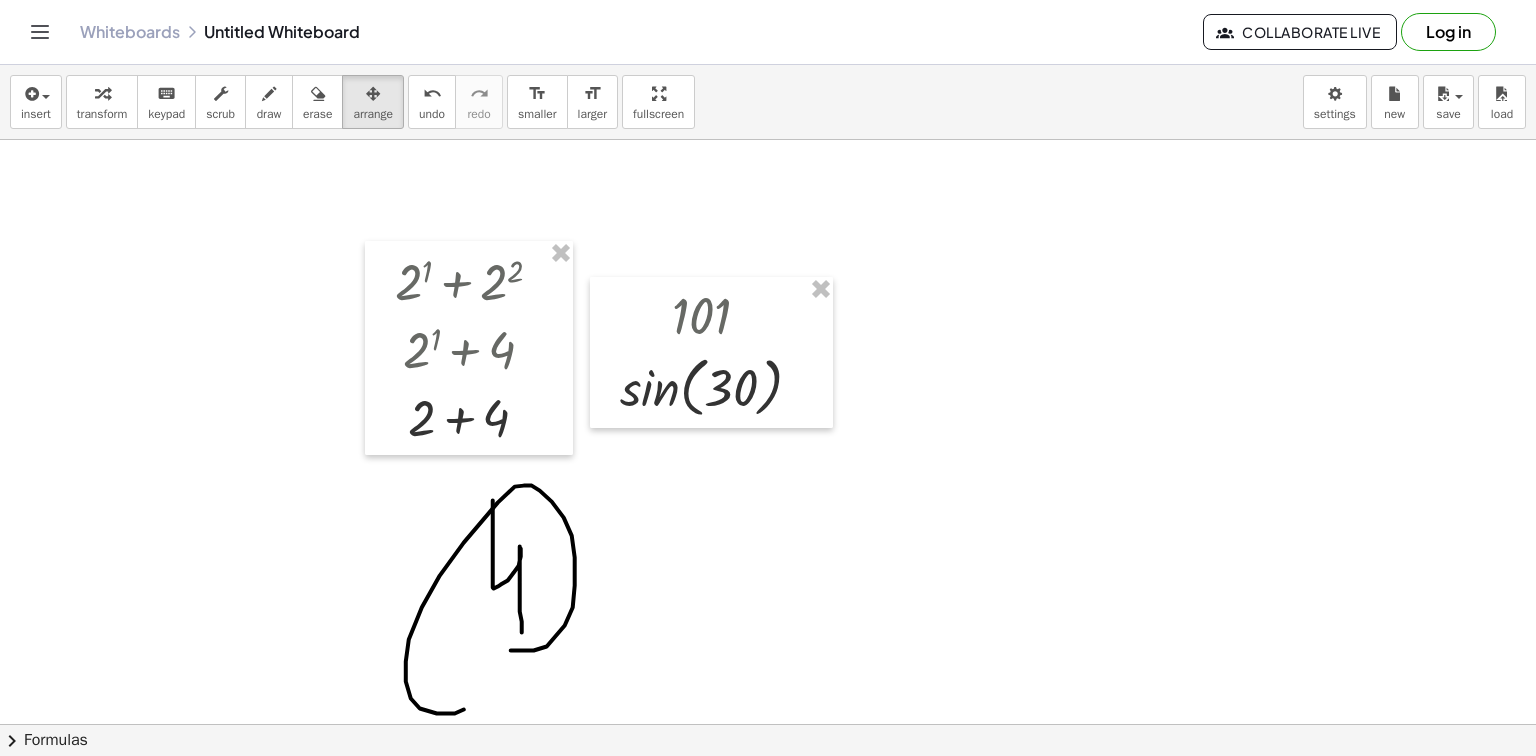 click at bounding box center [768, 698] 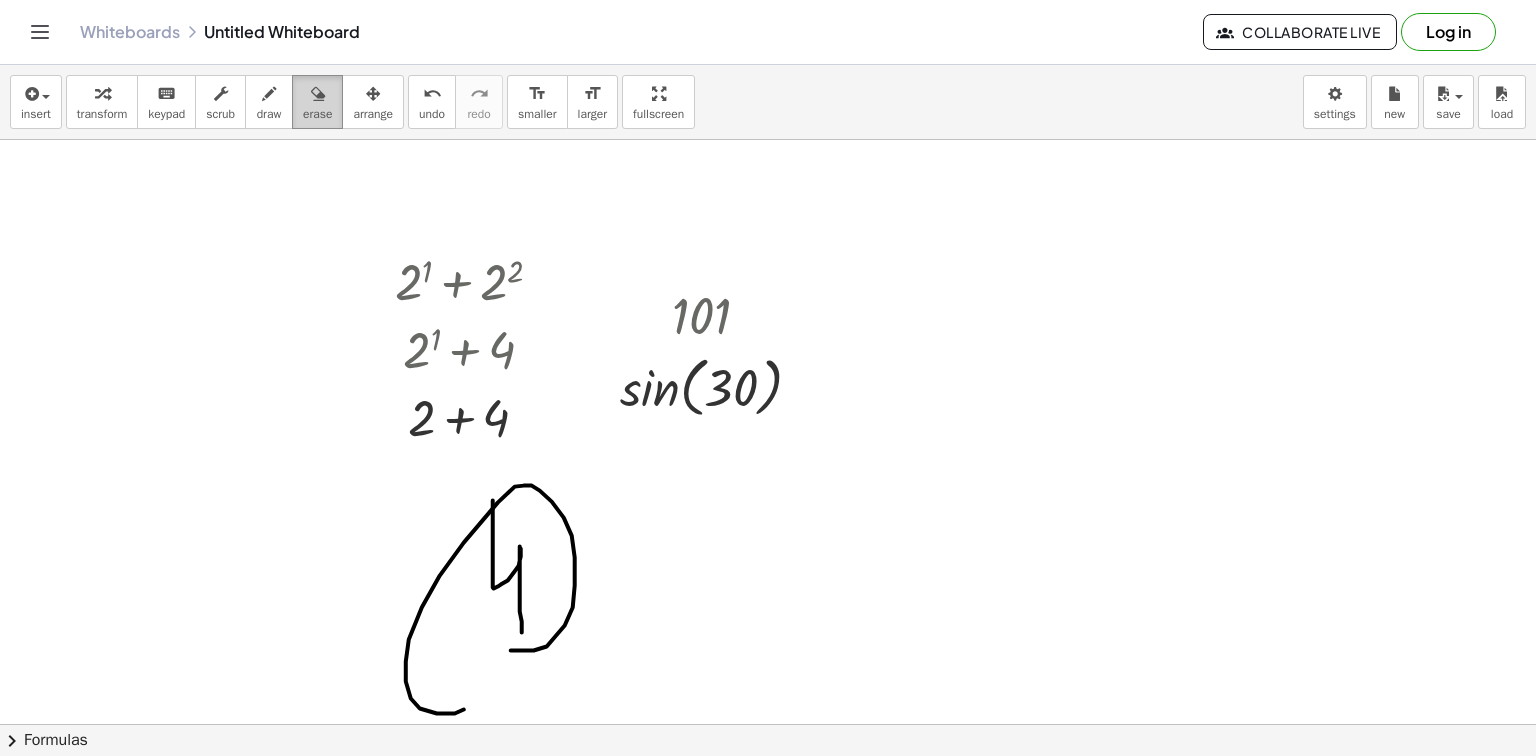 click on "erase" at bounding box center [317, 114] 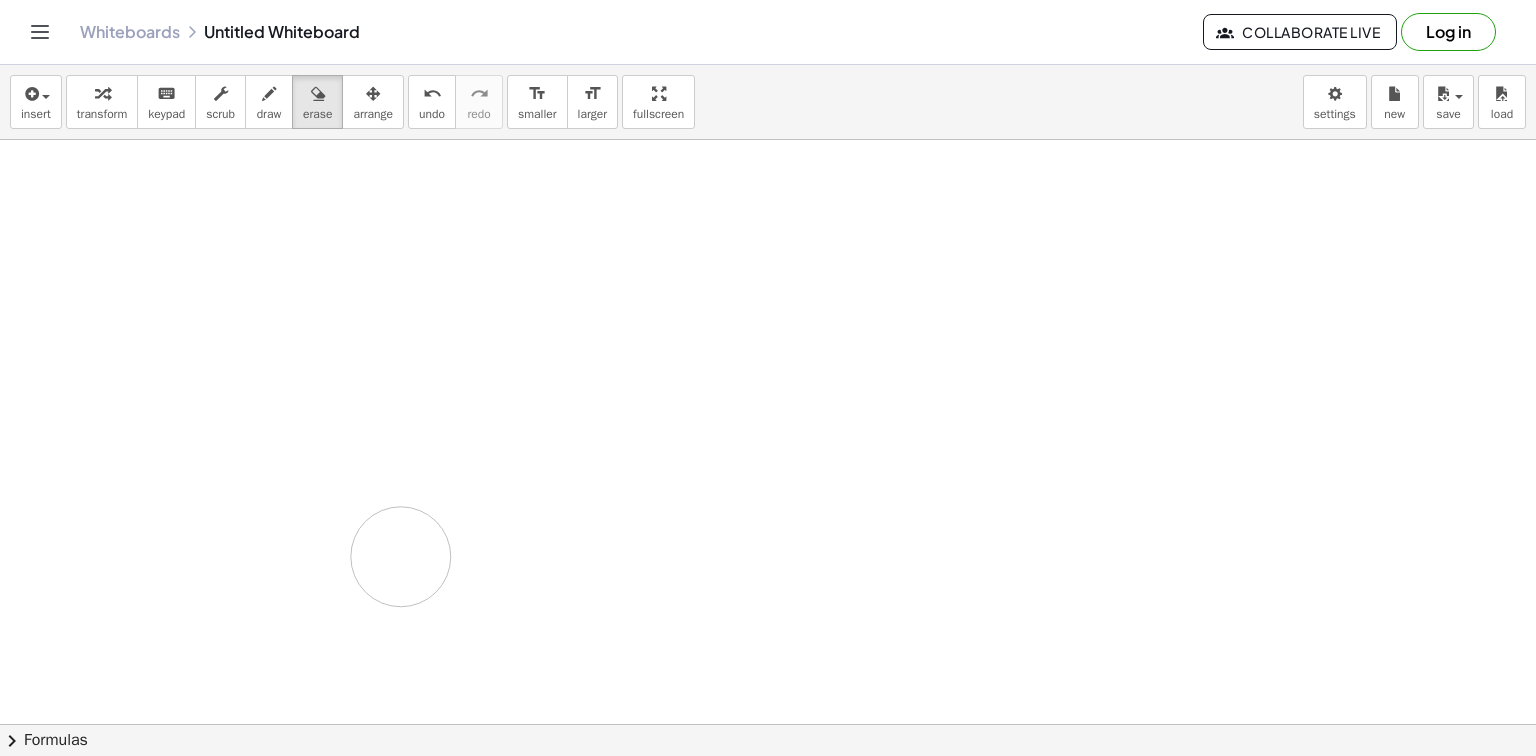 drag, startPoint x: 461, startPoint y: 679, endPoint x: 393, endPoint y: 488, distance: 202.74368 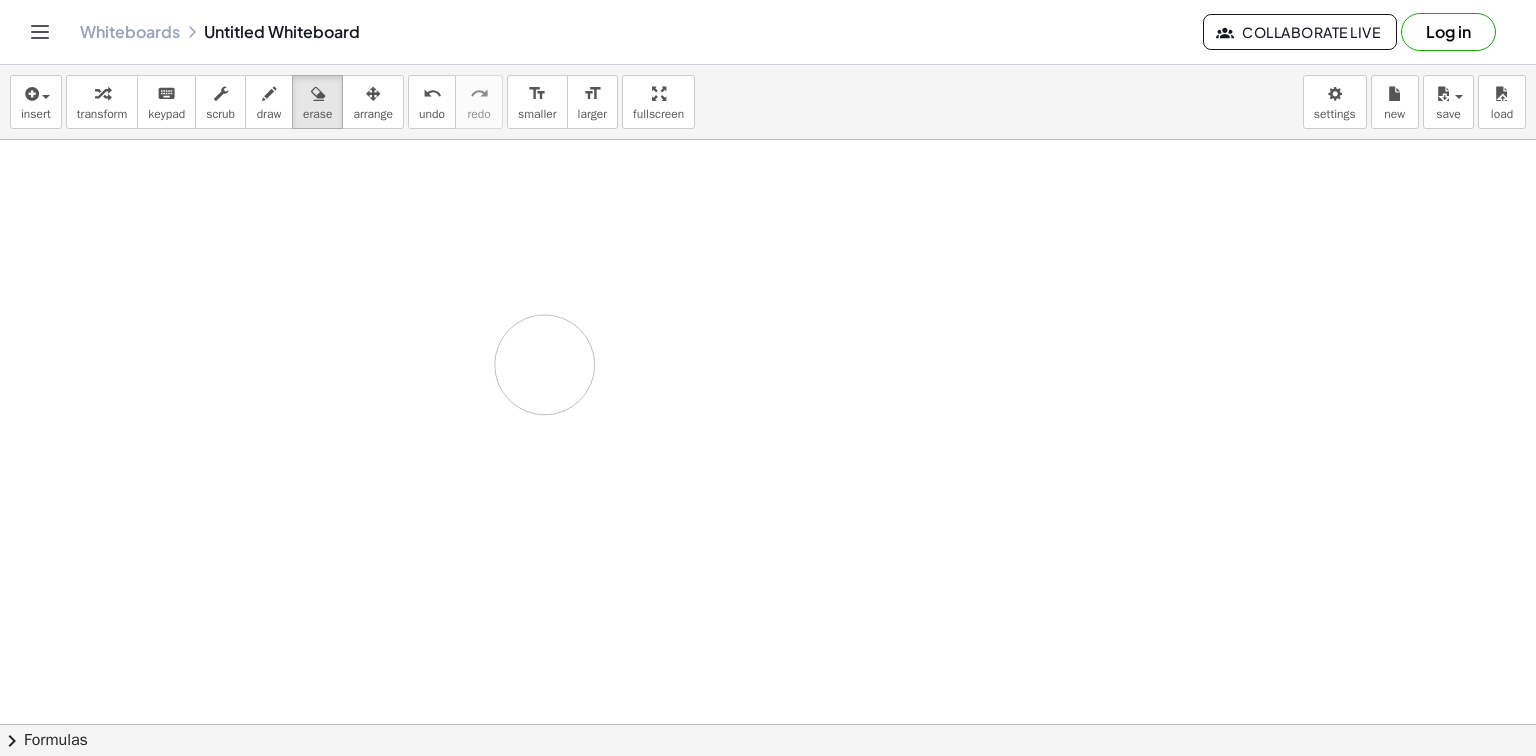 drag, startPoint x: 439, startPoint y: 304, endPoint x: 548, endPoint y: 362, distance: 123.47064 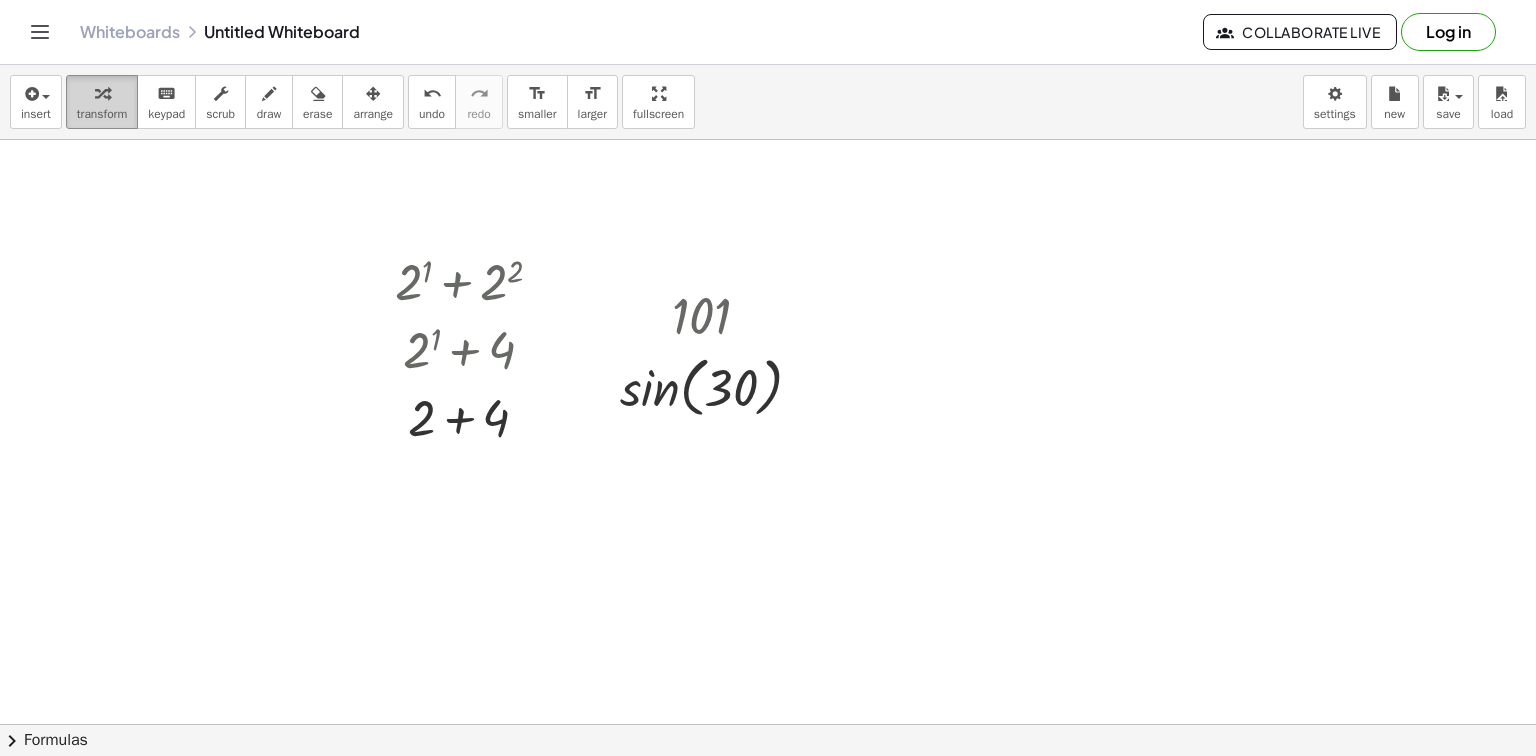 click on "transform" at bounding box center [102, 114] 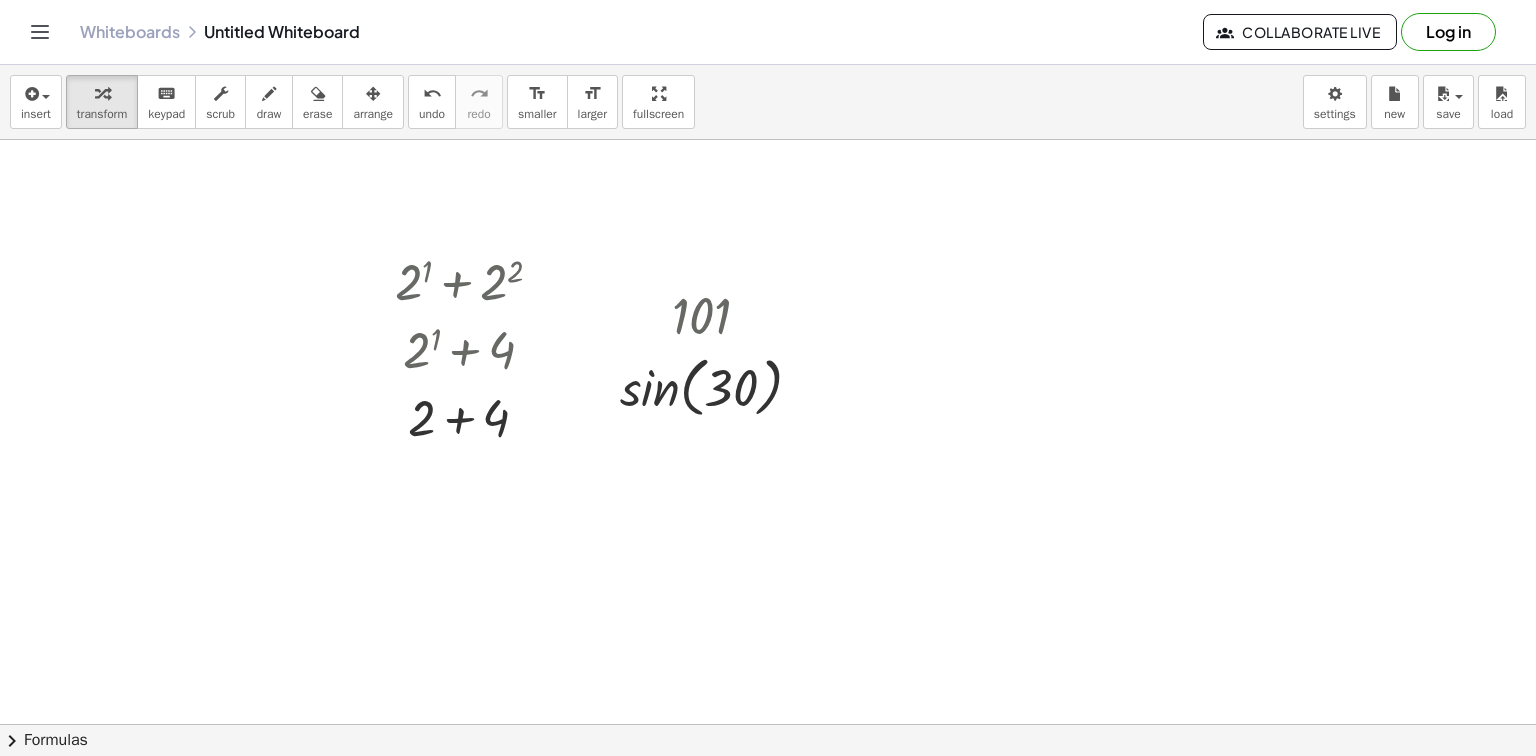 click on "insert select one: Math Expression Function Text Youtube Video Graphing Geometry Geometry 3D transform keyboard keypad scrub draw erase arrange undo undo redo redo format_size smaller format_size larger fullscreen load   save new settings + 2 1 + 2 2 Go back to this line Copy line as LaTeX Copy derivation as LaTeX + 2 1 + 4 + 2 + 4 101 sin ( , 30 ) × chevron_right  Formulas
Drag one side of a formula onto a highlighted expression on the canvas to apply it.
Quadratic Formula
+ · a · x 2 + · b · x + c = 0
⇔
x = · ( − b ± 2 √ ( + b 2 − · 4 · a · c ) ) · 2 · a
+ x 2 + · p · x + q = 0
⇔
x = − · p · 2 ± 2 √ ( + ( · p · 2 ) 2 − q )
Manually Factoring a Quadratic" at bounding box center (768, 410) 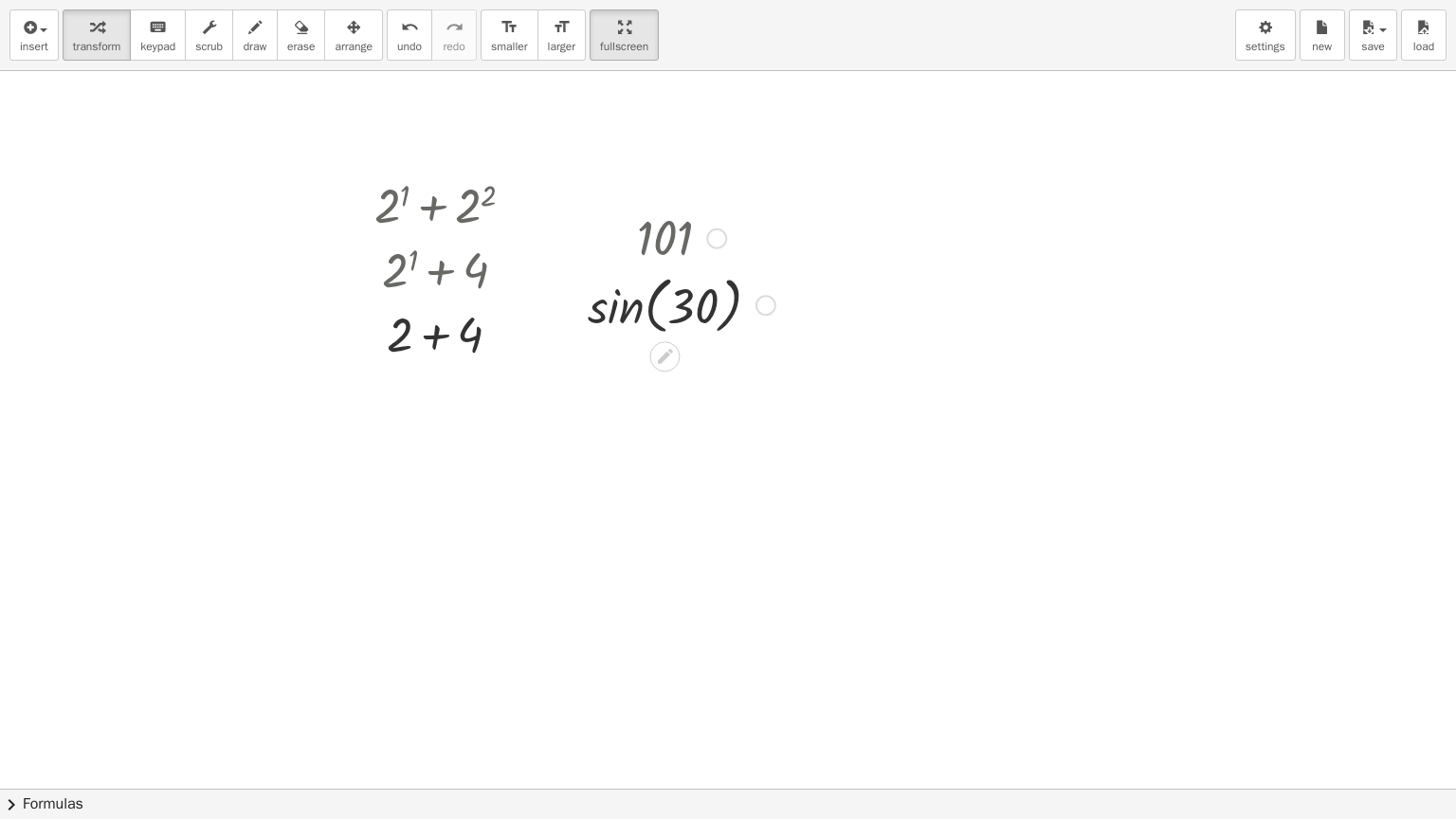 click at bounding box center (728, 763) 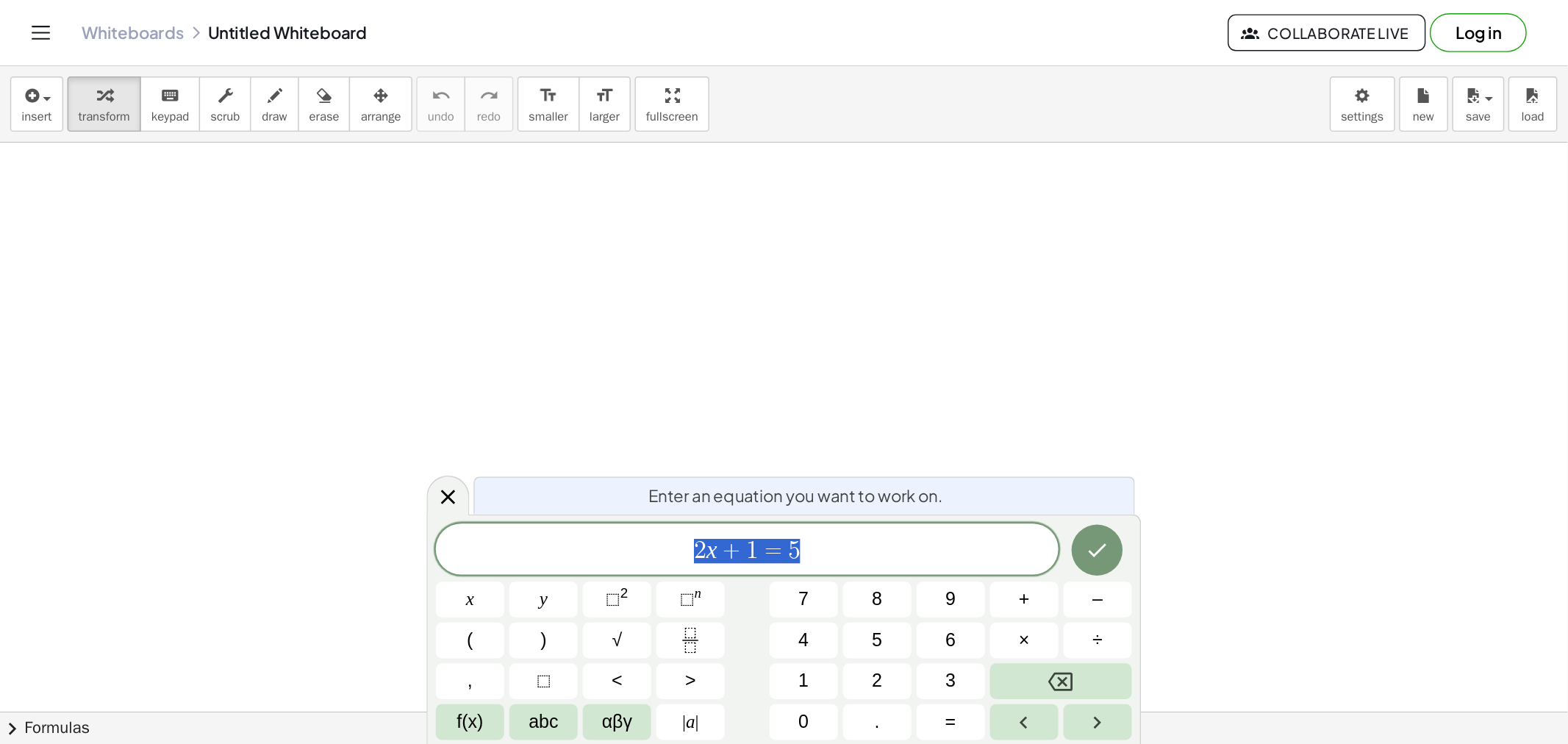 scroll, scrollTop: 0, scrollLeft: 0, axis: both 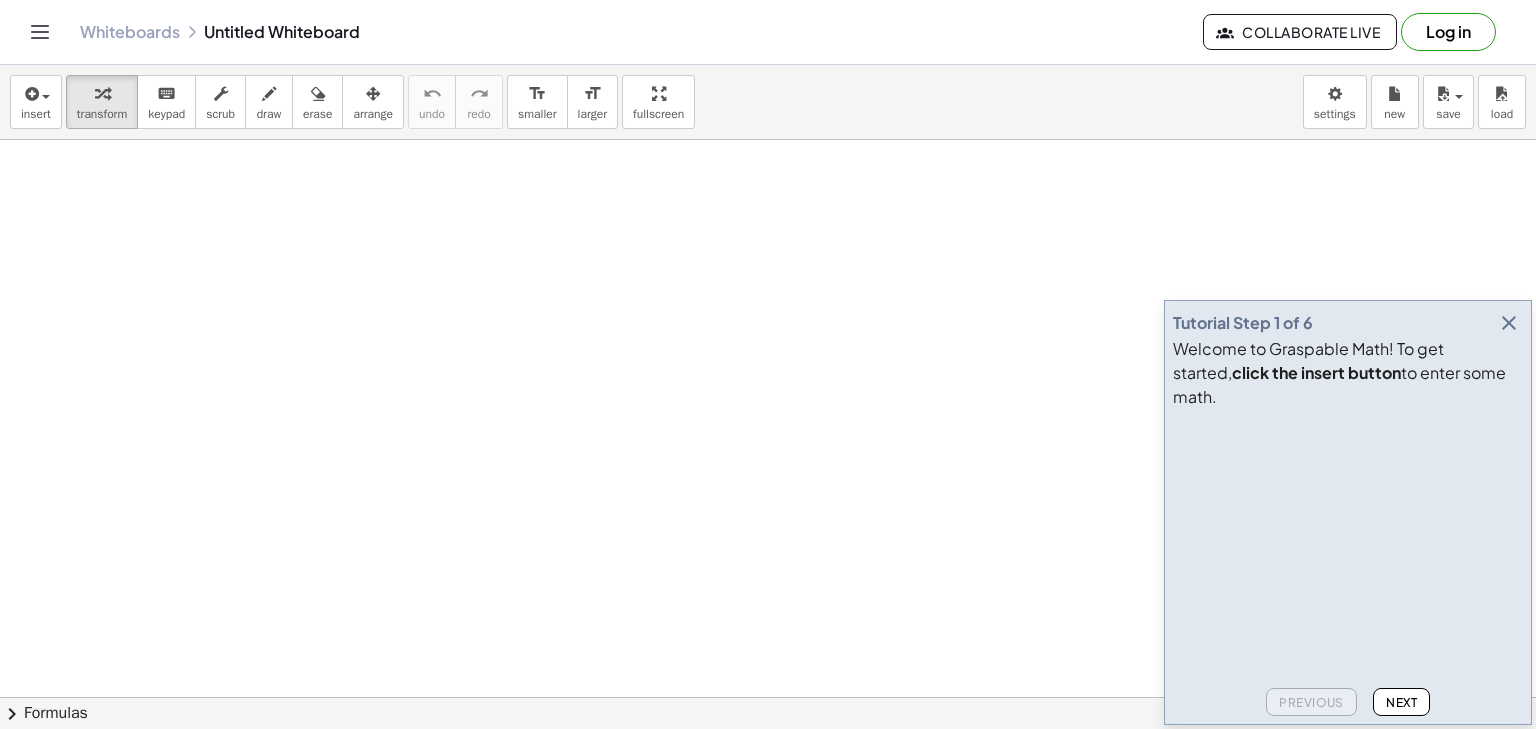 click at bounding box center [1509, 323] 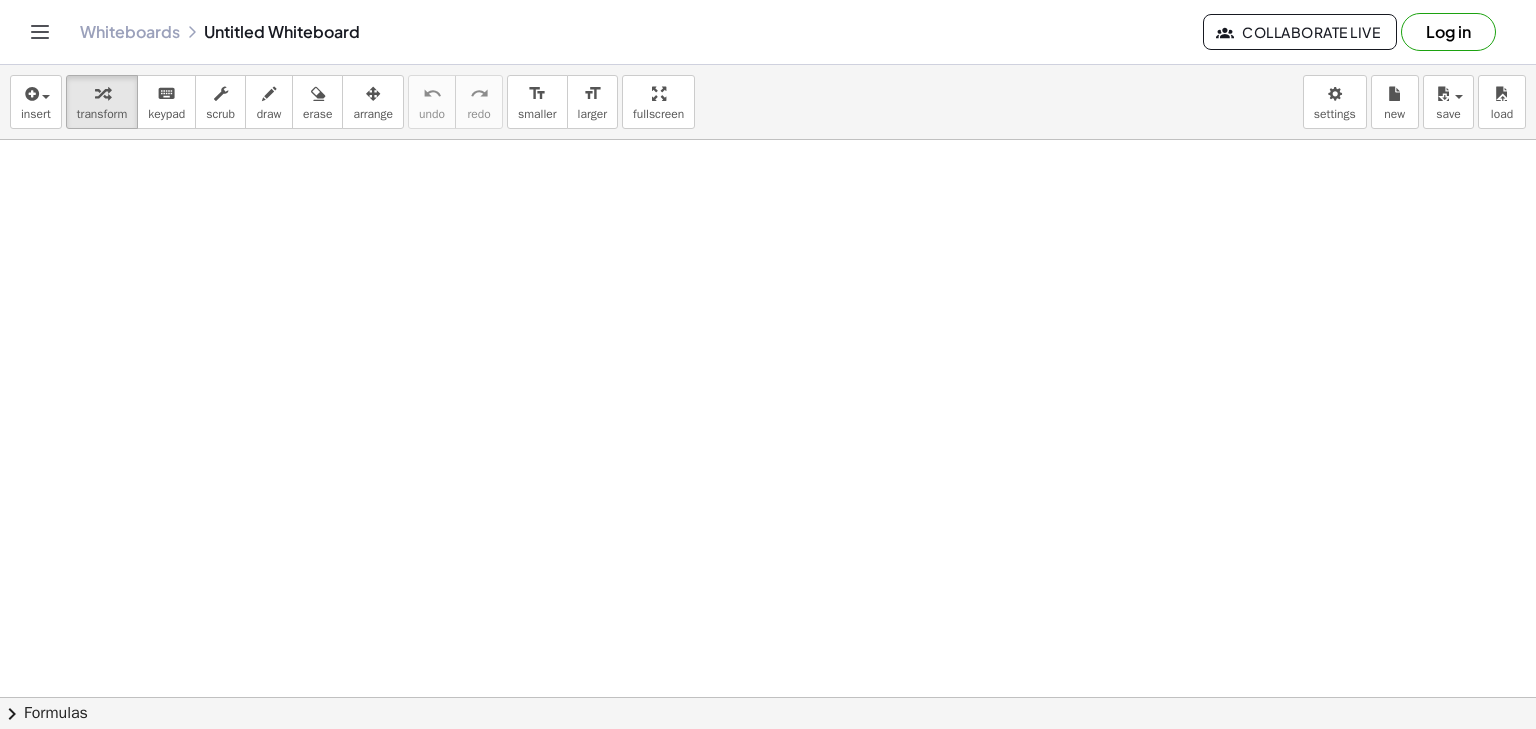 click at bounding box center [768, 762] 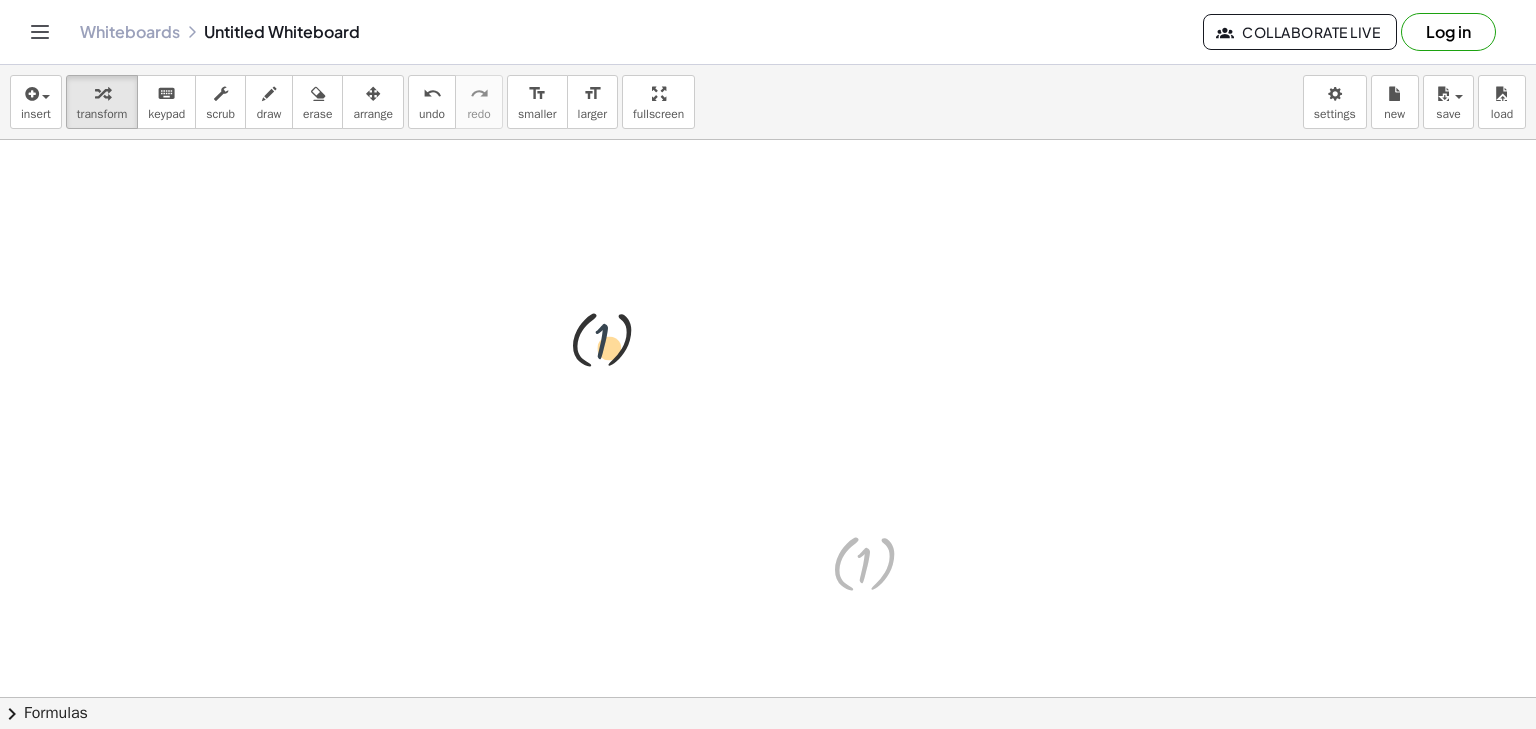 drag, startPoint x: 869, startPoint y: 559, endPoint x: 556, endPoint y: 272, distance: 424.66223 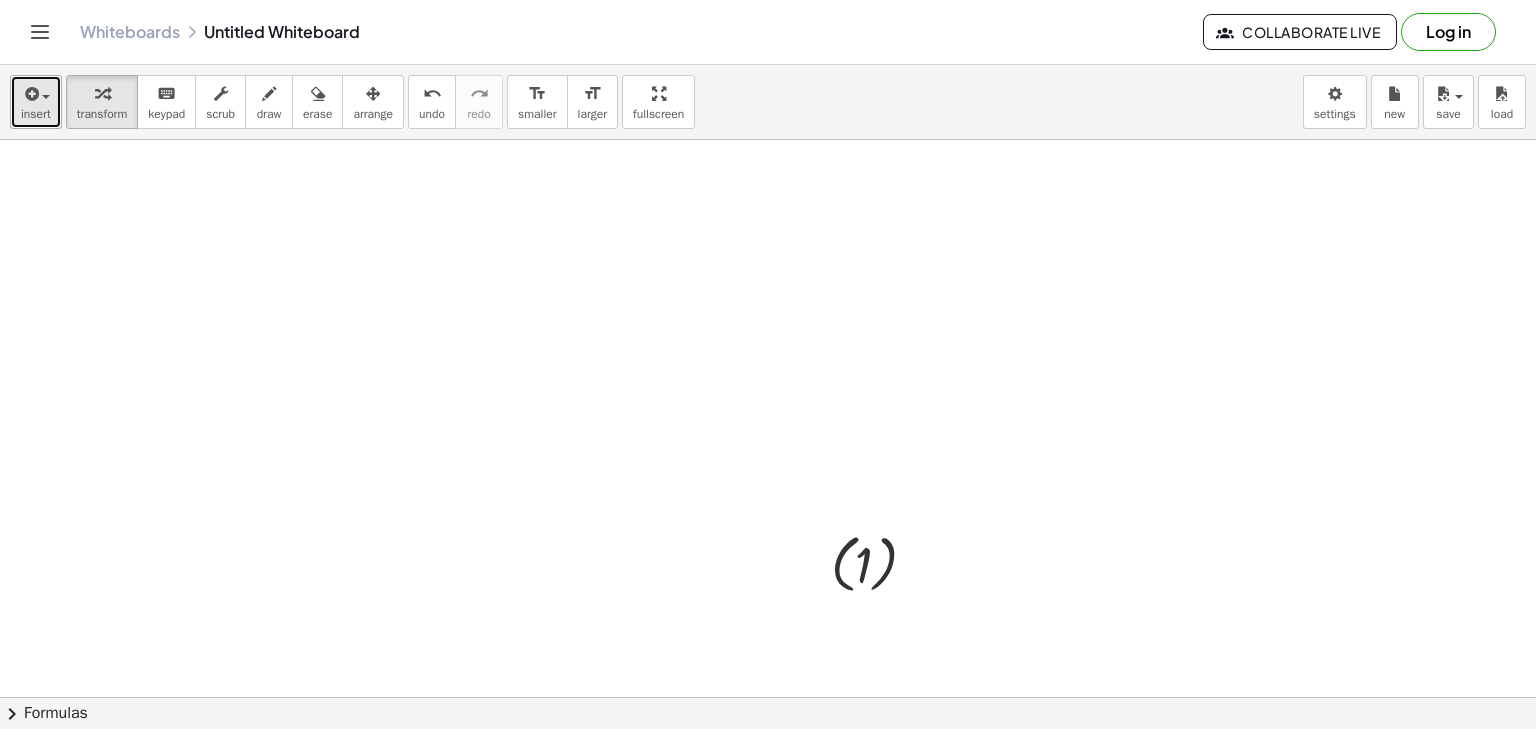 click on "insert" at bounding box center (36, 114) 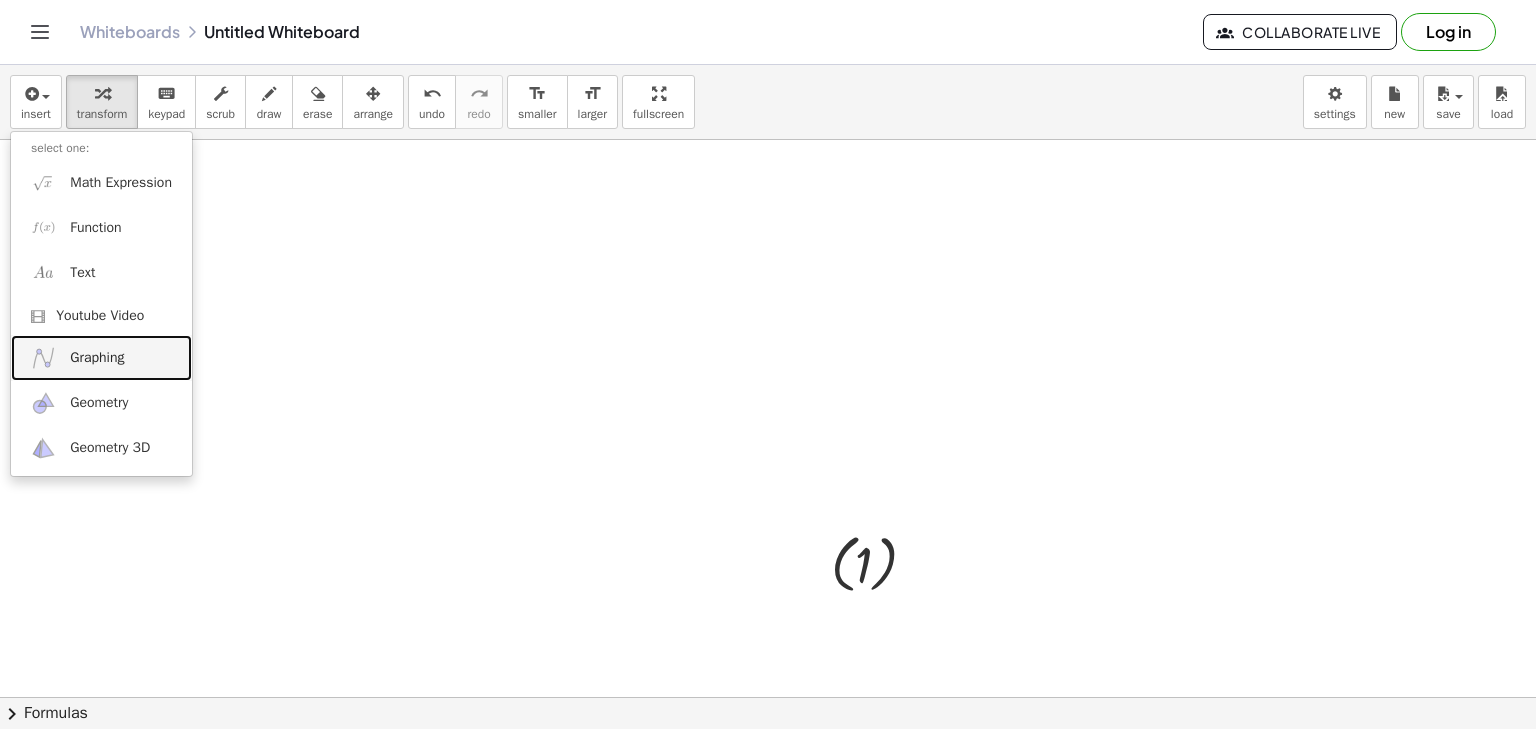 click on "Graphing" at bounding box center (101, 357) 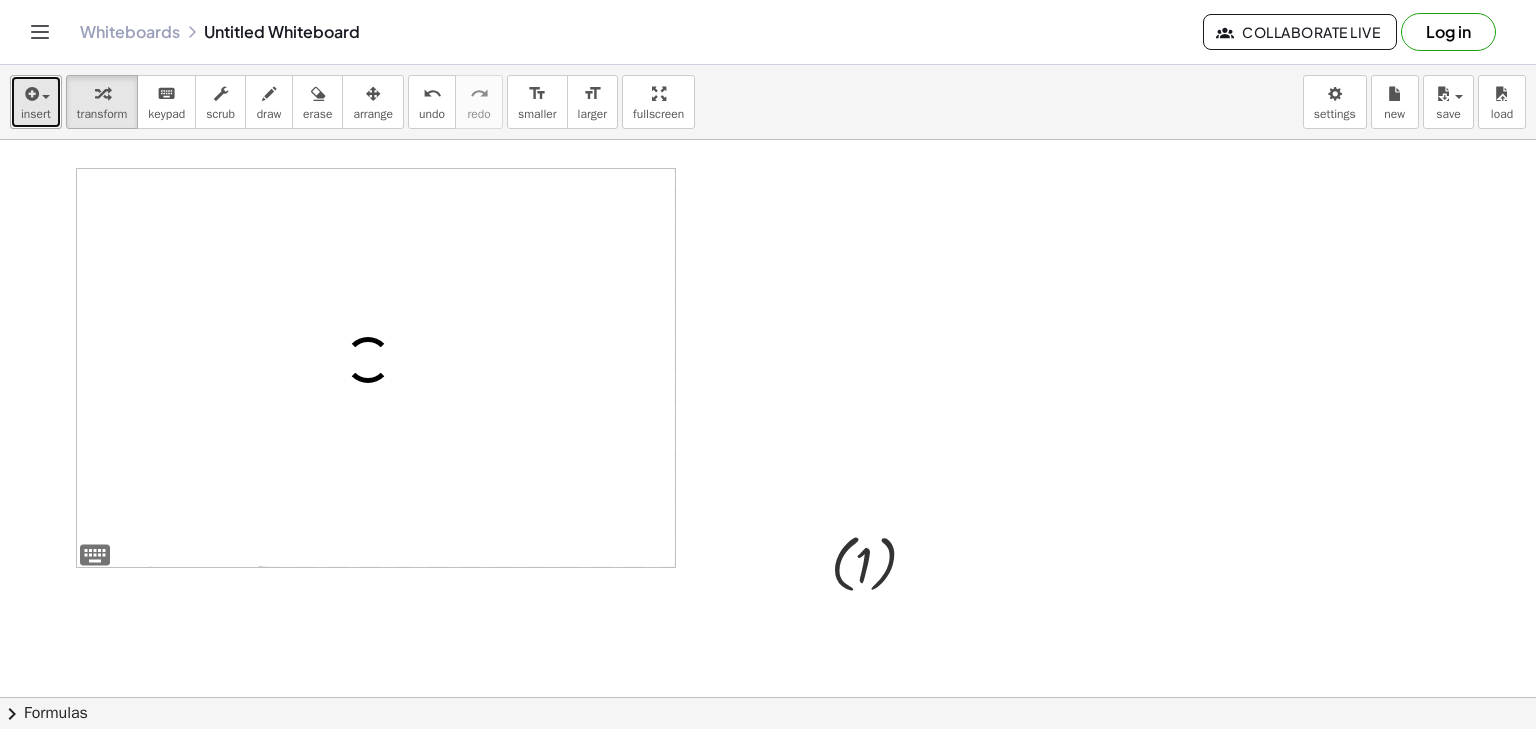 click on "insert" at bounding box center [36, 114] 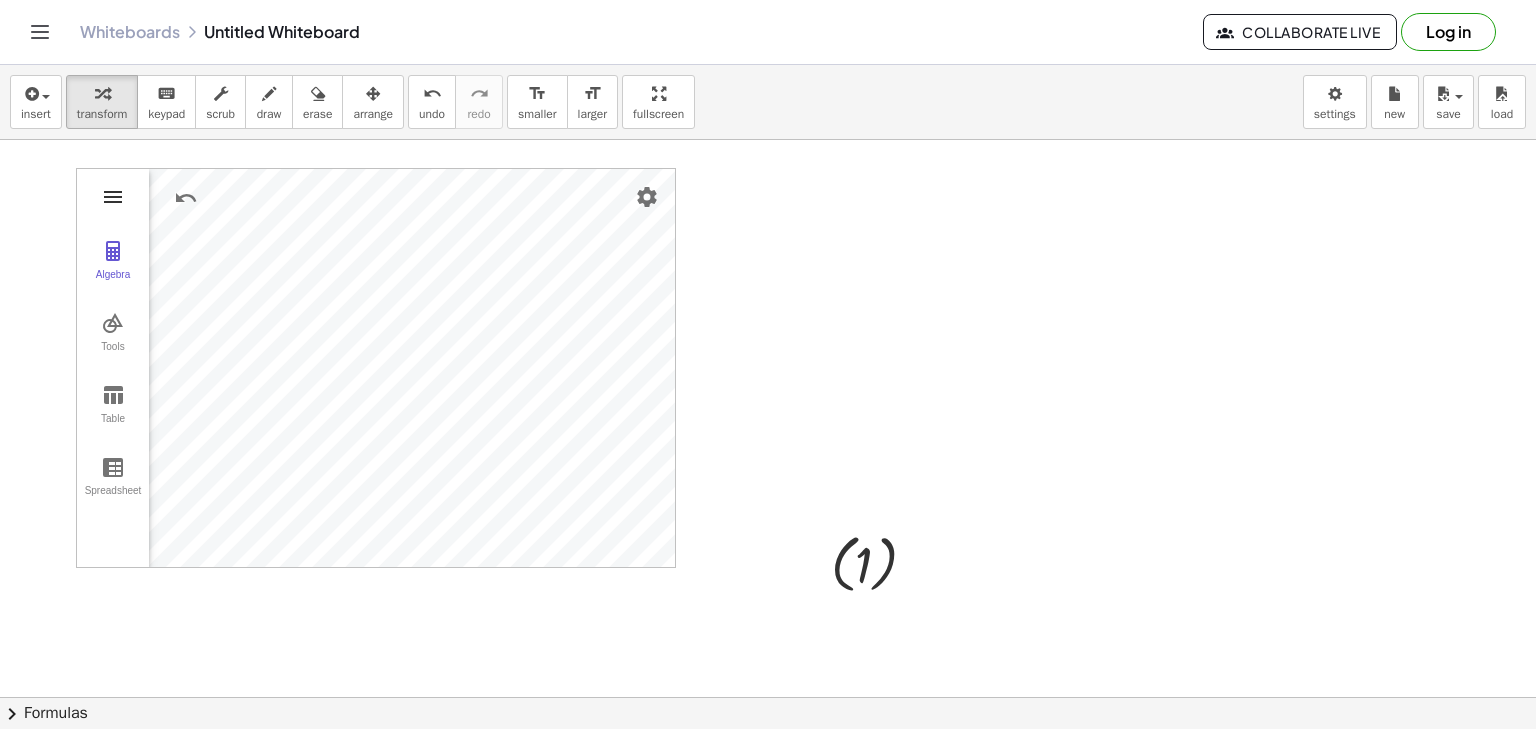 click at bounding box center (113, 197) 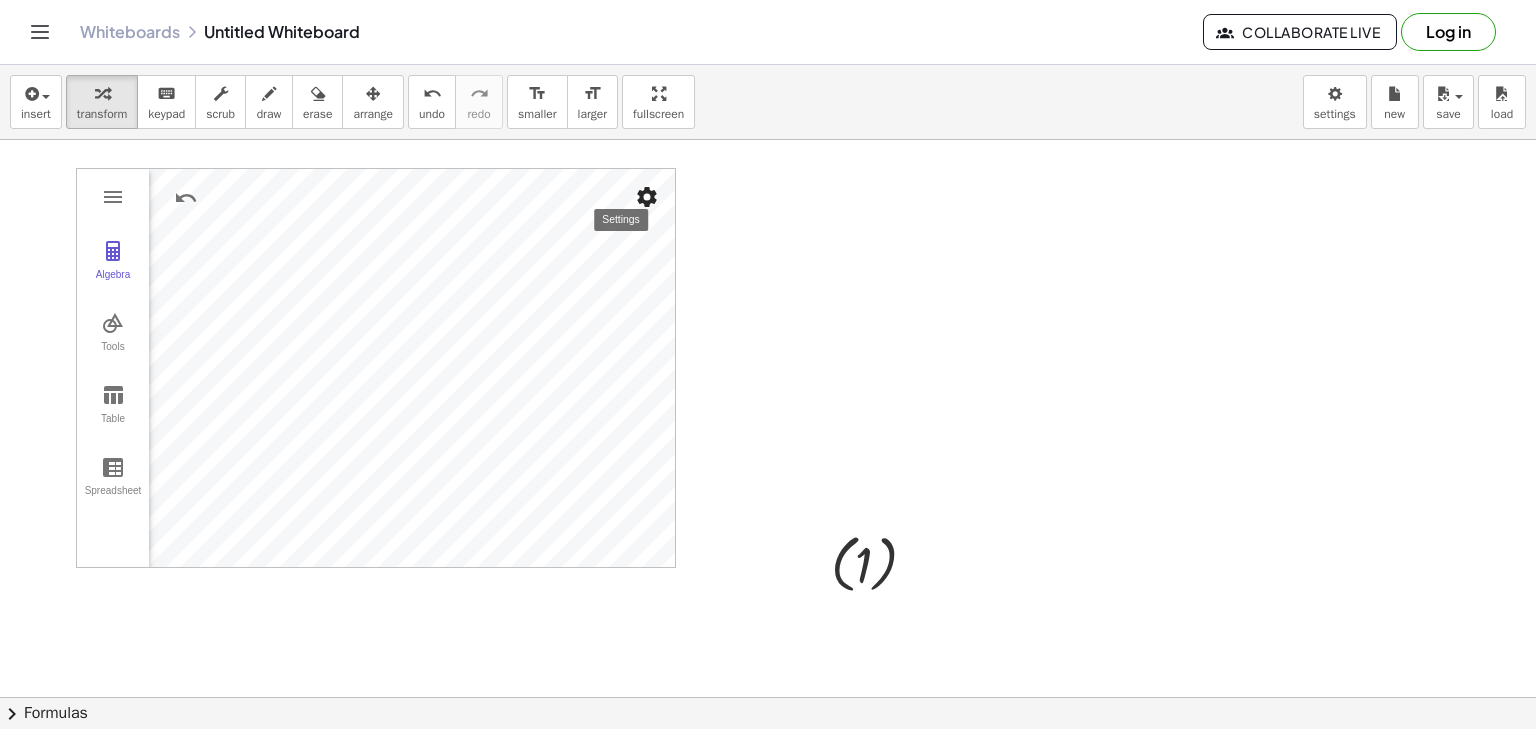 click at bounding box center (647, 197) 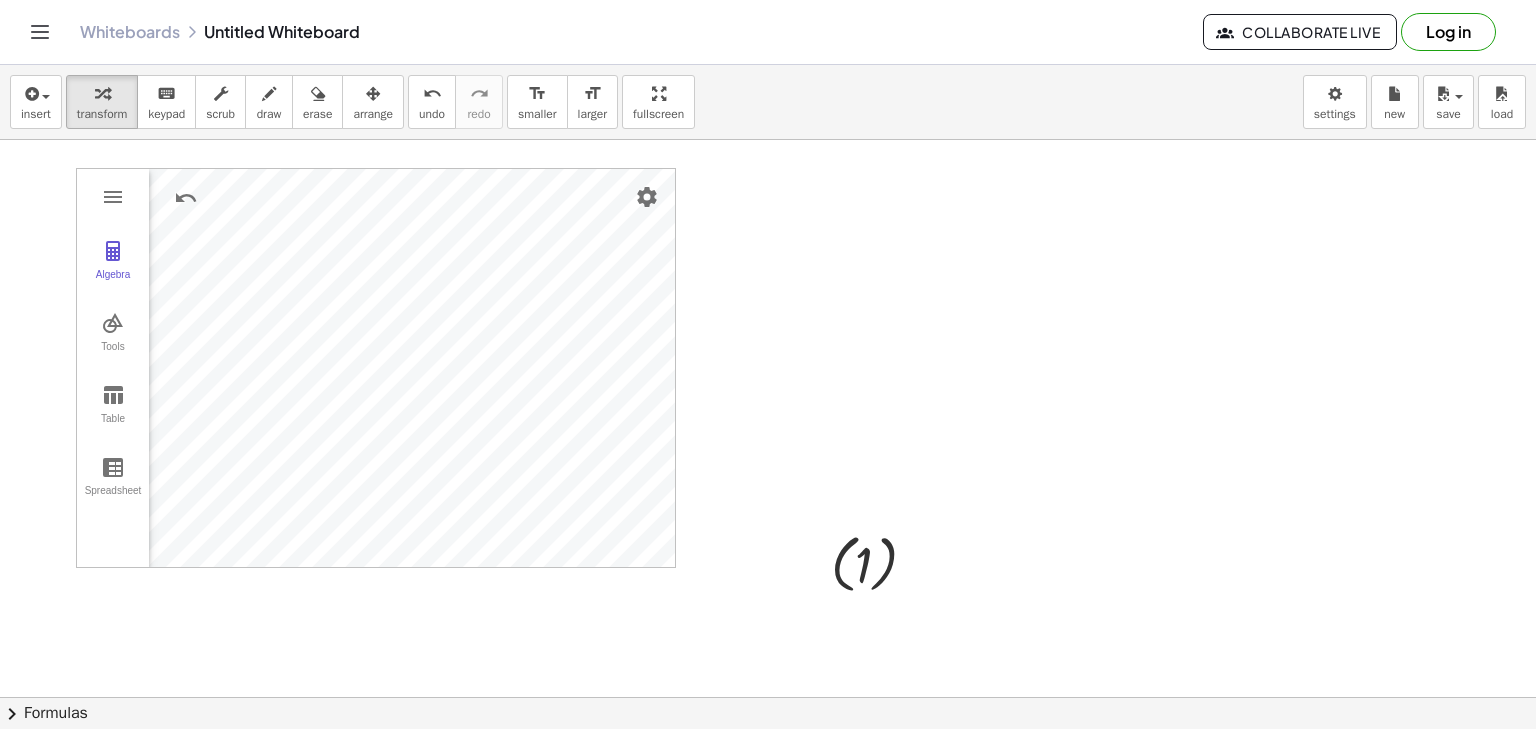 click at bounding box center (768, 762) 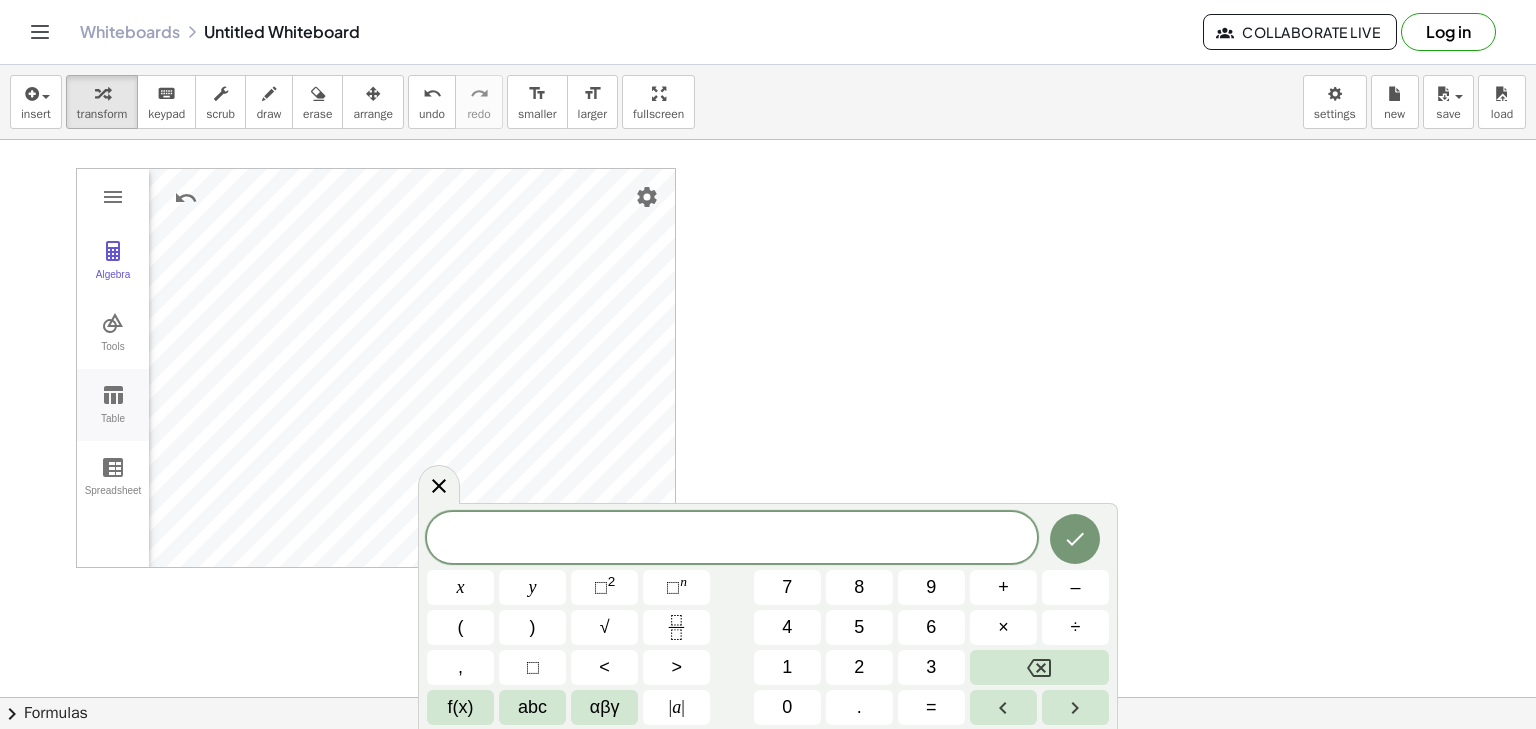 click on "Table" at bounding box center (113, 427) 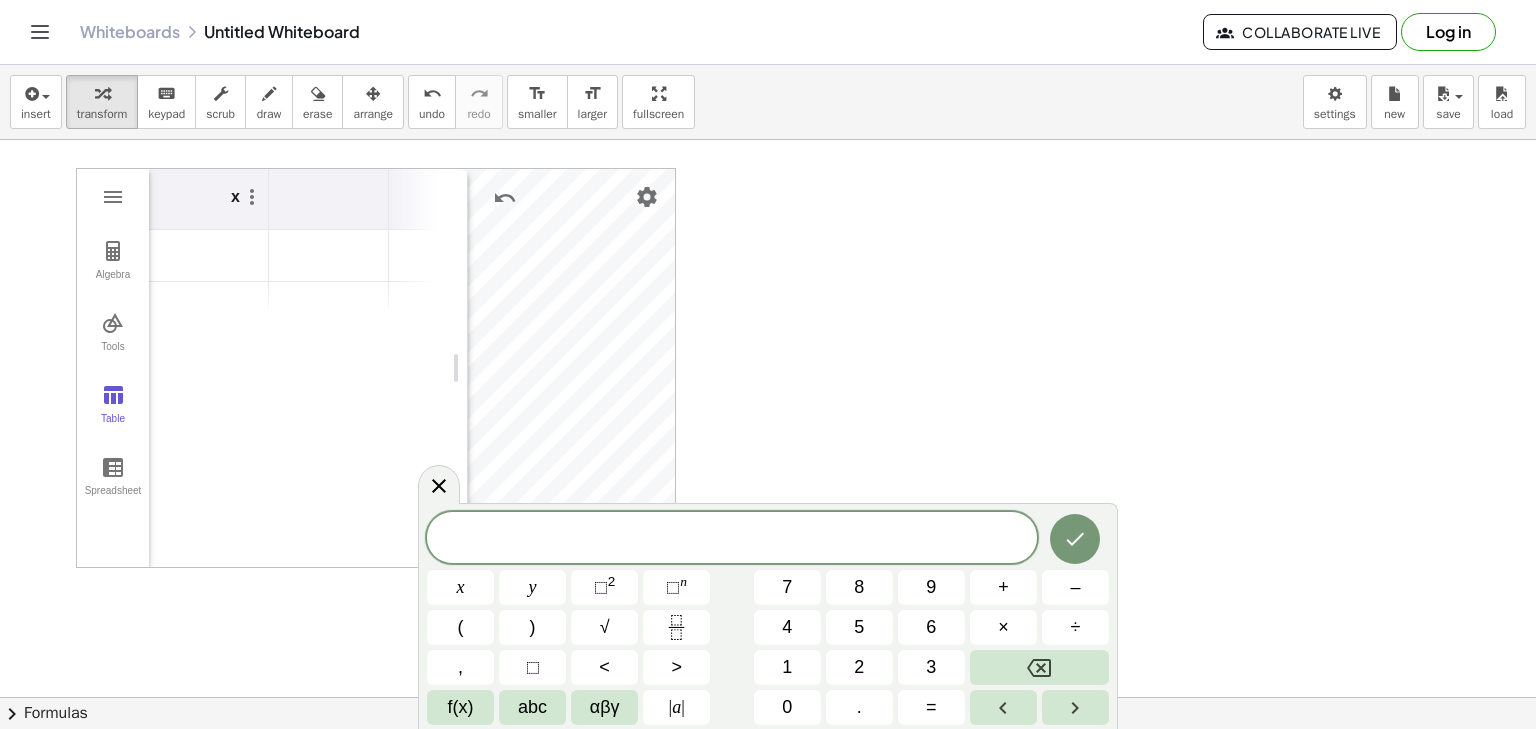 drag, startPoint x: 256, startPoint y: 358, endPoint x: 460, endPoint y: 377, distance: 204.88289 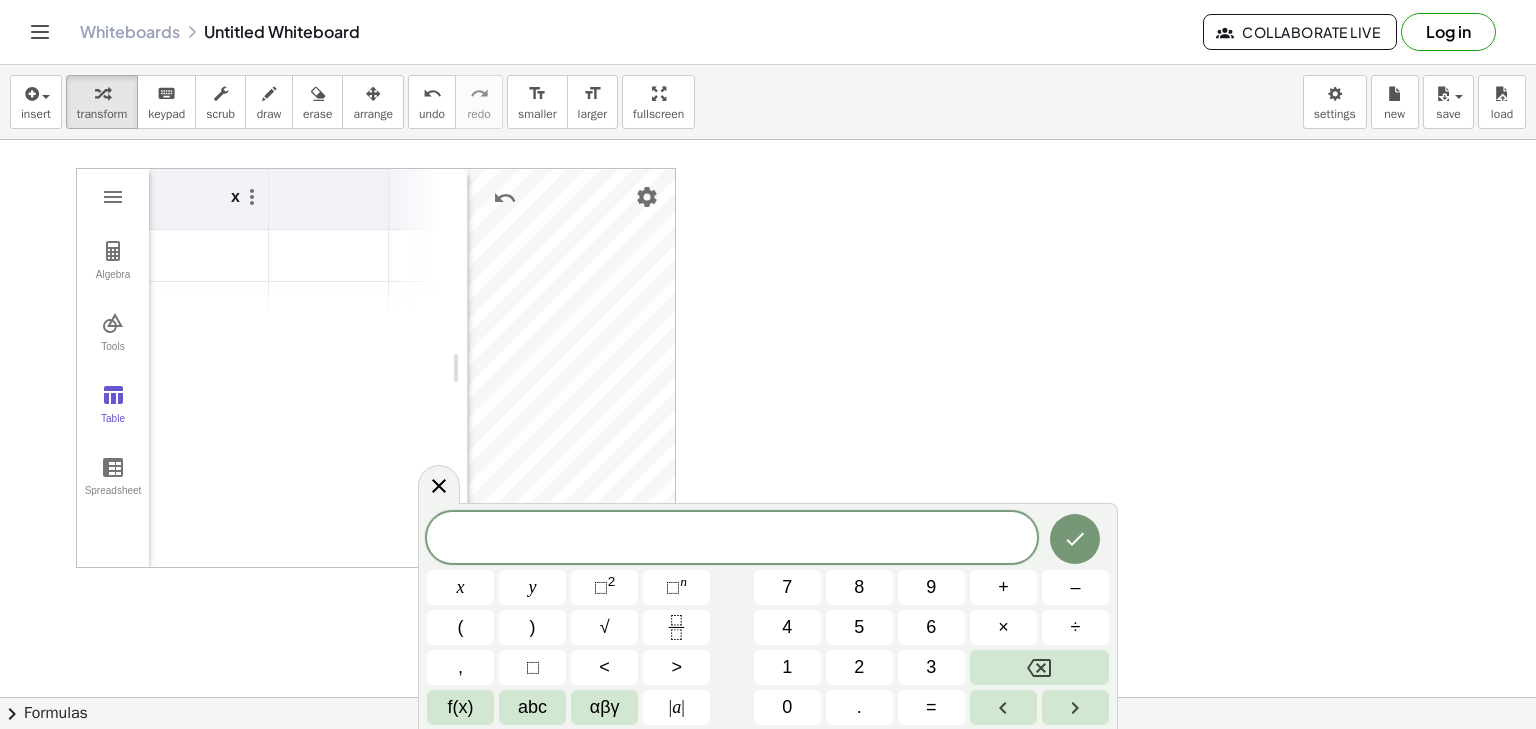 click at bounding box center (209, 256) 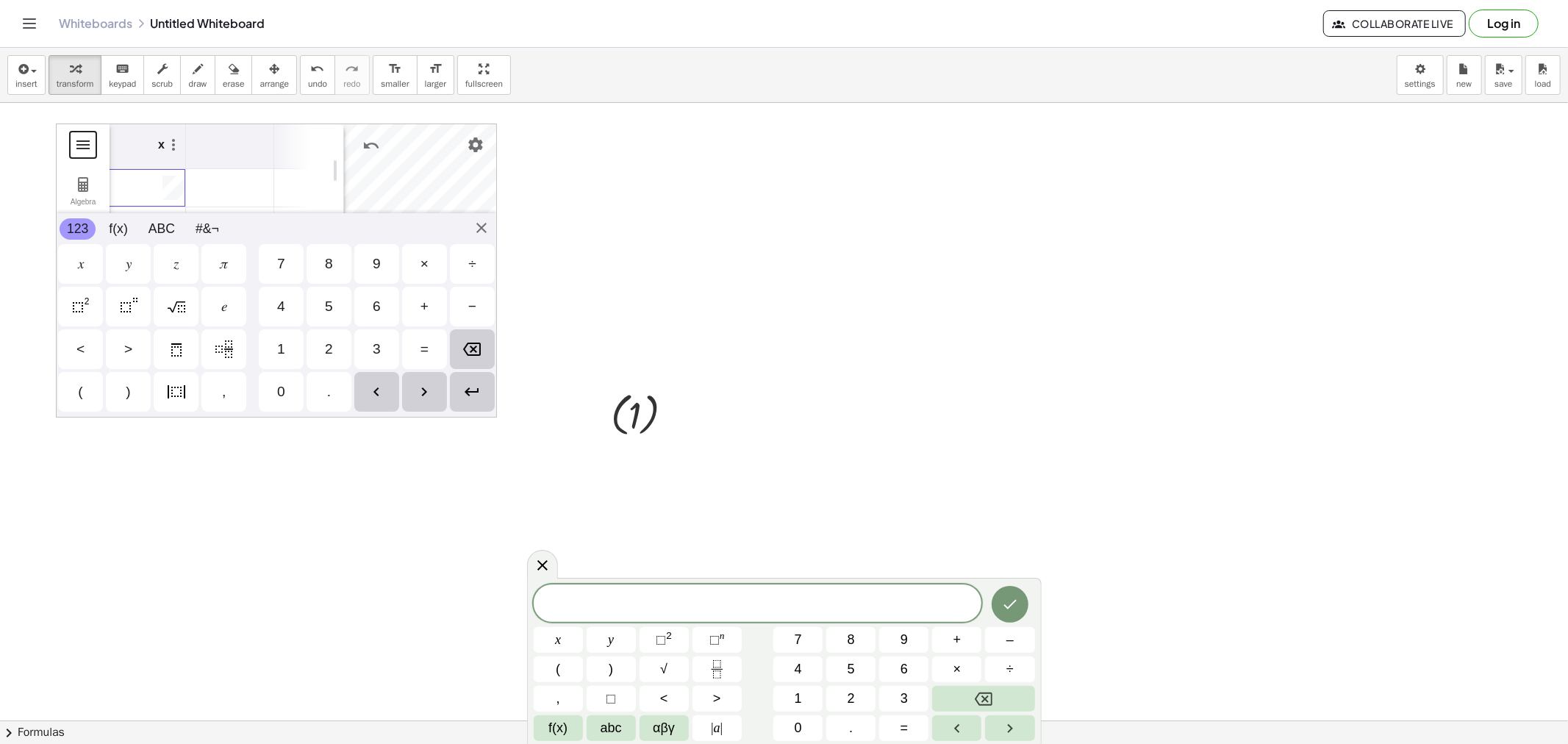 click at bounding box center (83, 145) 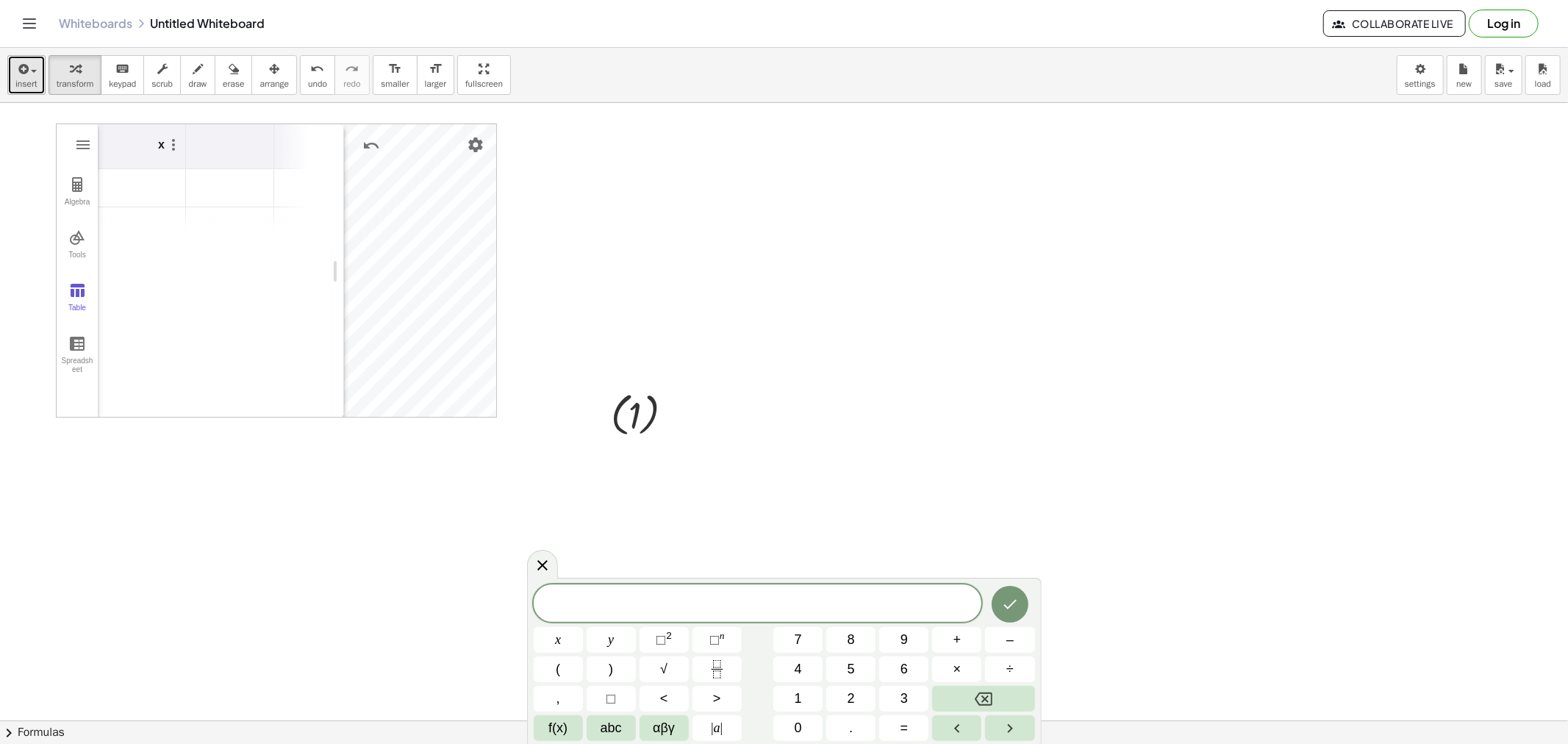 click on "insert" at bounding box center (26, 84) 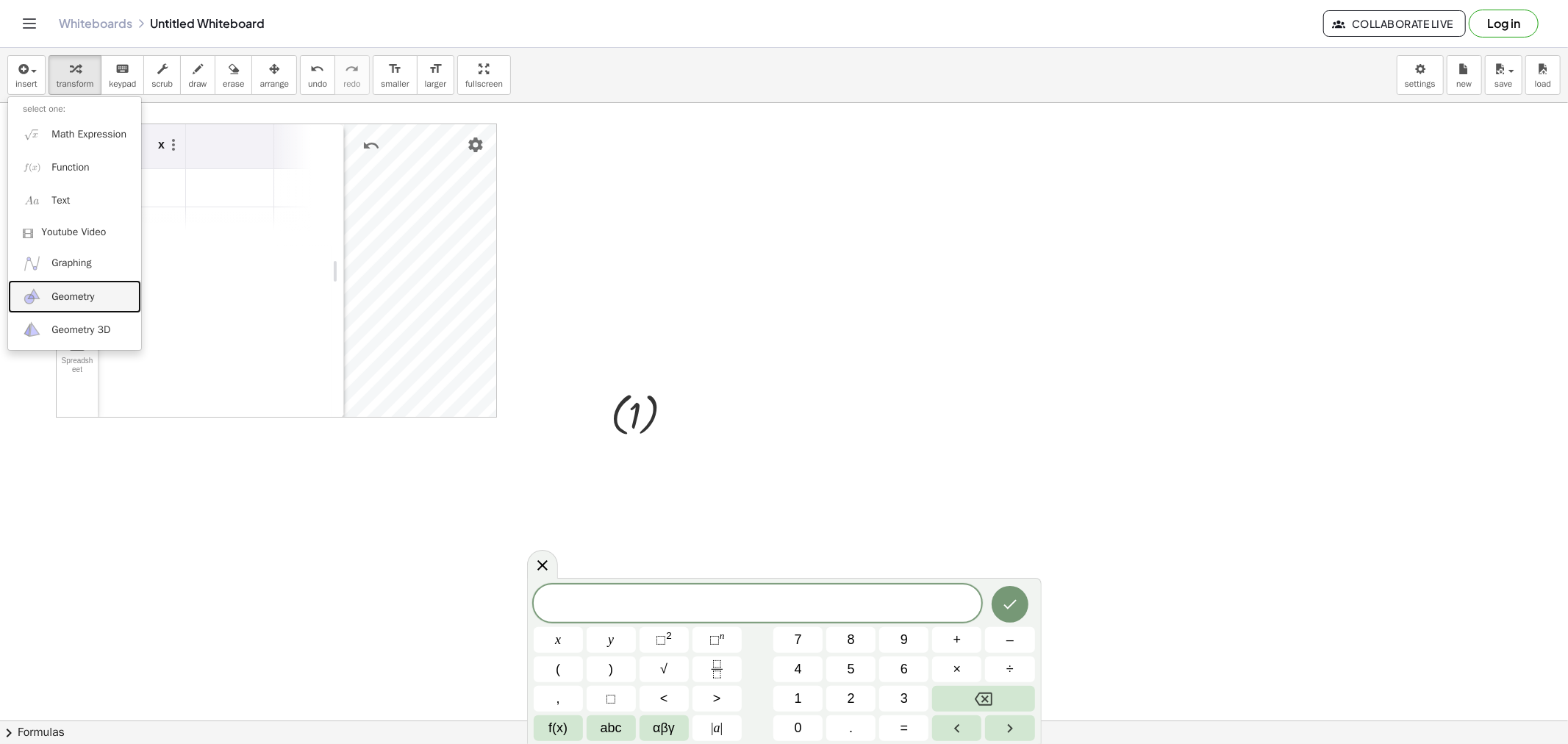 click on "Geometry" at bounding box center [73, 297] 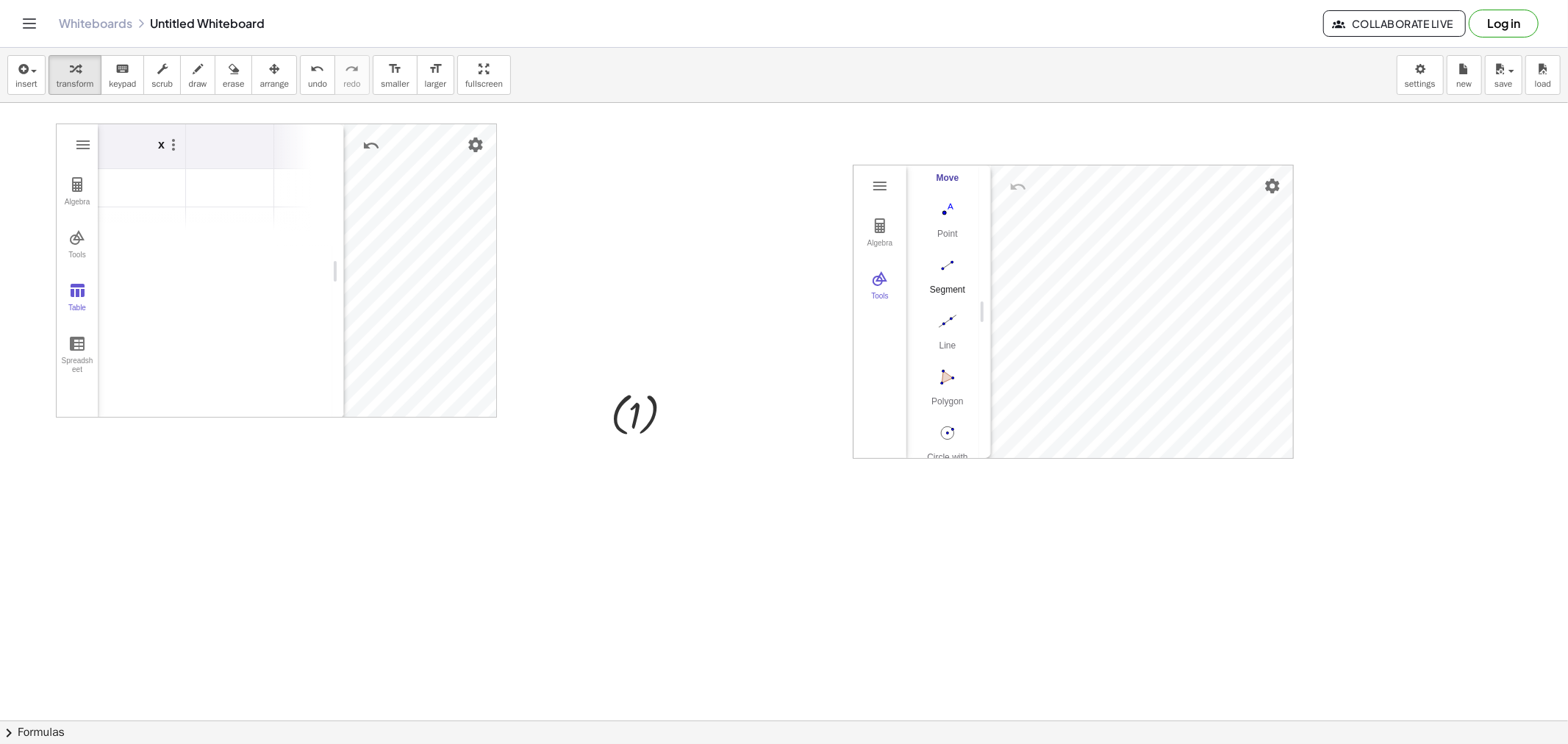 scroll, scrollTop: 151, scrollLeft: 0, axis: vertical 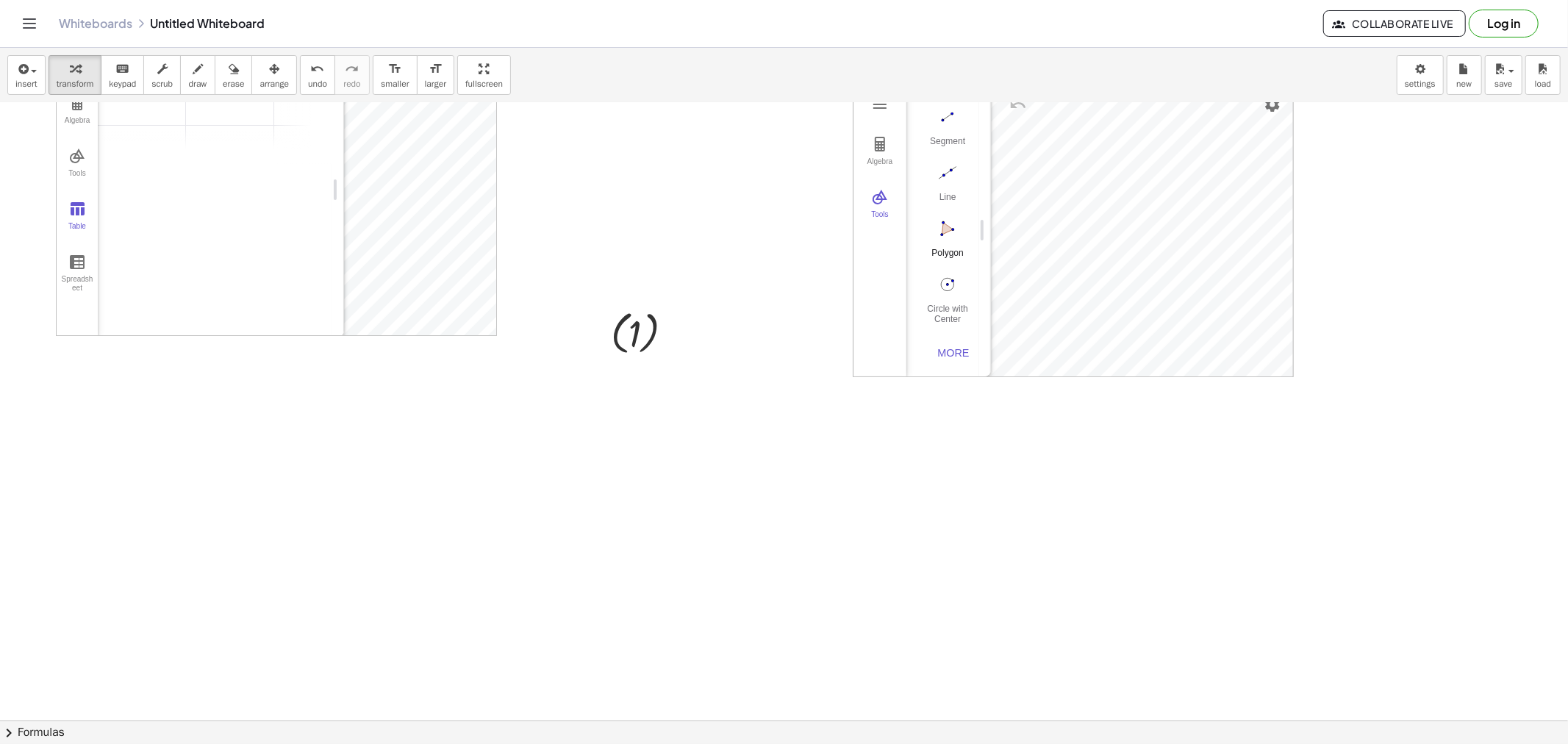click at bounding box center [948, 229] 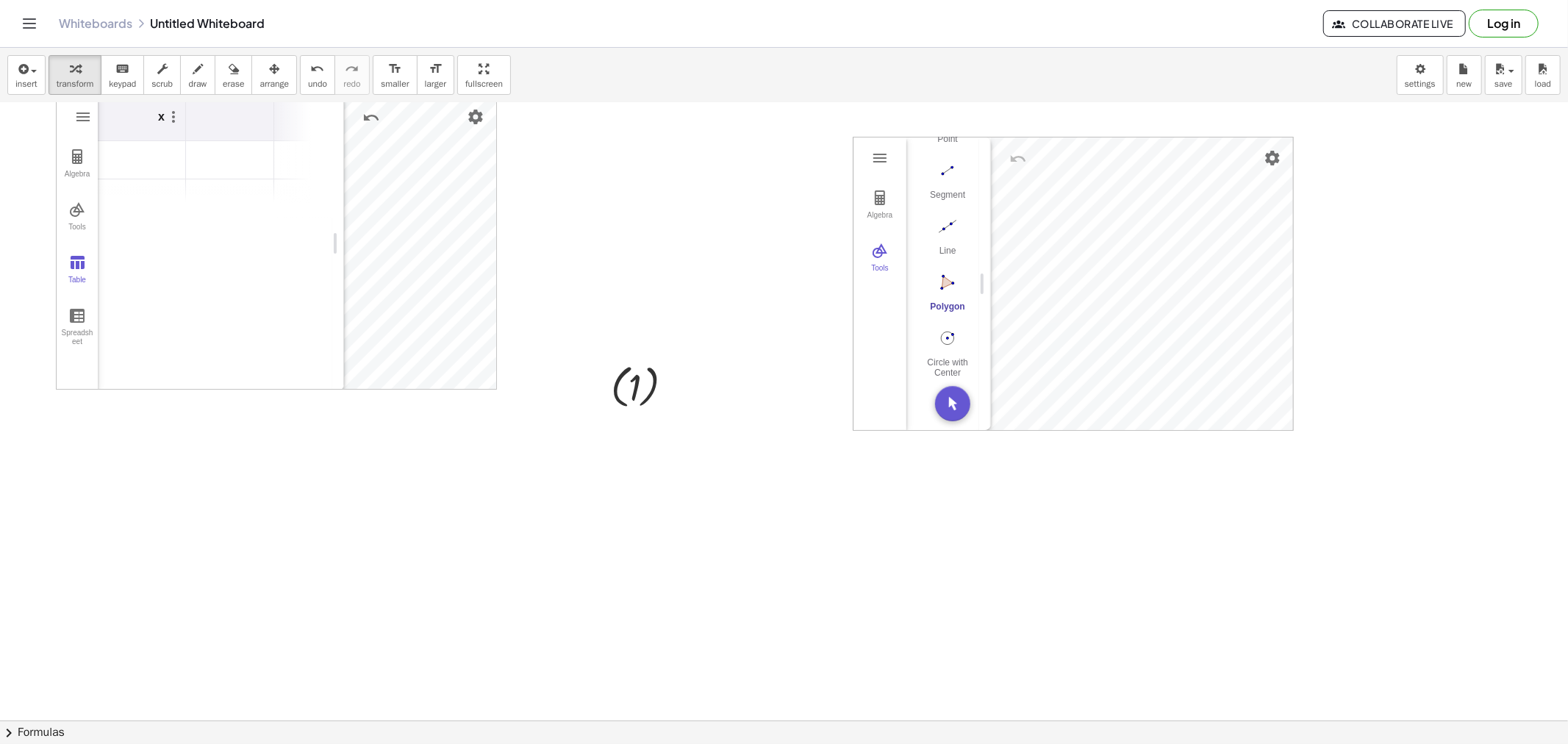 scroll, scrollTop: 0, scrollLeft: 0, axis: both 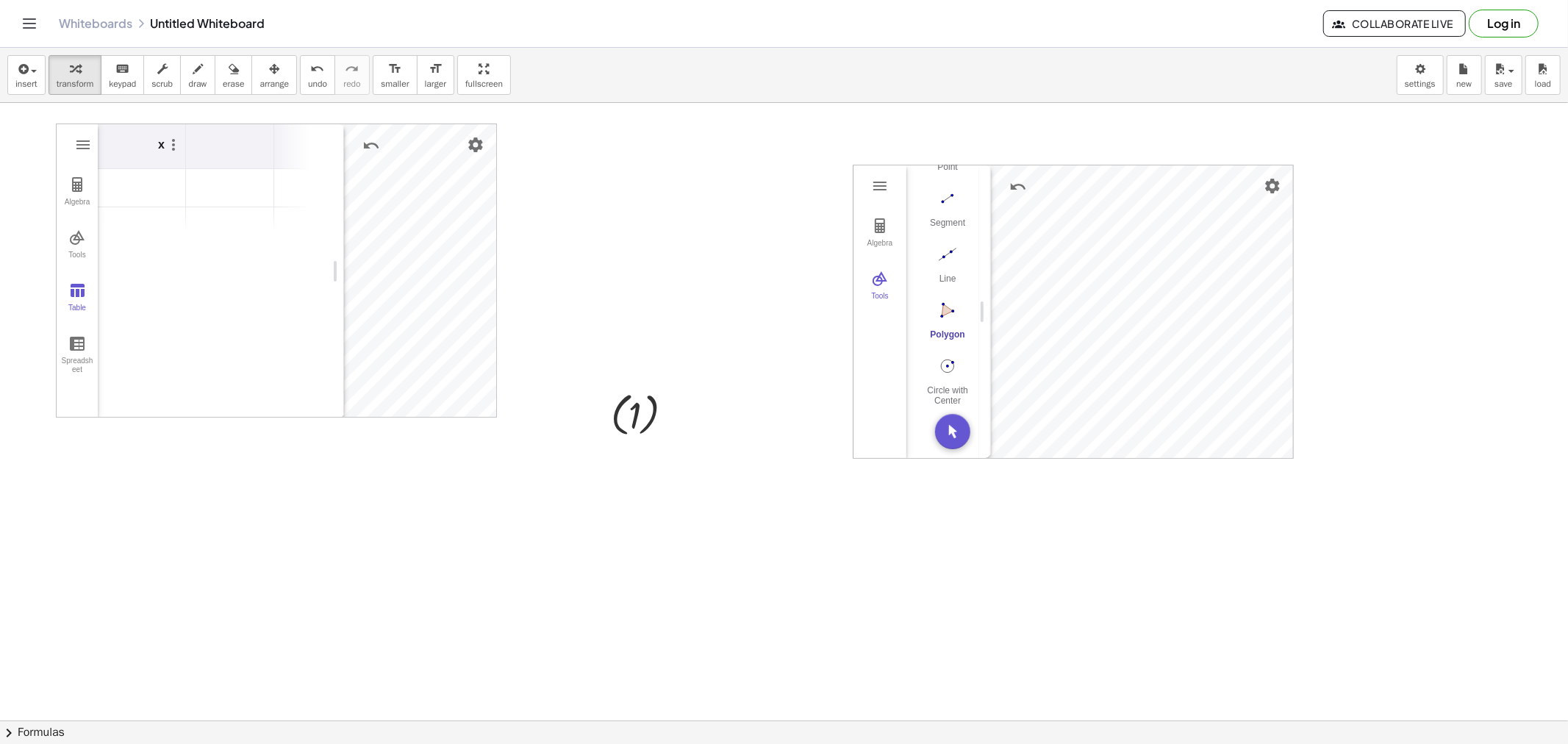 click at bounding box center [784, 720] 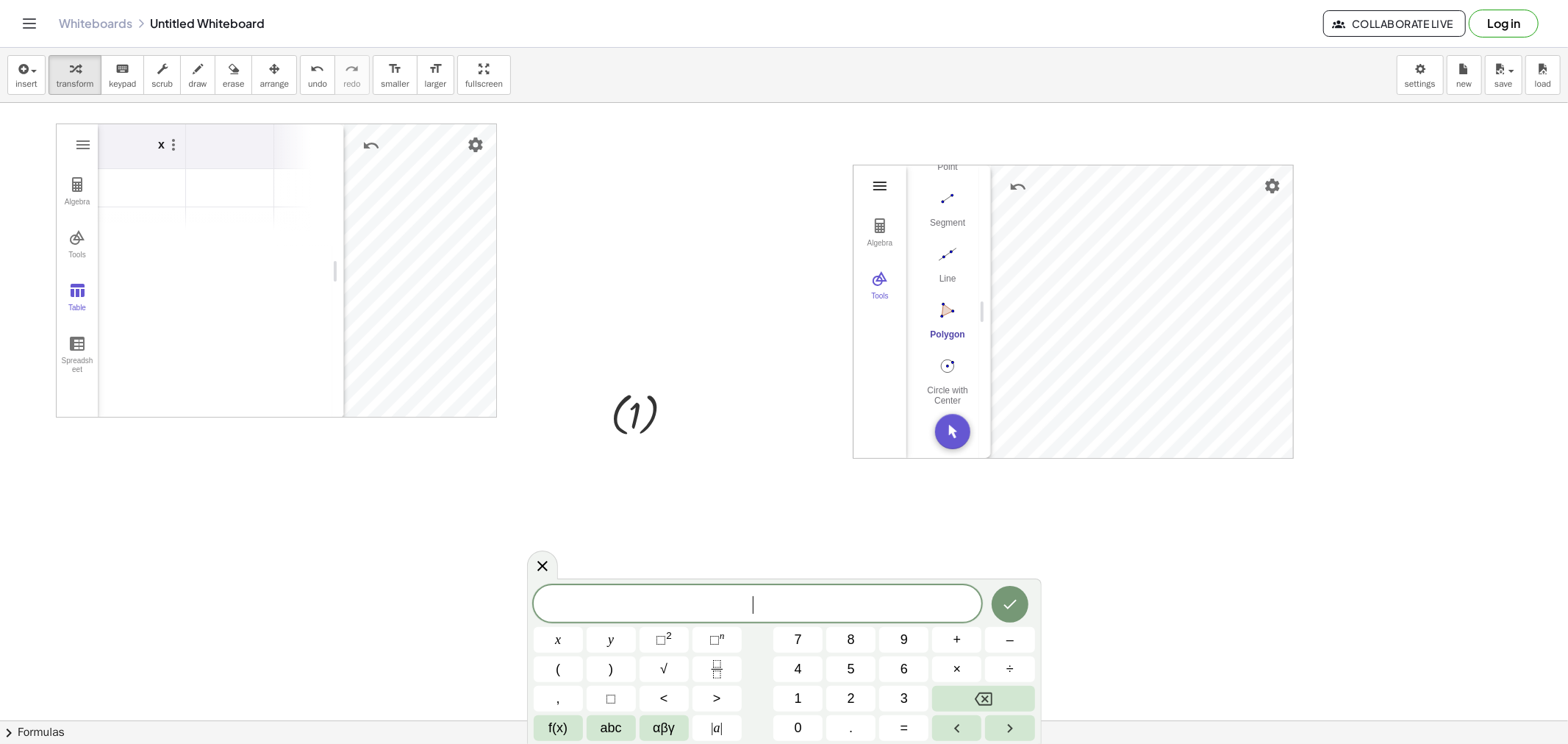 click at bounding box center [880, 186] 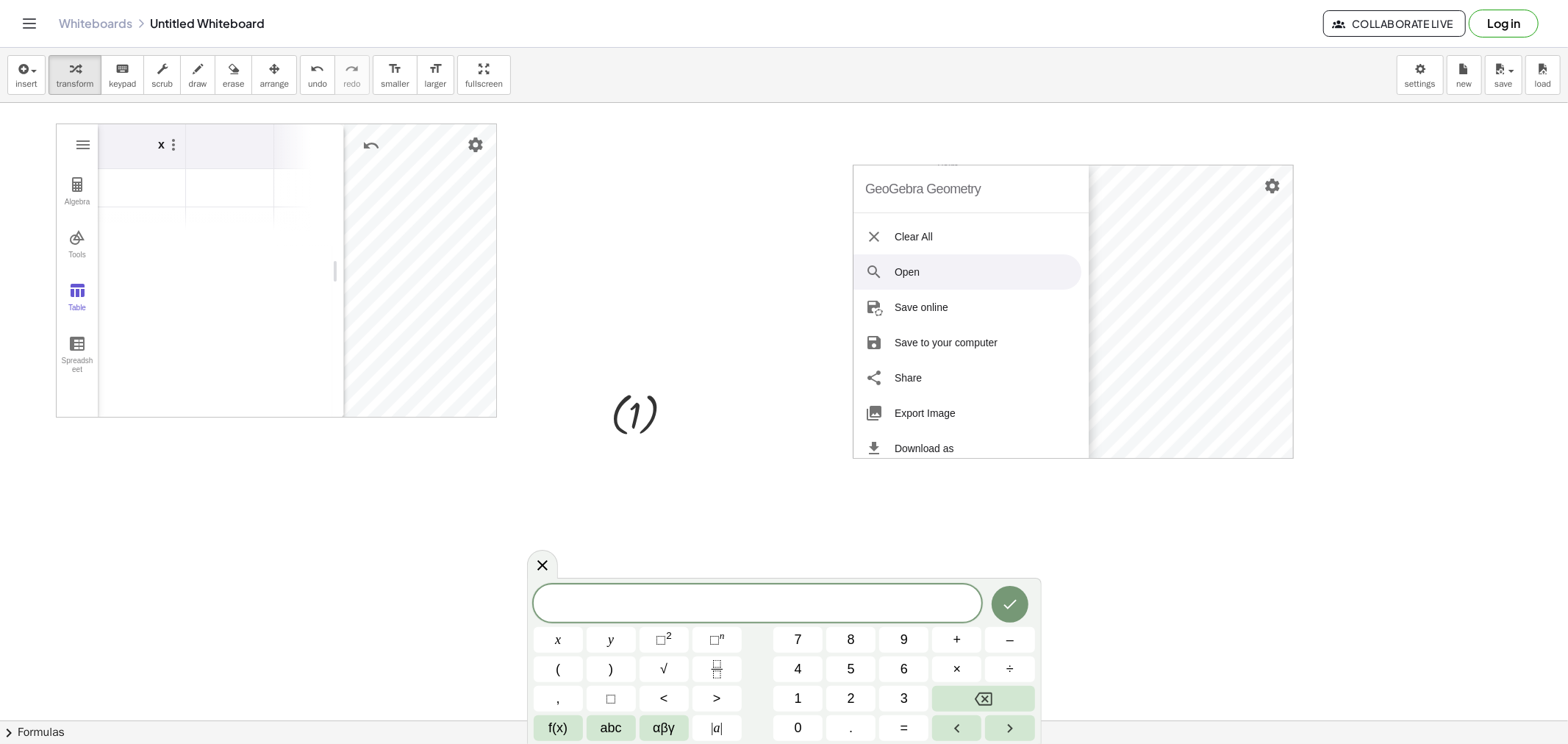 click at bounding box center [784, 720] 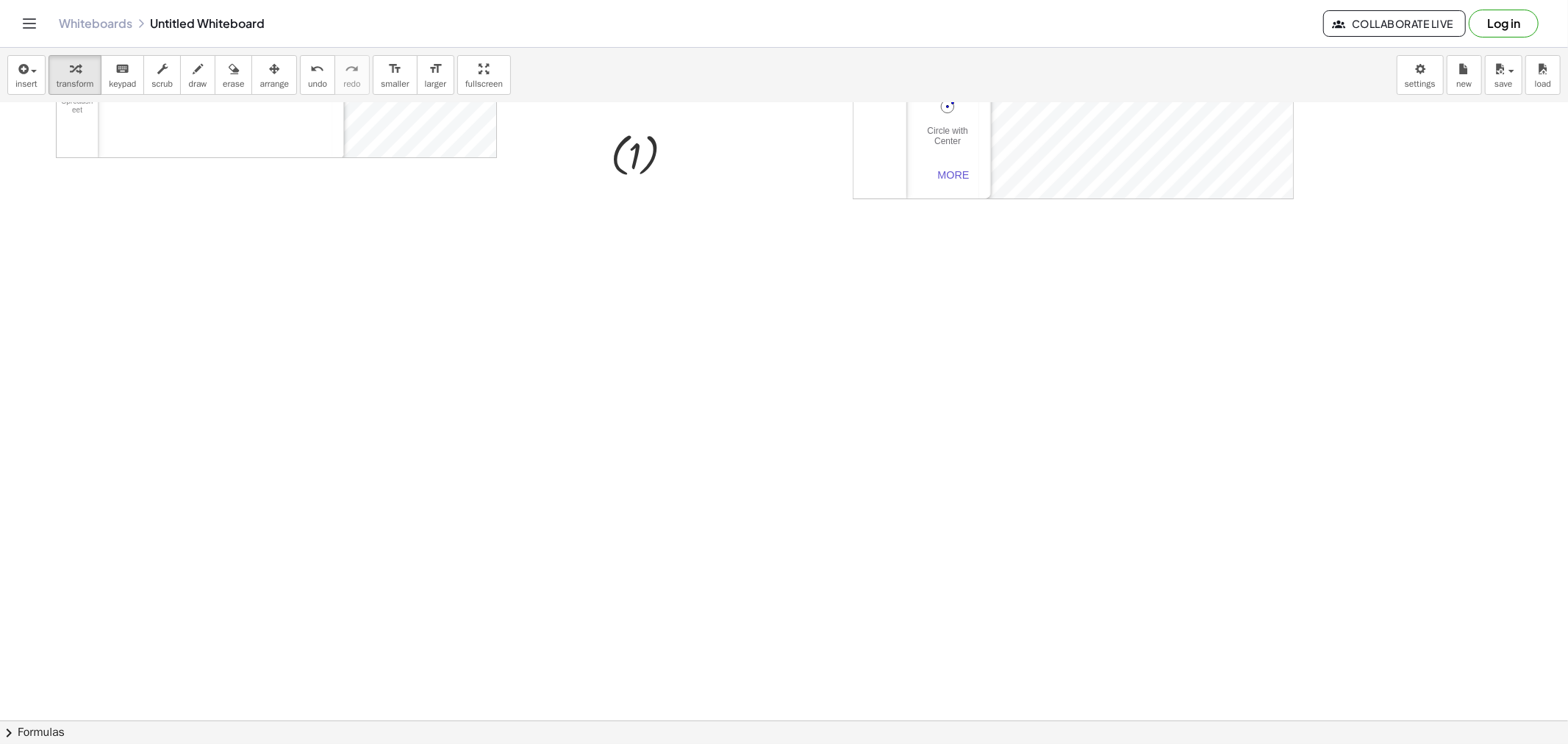 scroll, scrollTop: 0, scrollLeft: 0, axis: both 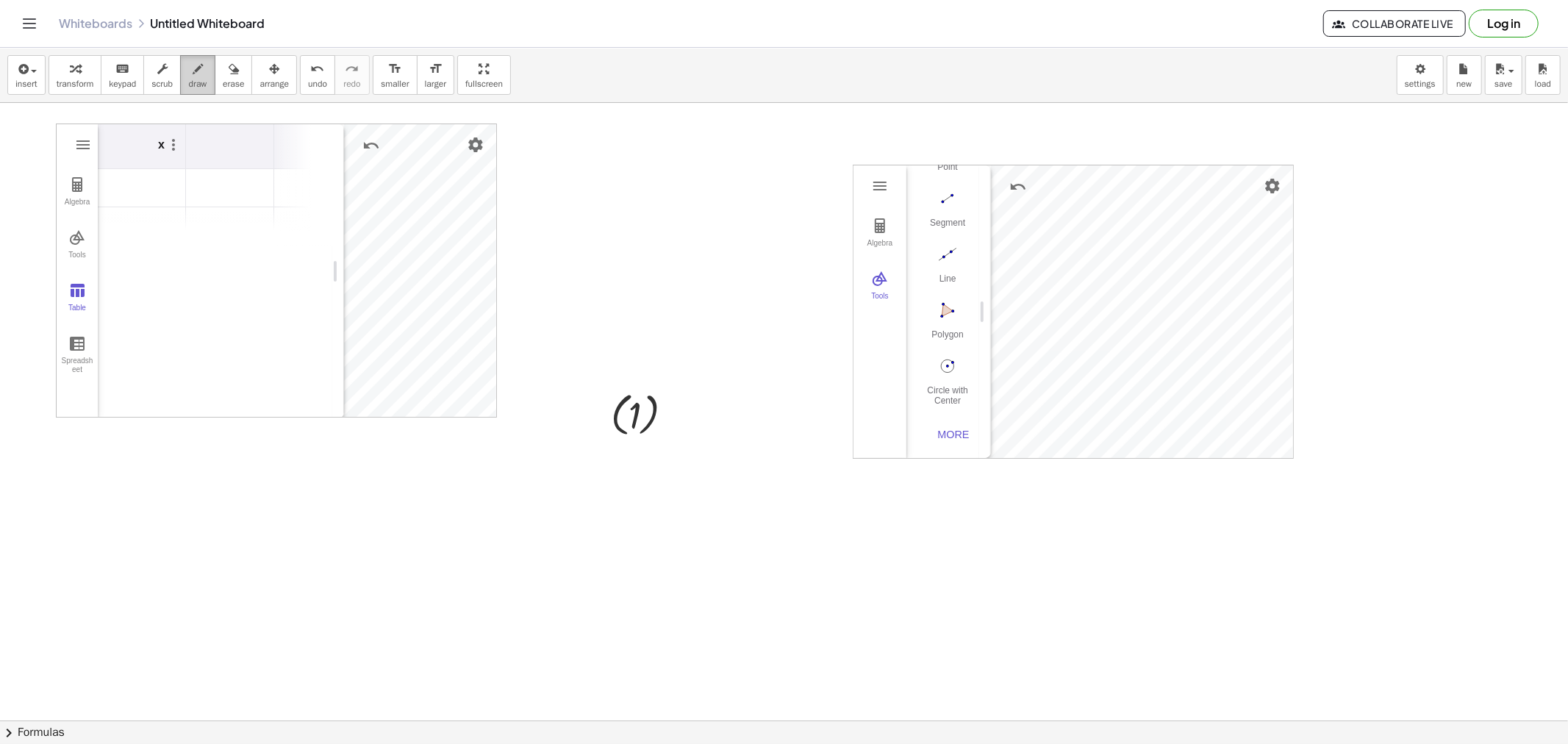 click at bounding box center [198, 68] 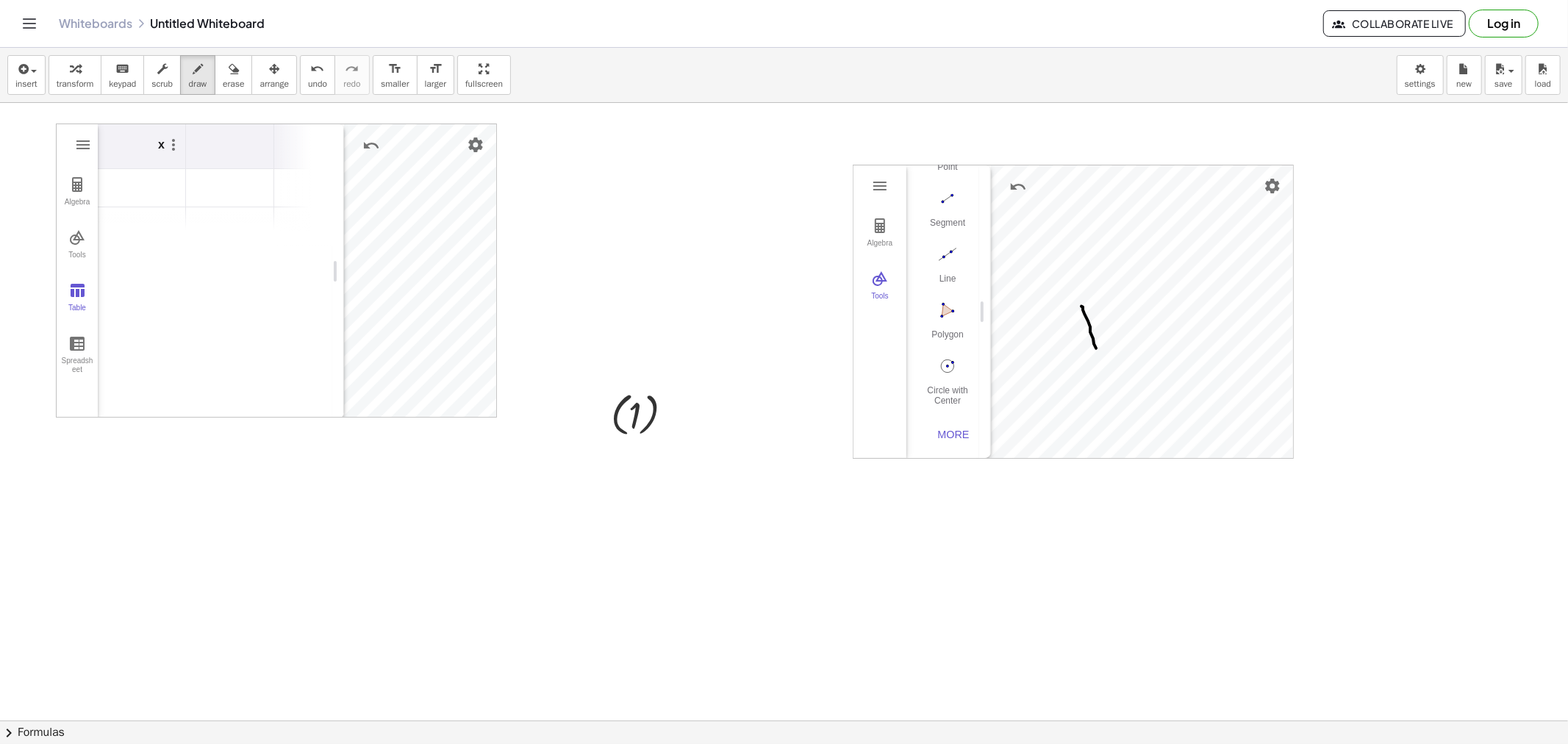 drag, startPoint x: 1081, startPoint y: 307, endPoint x: 1096, endPoint y: 348, distance: 43.65776 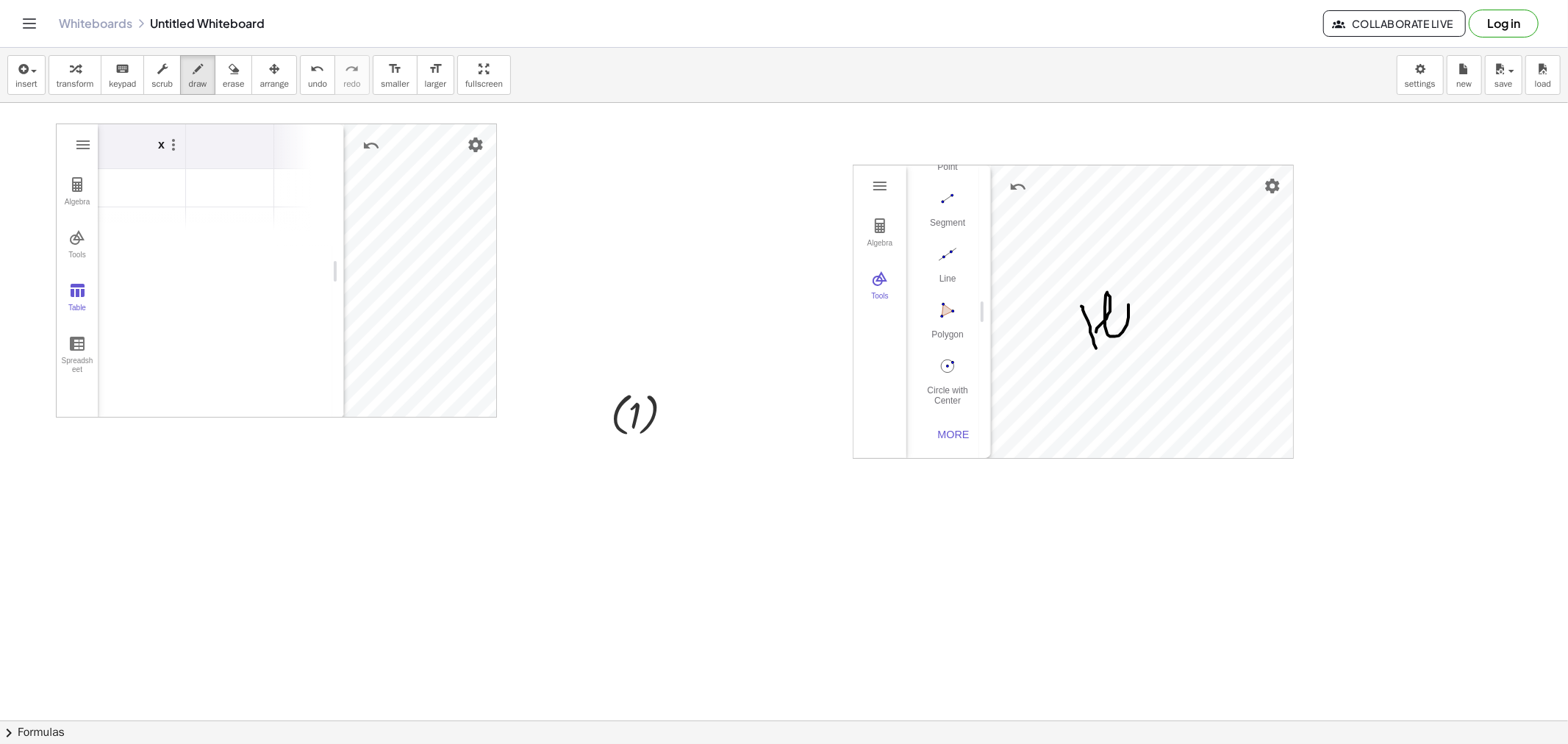 drag, startPoint x: 1096, startPoint y: 332, endPoint x: 1139, endPoint y: 310, distance: 48.301139 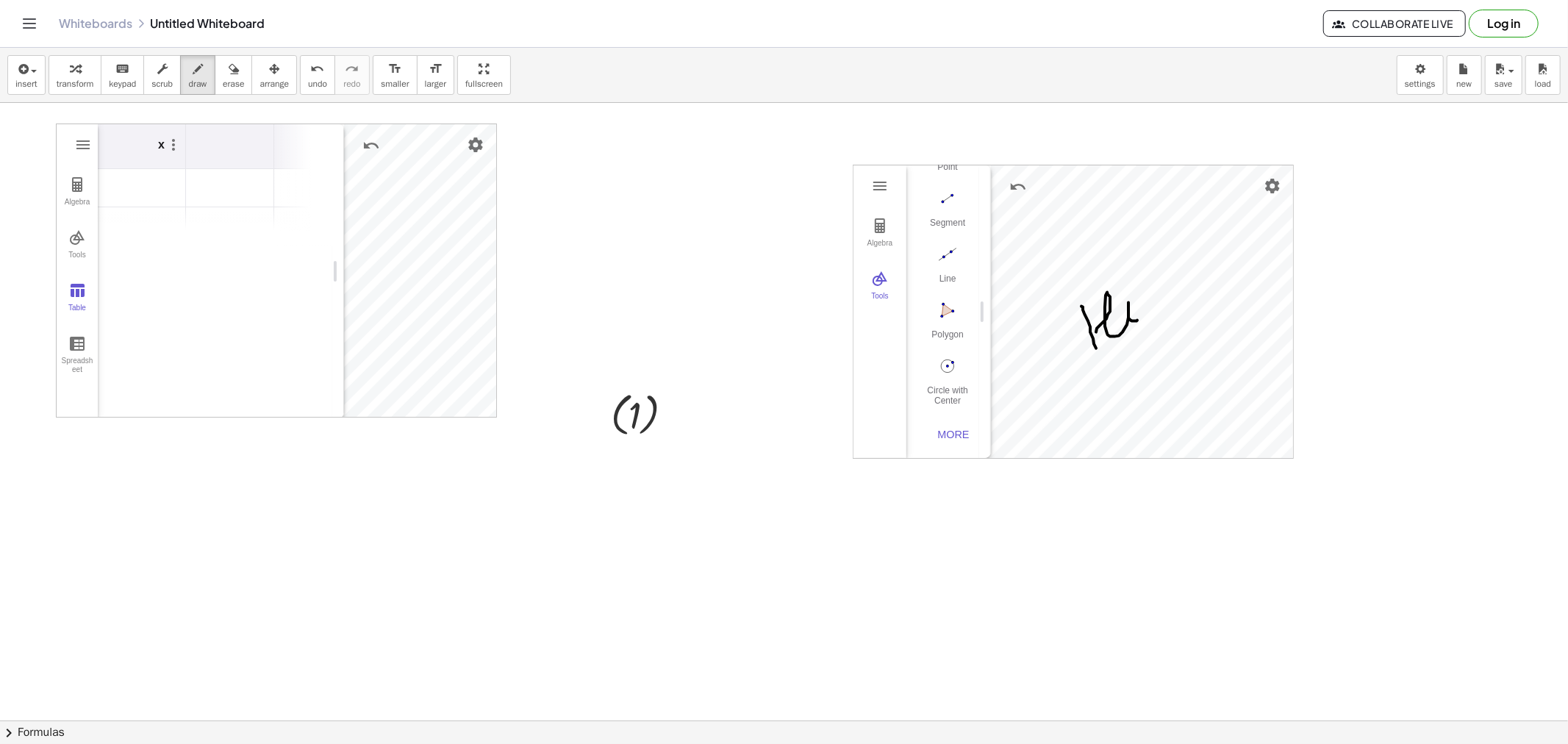 click at bounding box center (784, 720) 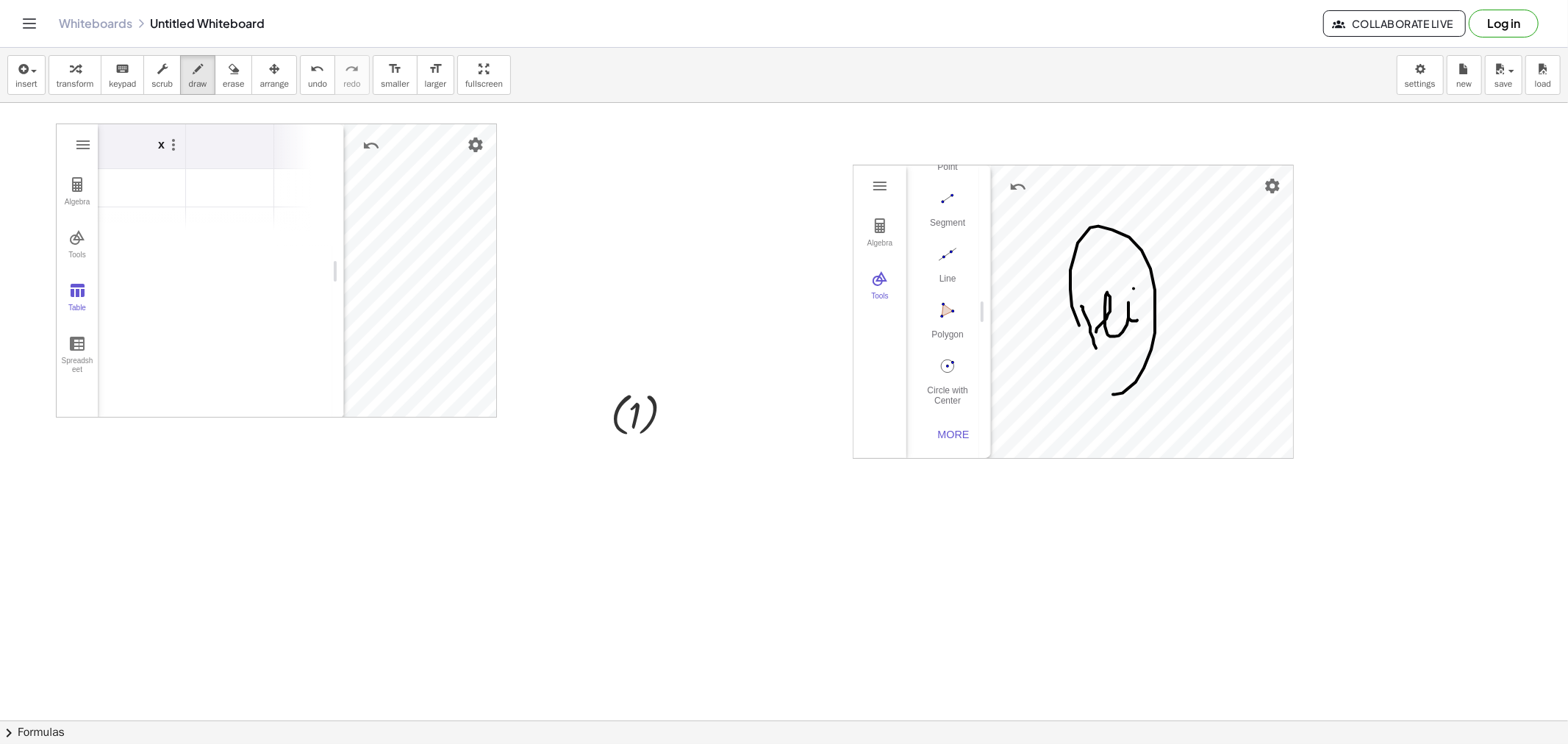 drag, startPoint x: 1144, startPoint y: 368, endPoint x: 1148, endPoint y: 348, distance: 20.396078 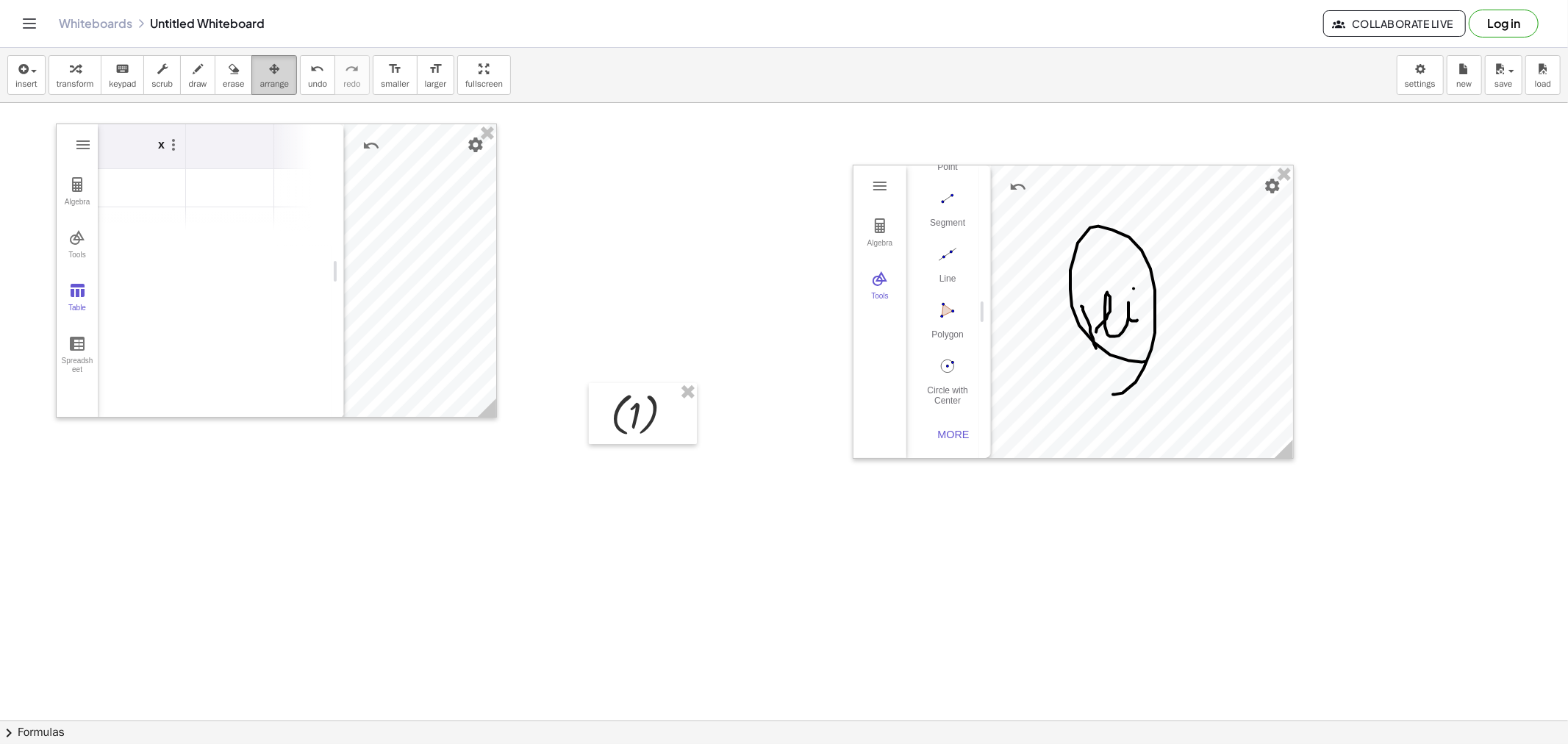 click at bounding box center [274, 69] 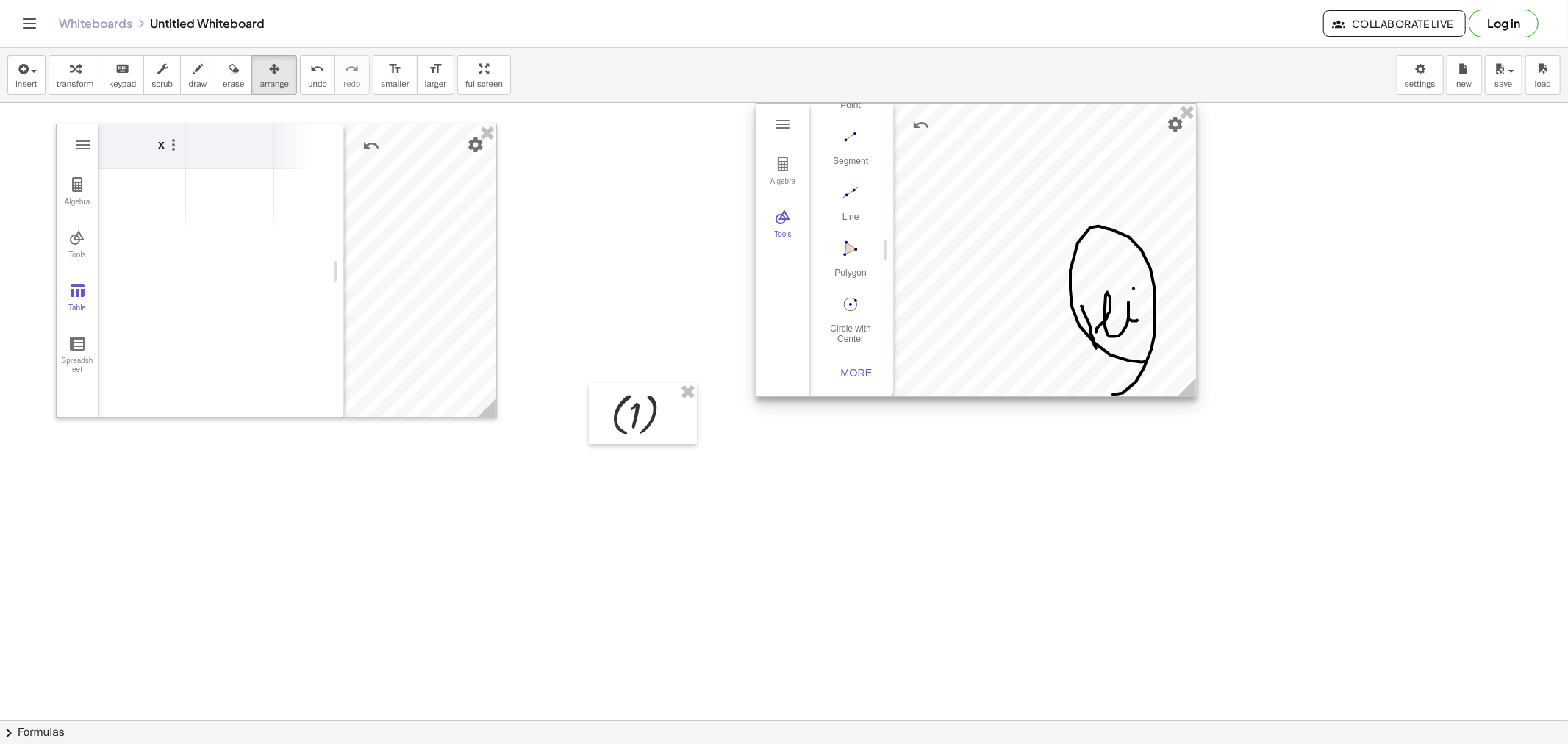 drag, startPoint x: 1109, startPoint y: 299, endPoint x: 1012, endPoint y: 221, distance: 124.47088 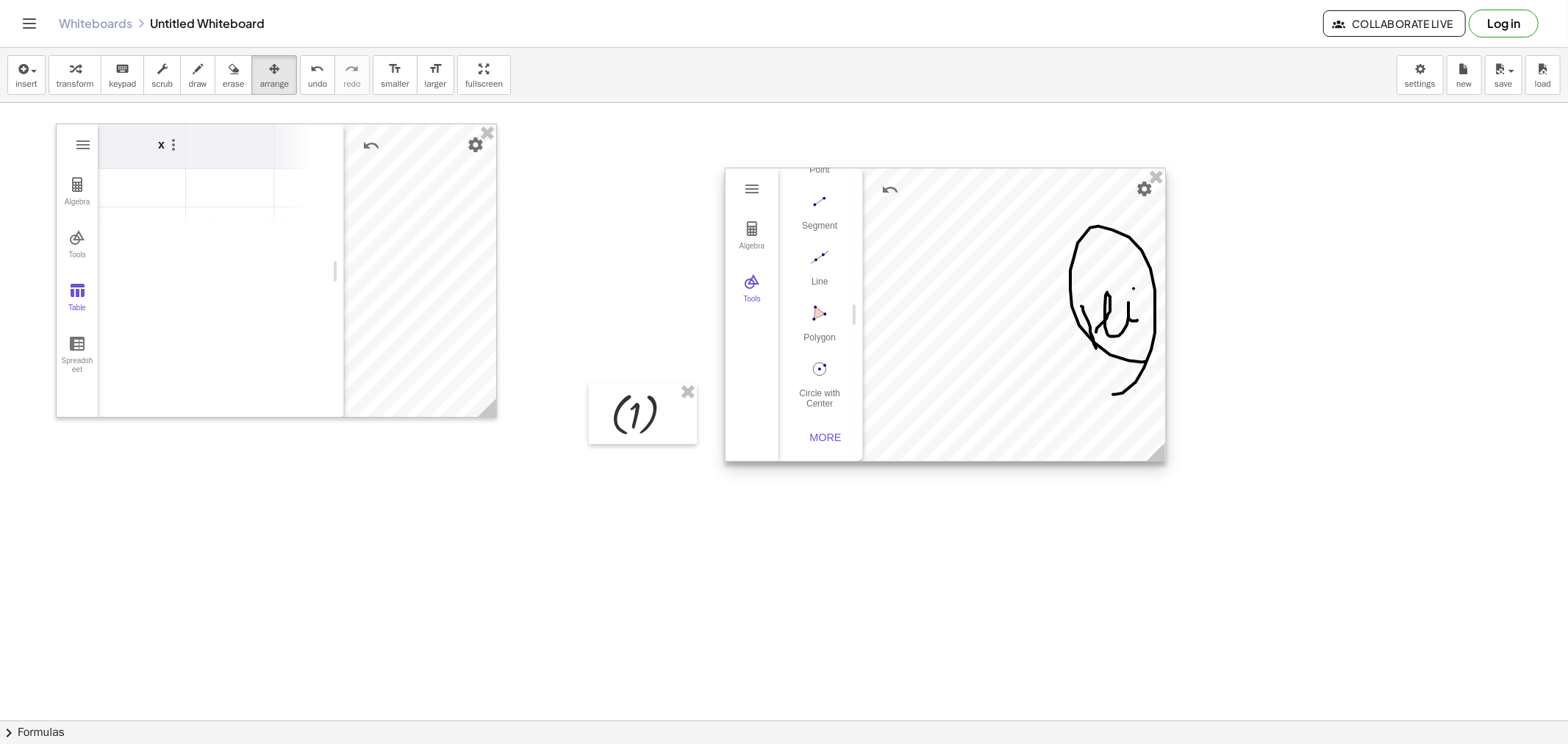drag, startPoint x: 1130, startPoint y: 312, endPoint x: 1103, endPoint y: 368, distance: 62.169124 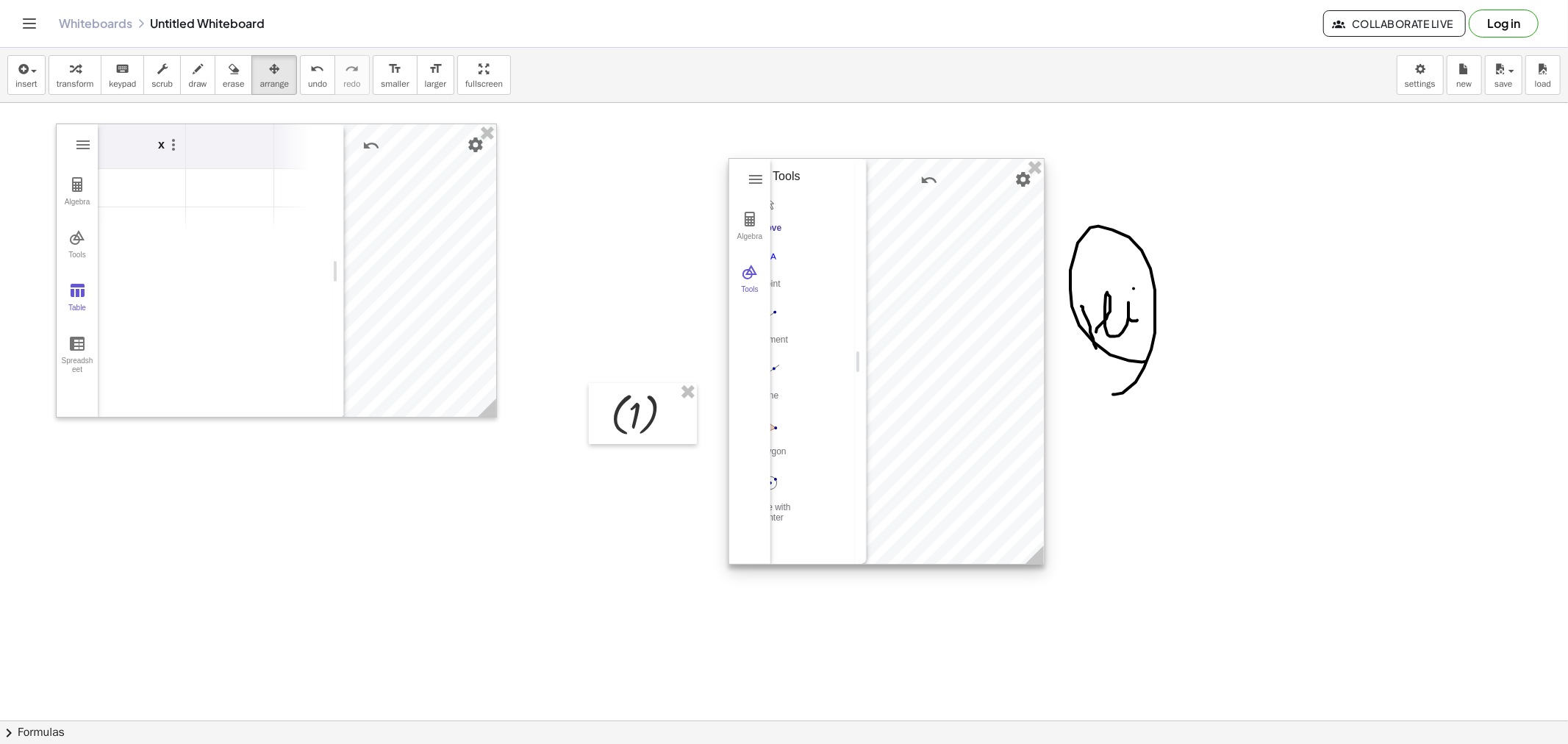 scroll, scrollTop: 0, scrollLeft: 0, axis: both 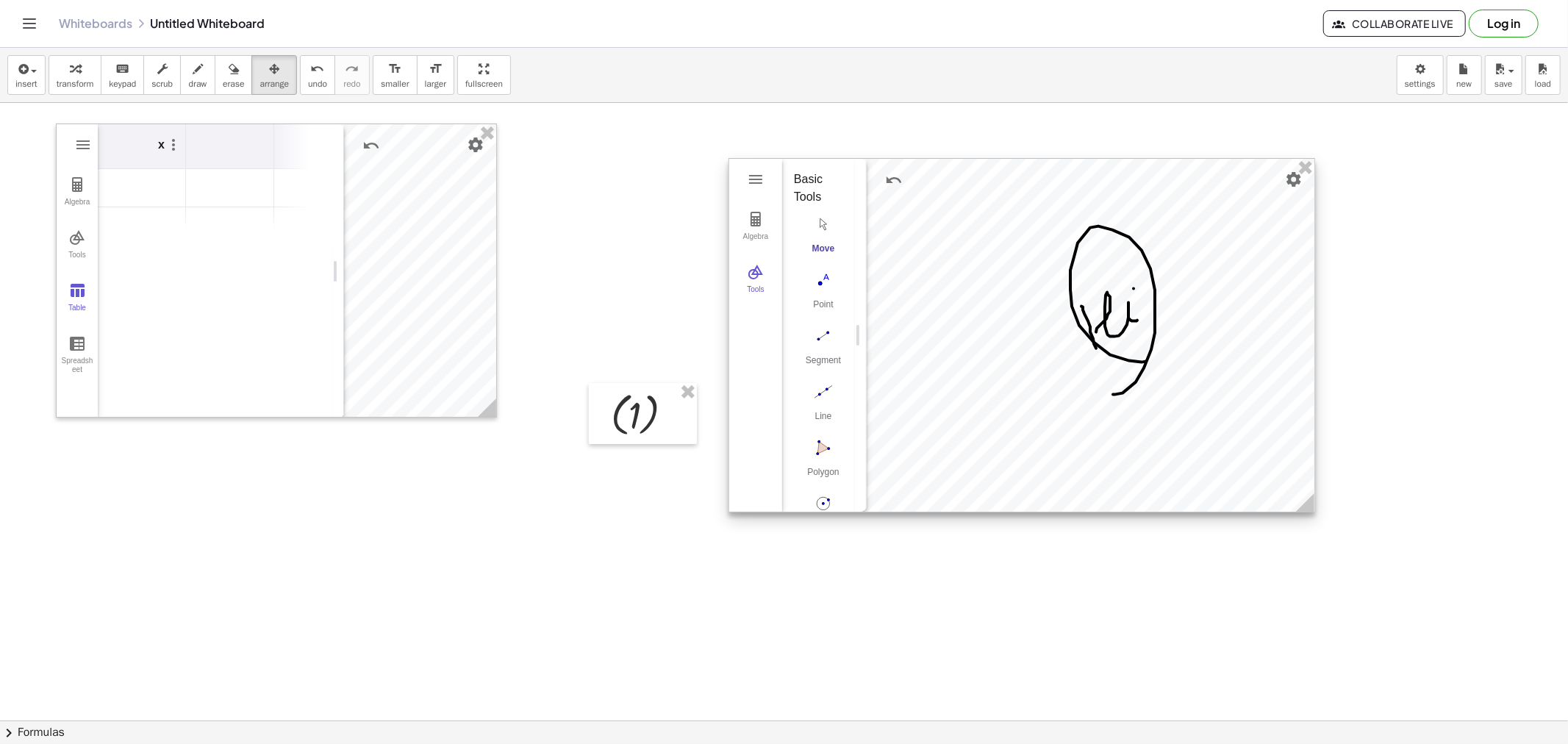 drag, startPoint x: 1160, startPoint y: 442, endPoint x: 1267, endPoint y: 531, distance: 139.17615 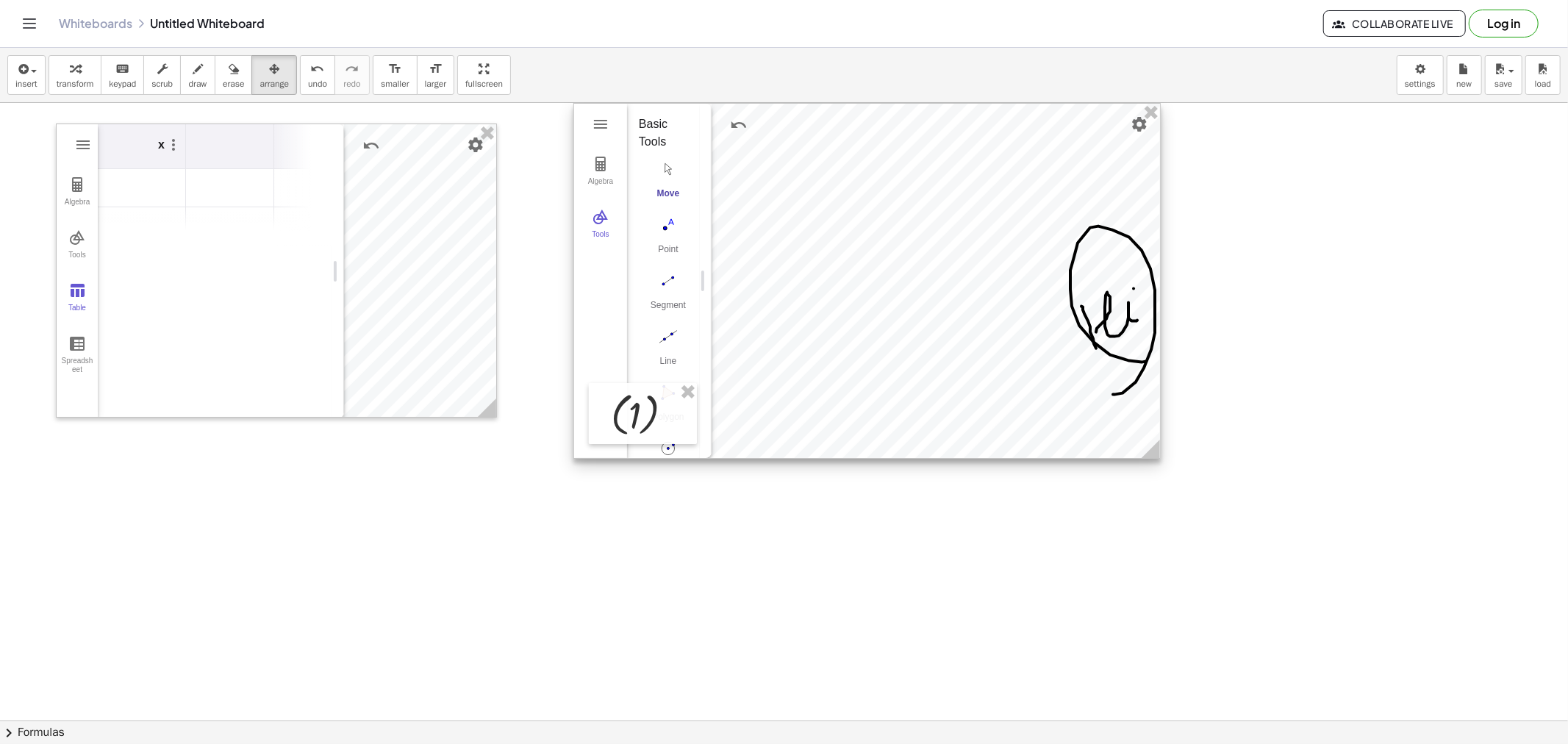 drag, startPoint x: 959, startPoint y: 339, endPoint x: 803, endPoint y: 235, distance: 187.4887 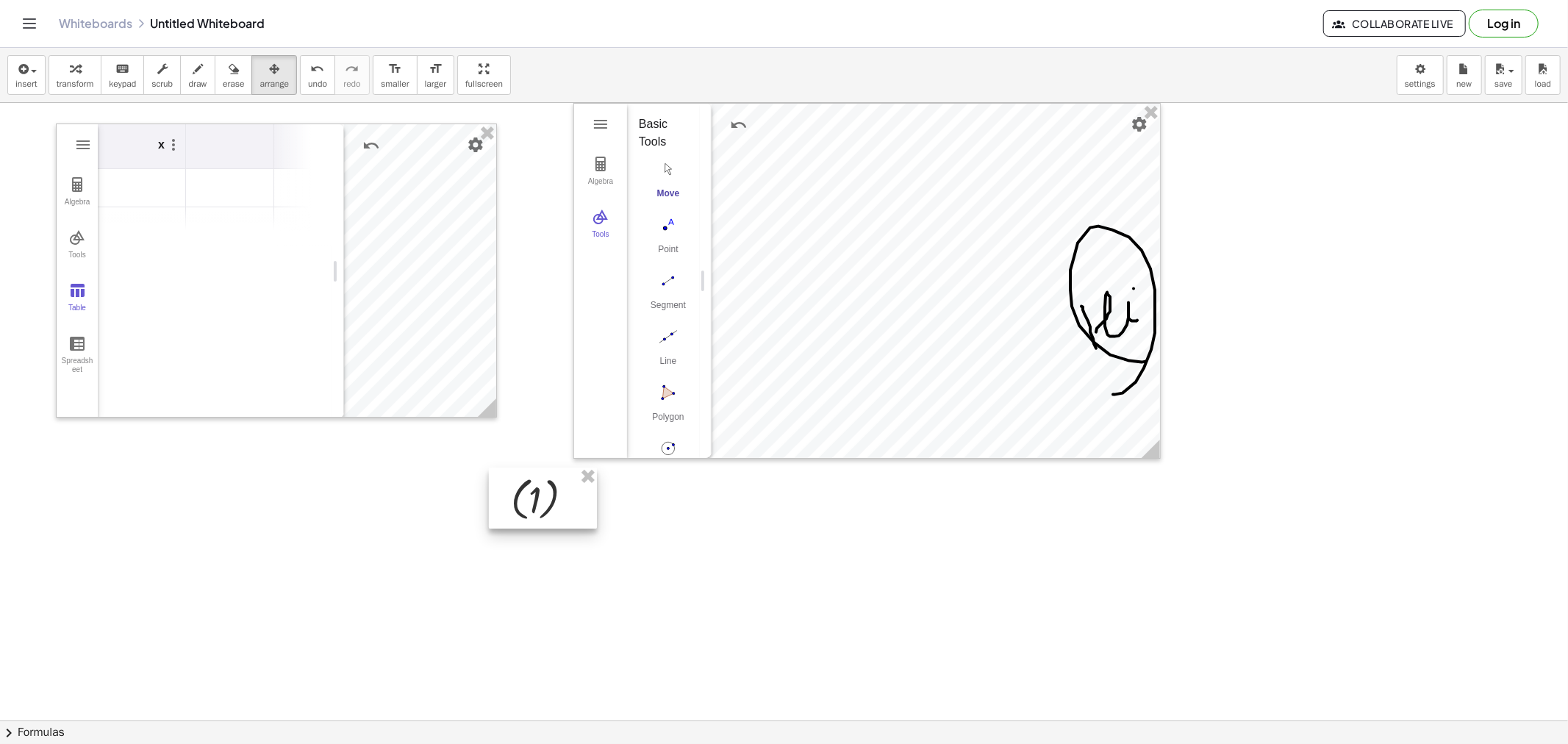 drag, startPoint x: 616, startPoint y: 417, endPoint x: 516, endPoint y: 501, distance: 130.5986 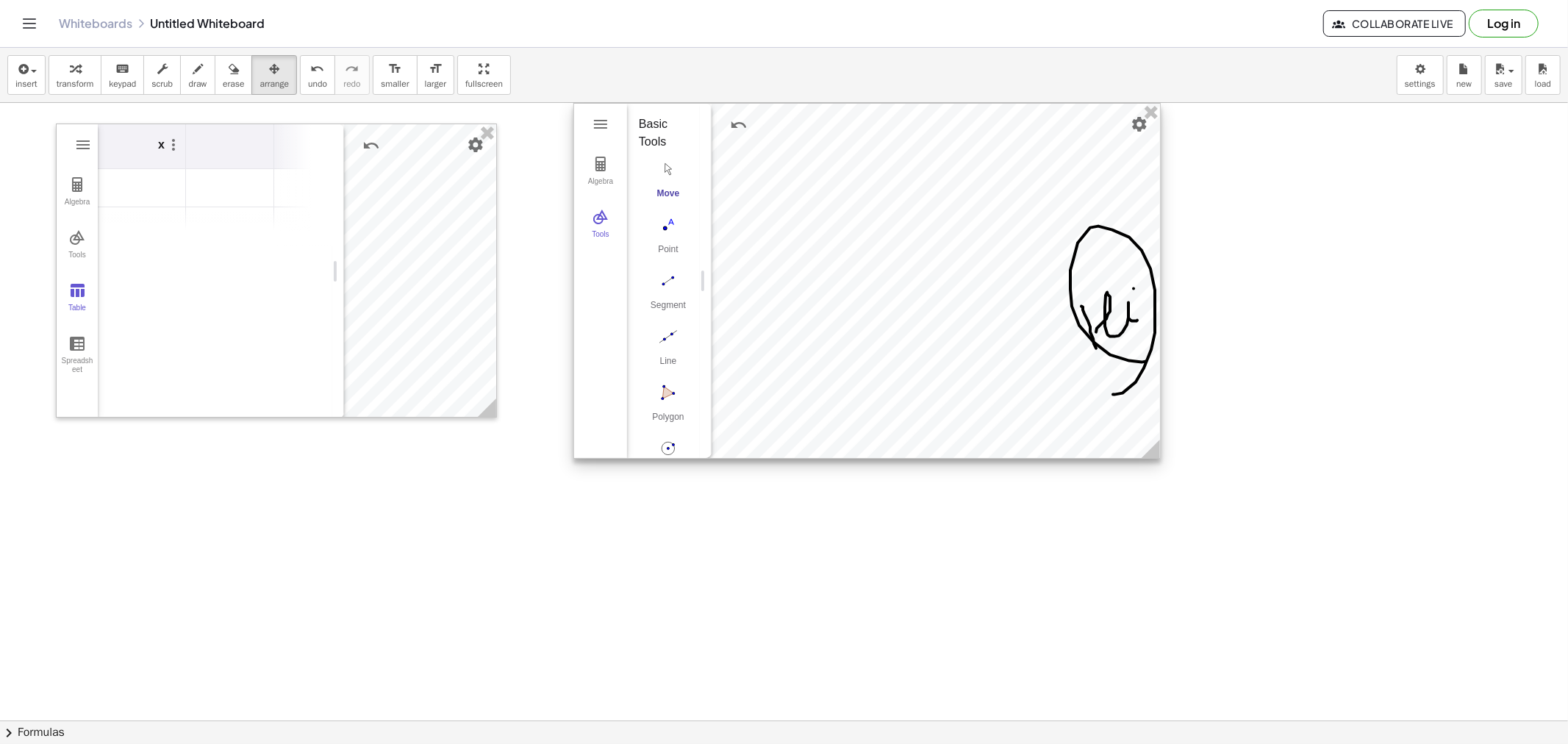click at bounding box center (867, 281) 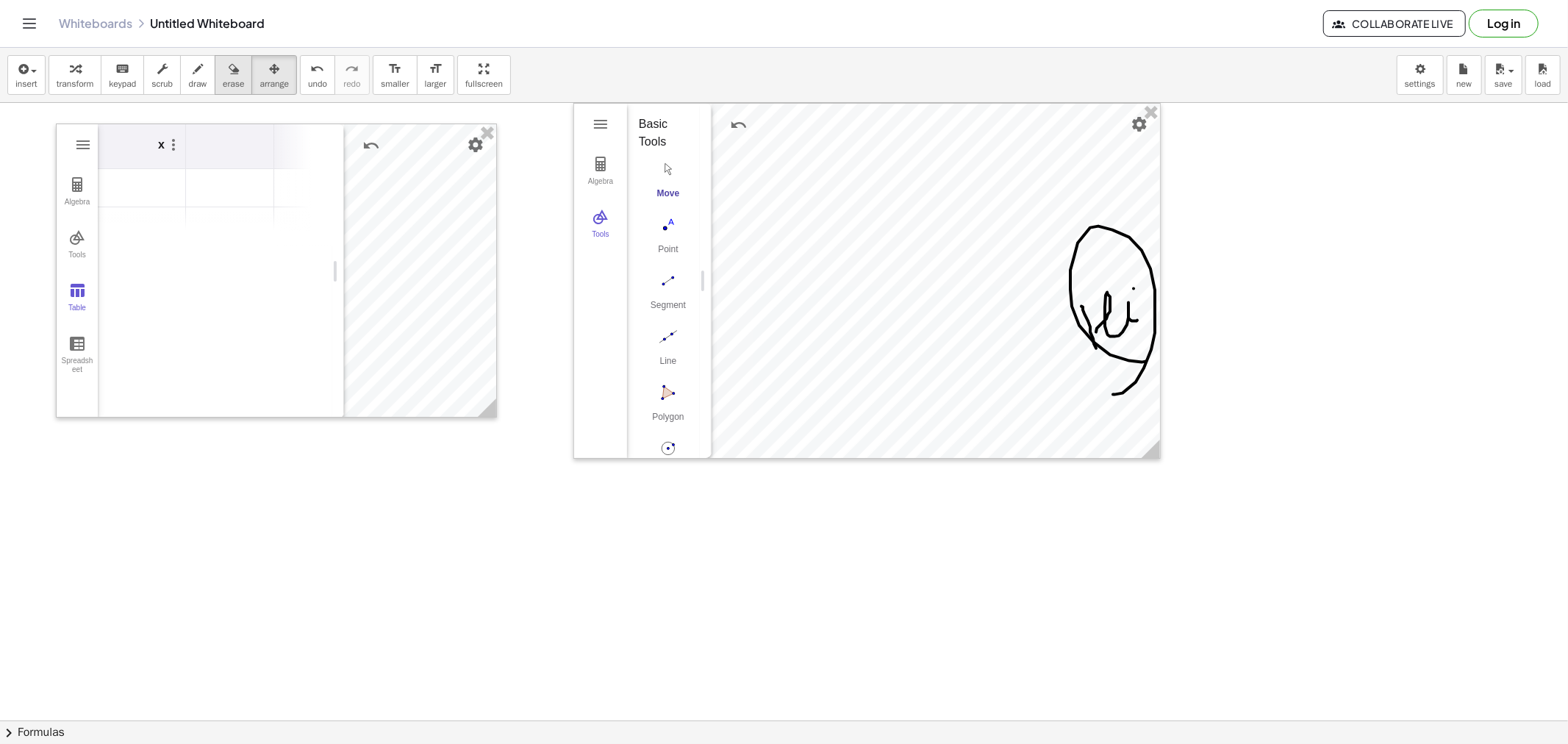 click on "erase" at bounding box center [233, 84] 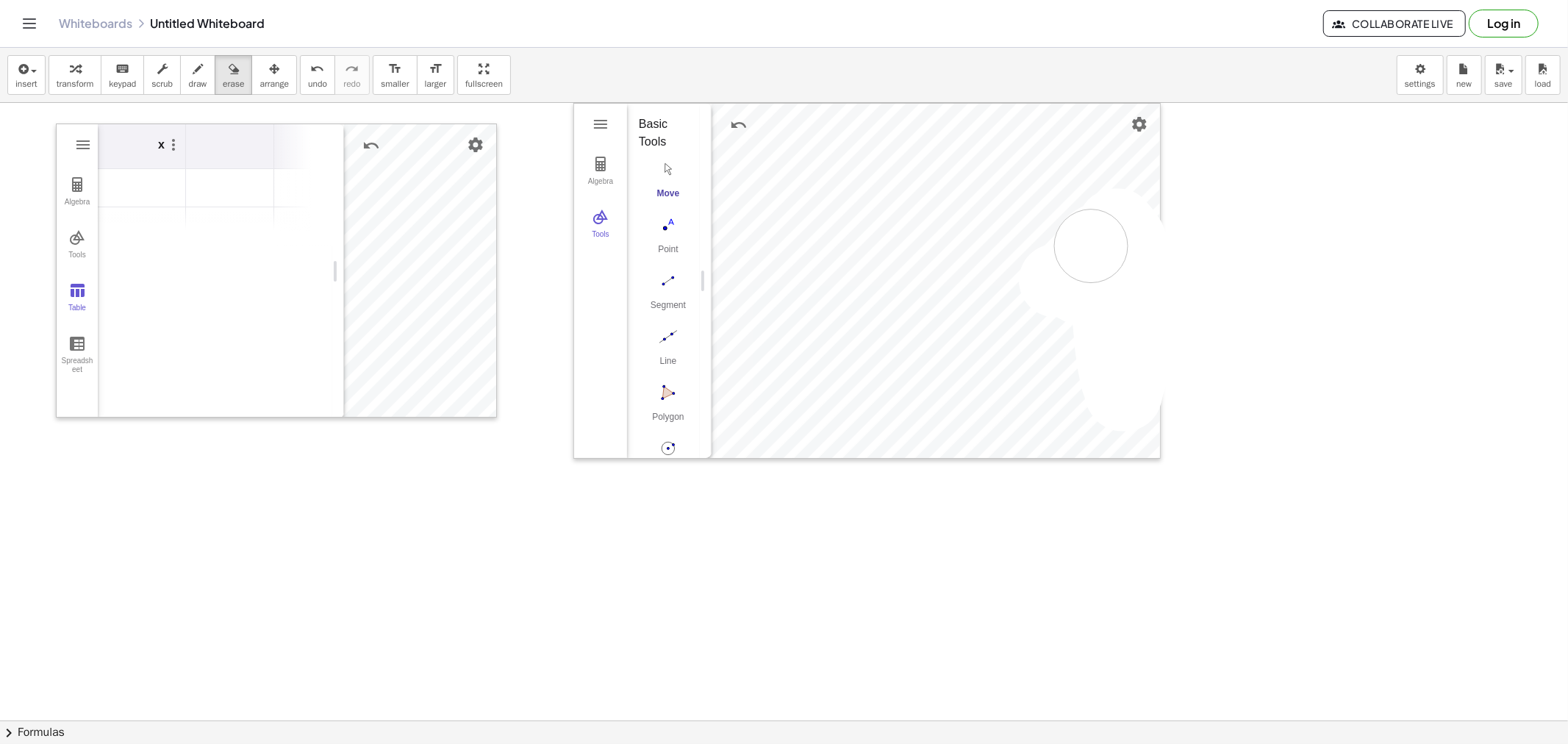drag, startPoint x: 1056, startPoint y: 281, endPoint x: 1091, endPoint y: 263, distance: 39.35734 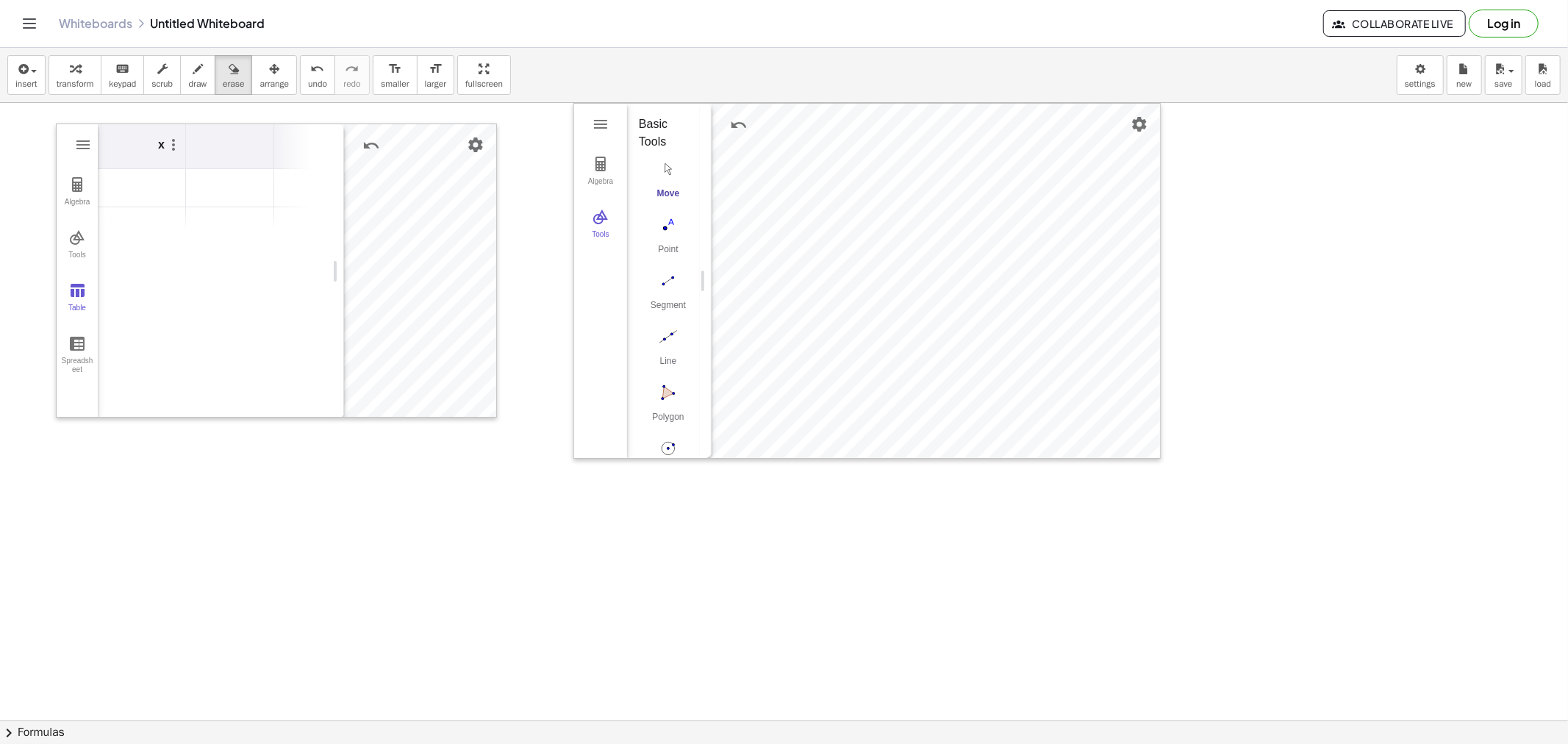 click at bounding box center (784, 720) 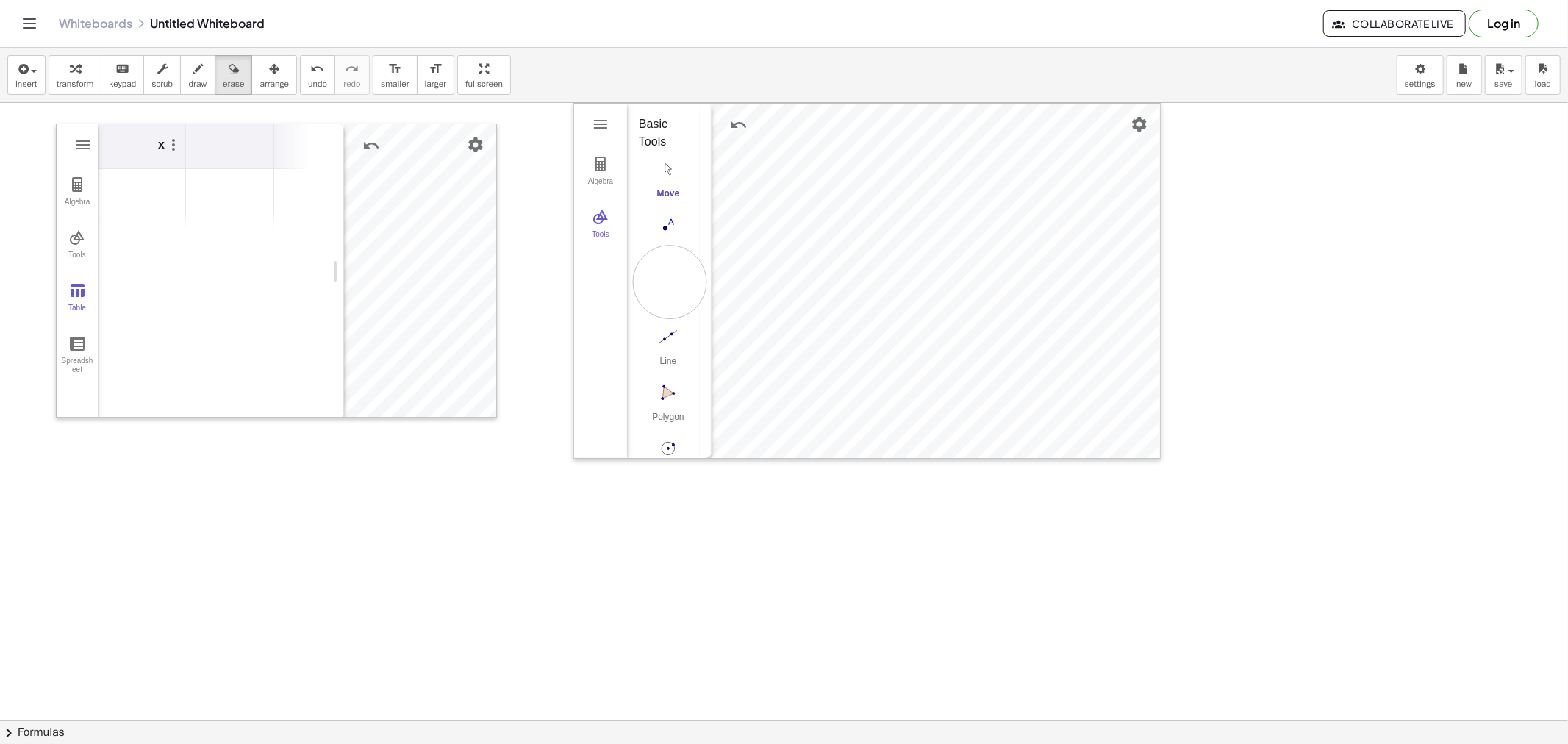 click at bounding box center [784, 720] 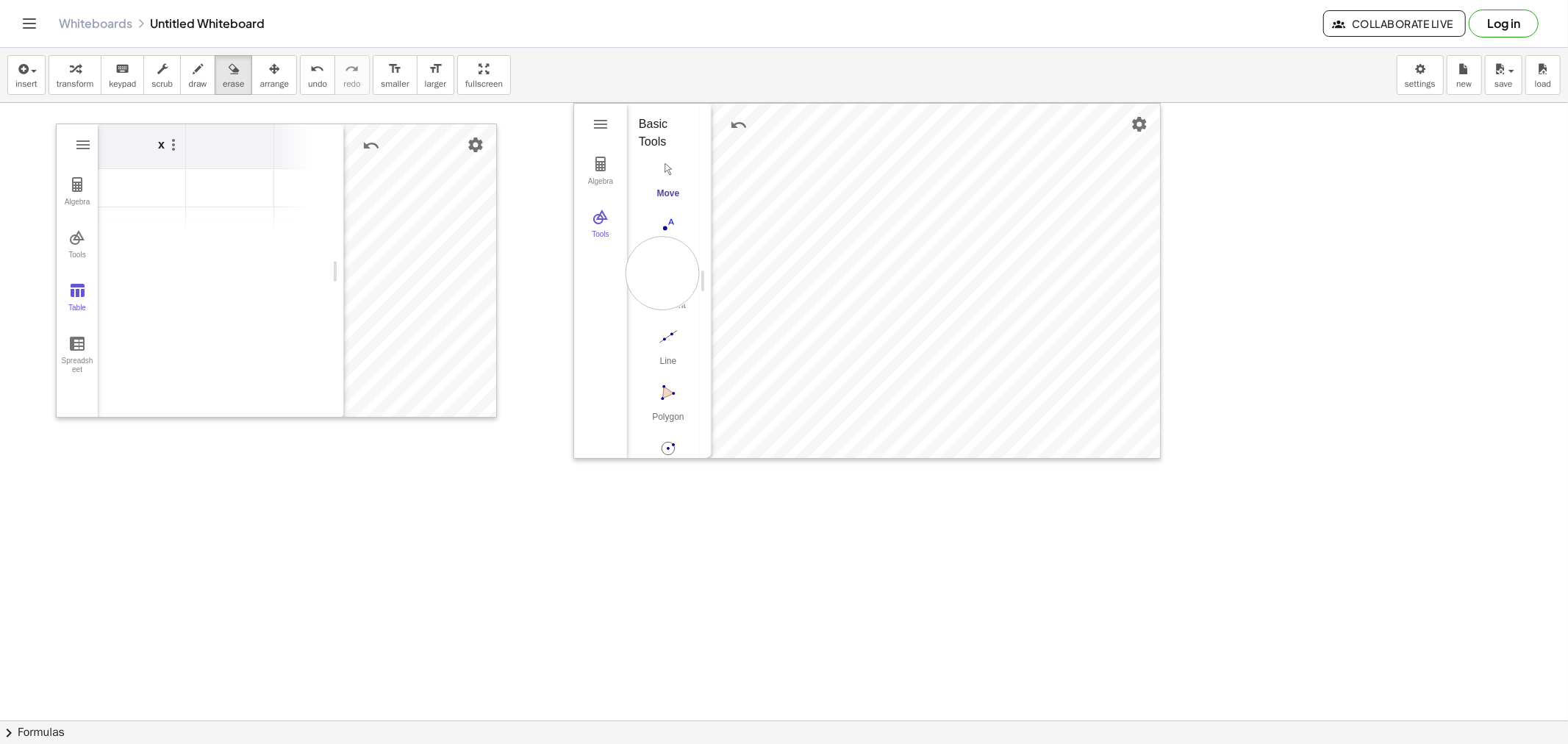 click at bounding box center [784, 720] 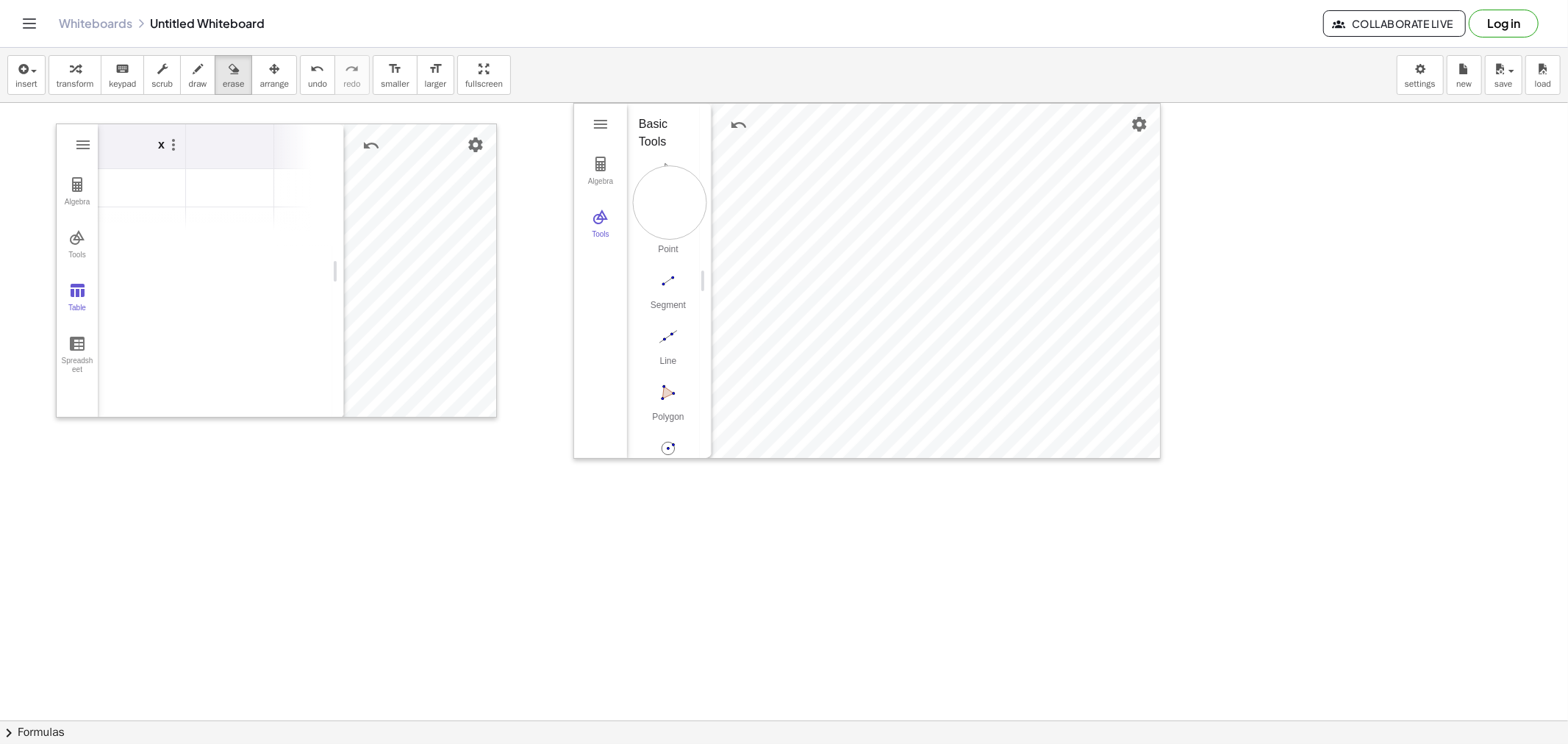 click at bounding box center [784, 720] 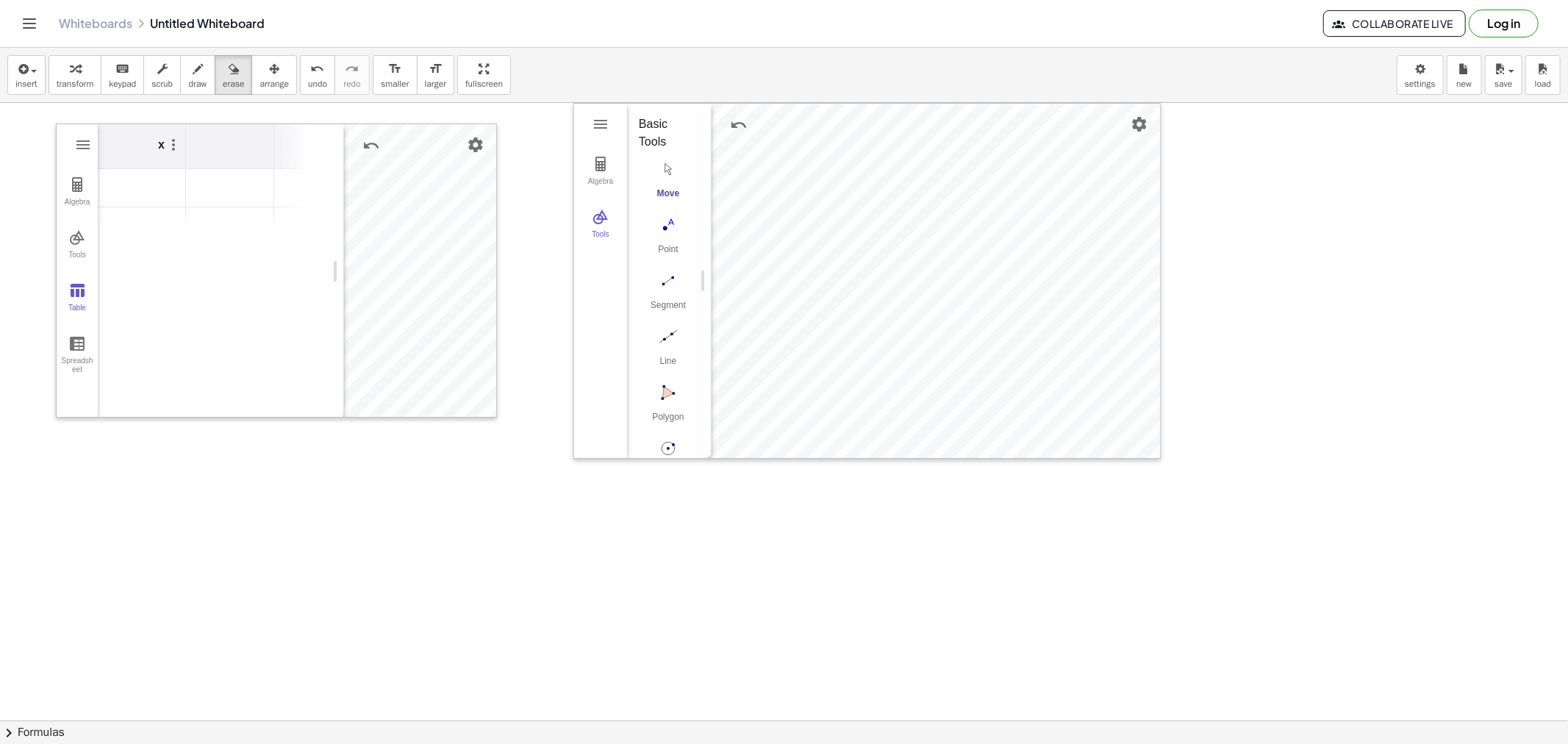 click at bounding box center (784, 720) 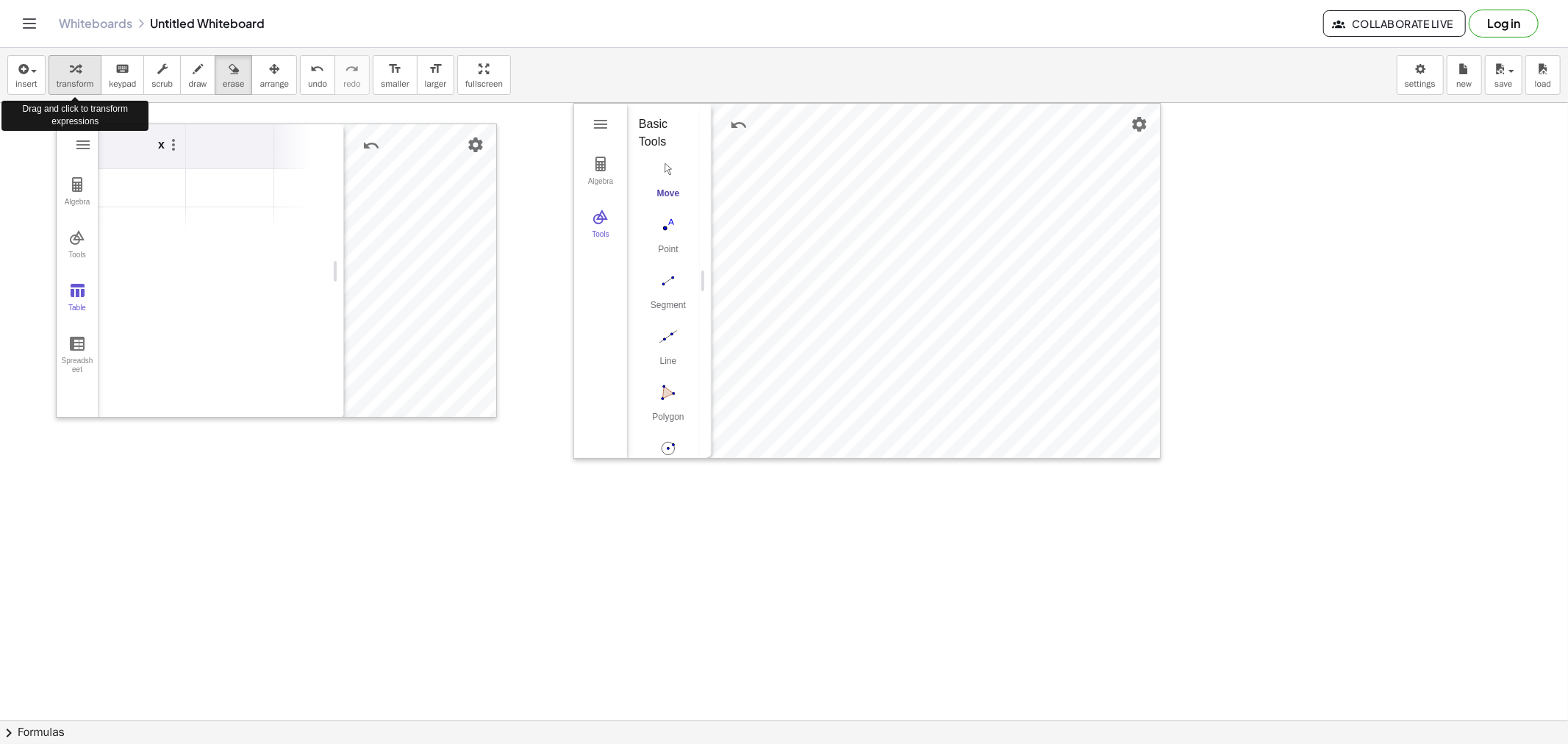 click on "transform" at bounding box center [75, 84] 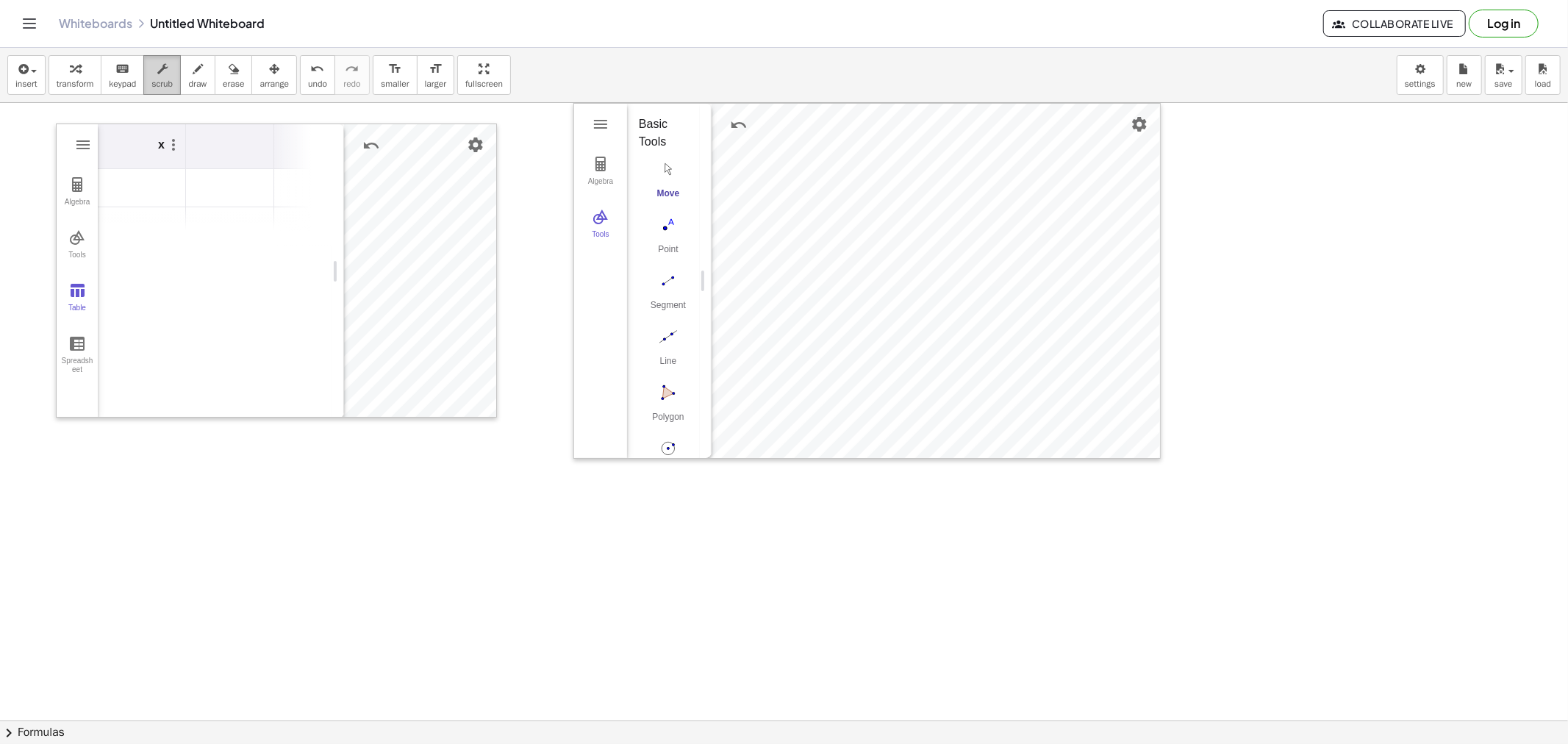 click on "scrub" at bounding box center (162, 75) 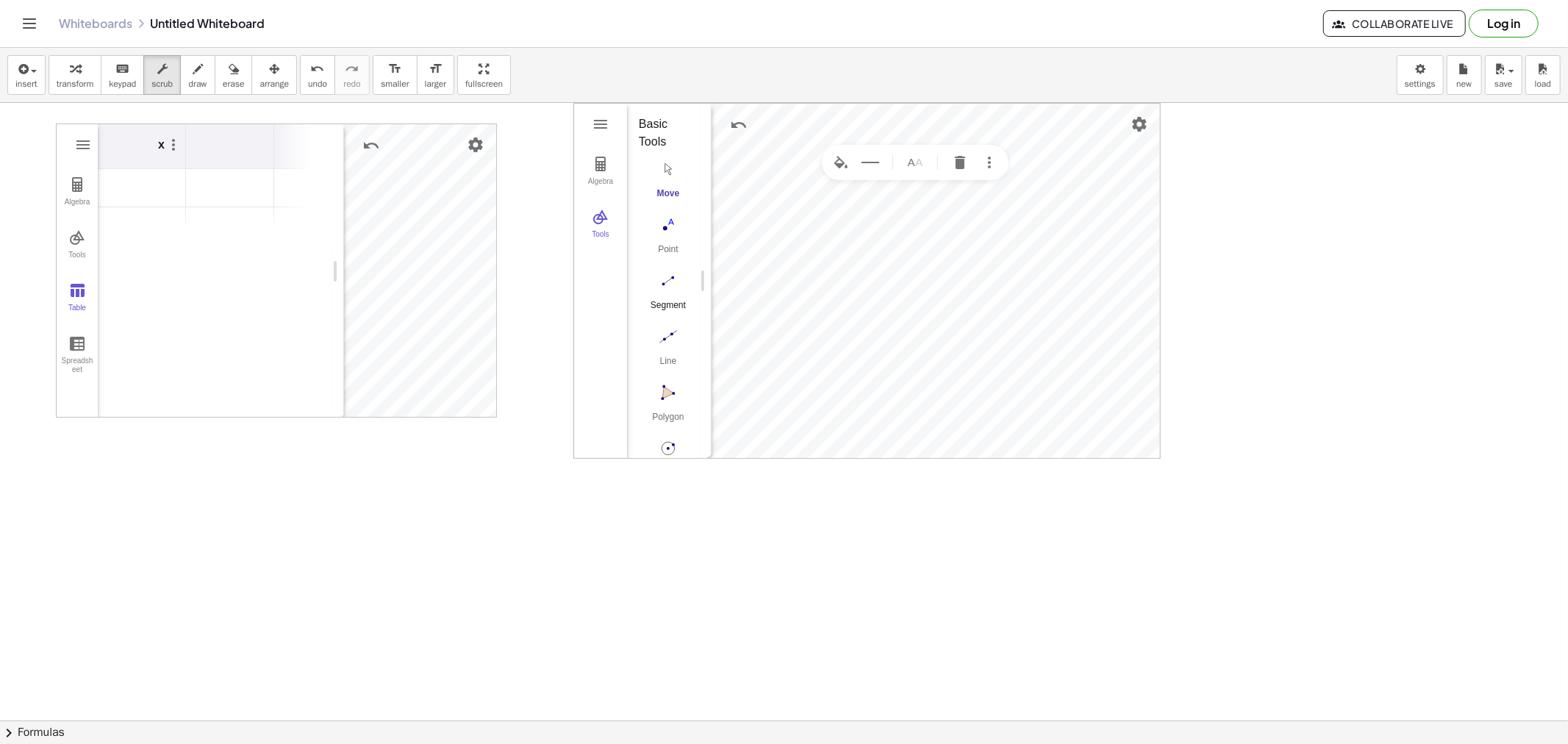 click at bounding box center (668, 281) 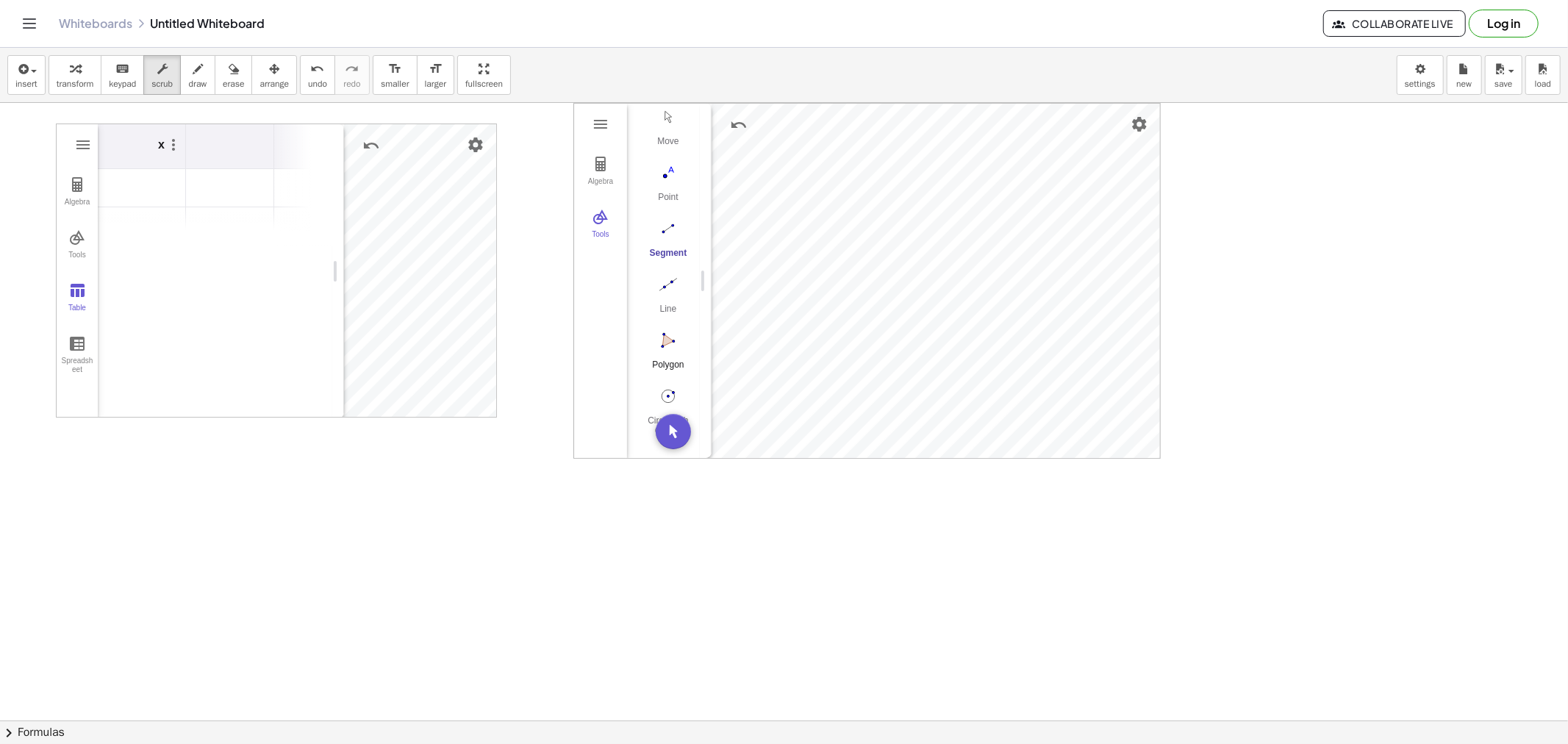 scroll, scrollTop: 82, scrollLeft: 0, axis: vertical 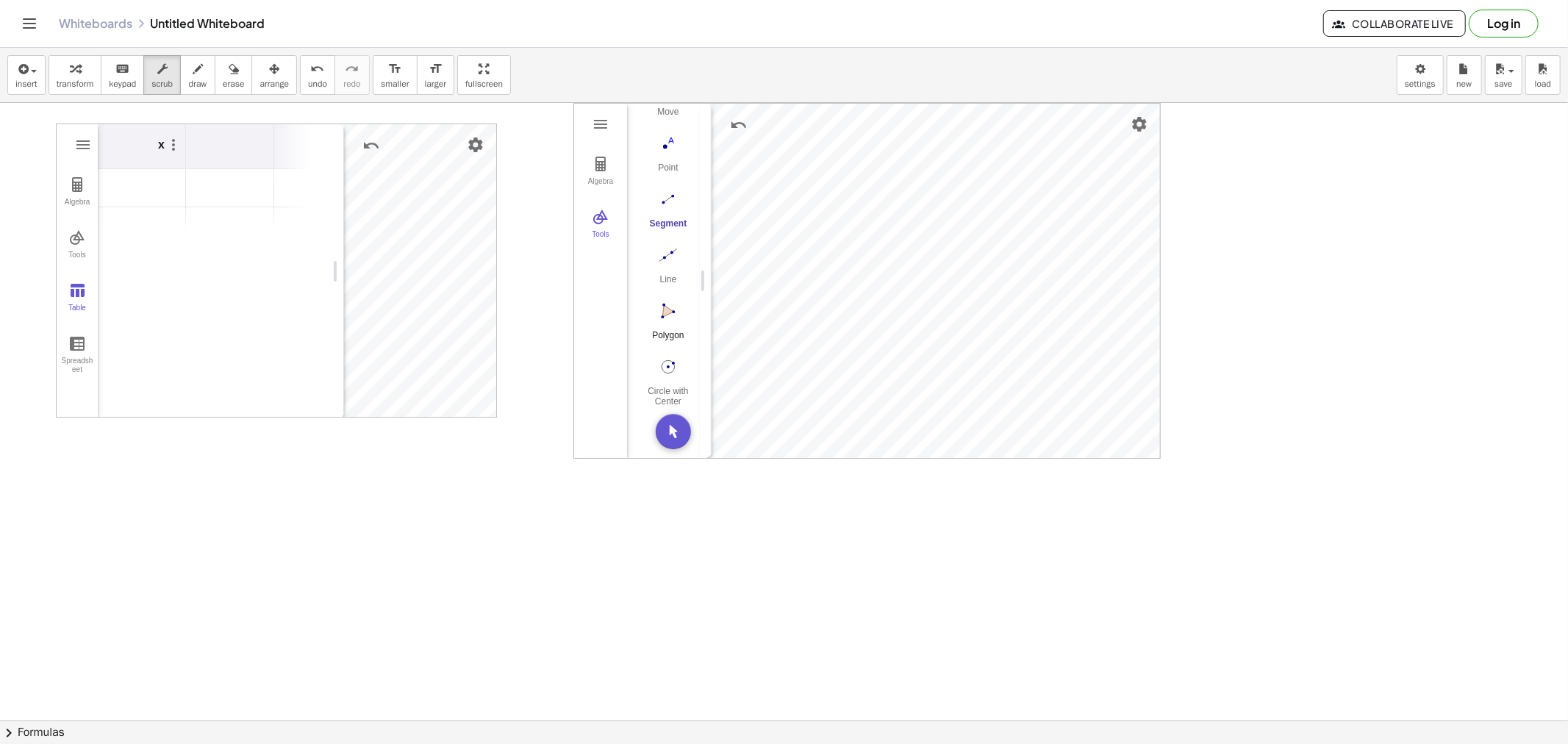click at bounding box center (668, 311) 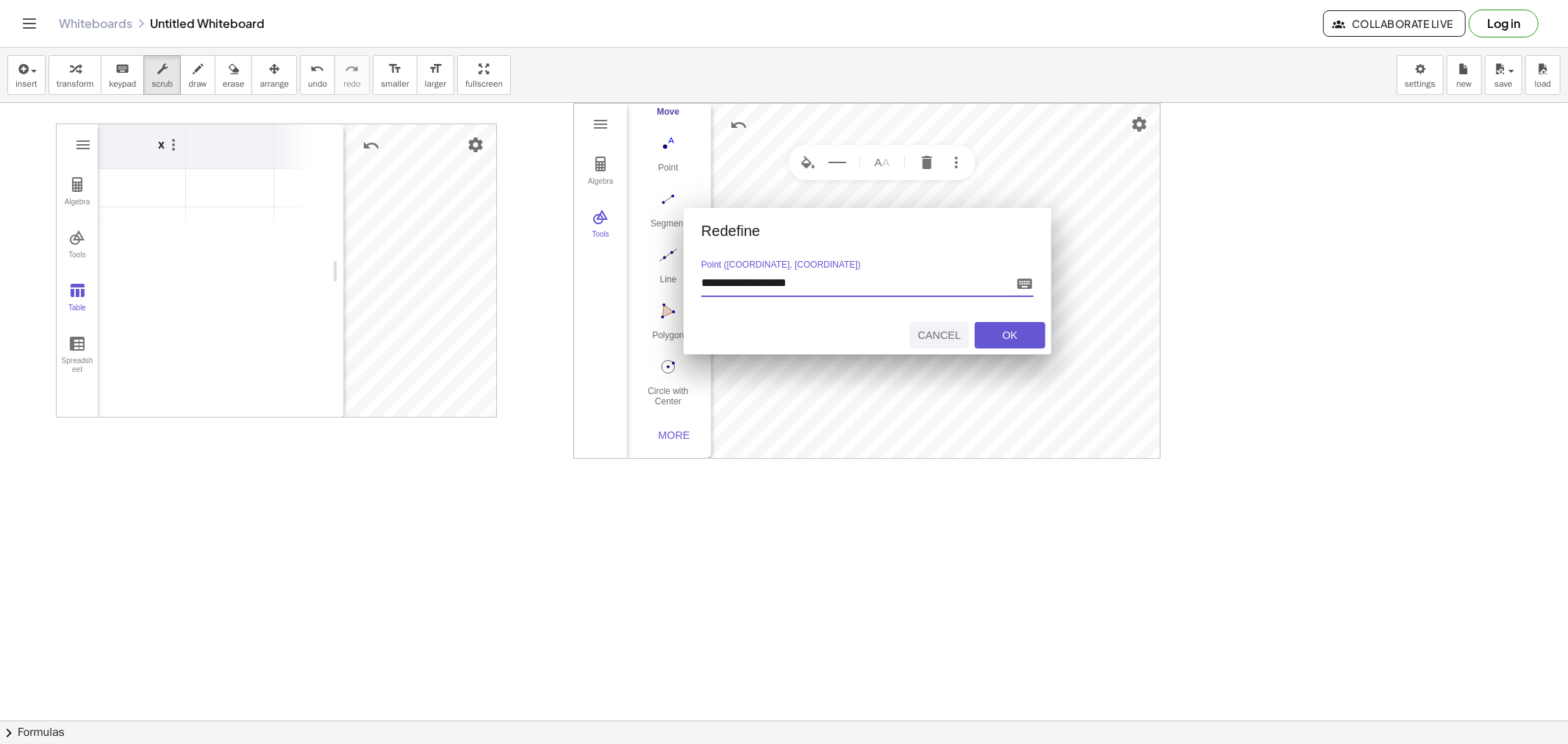 click on "Cancel" at bounding box center [939, 335] 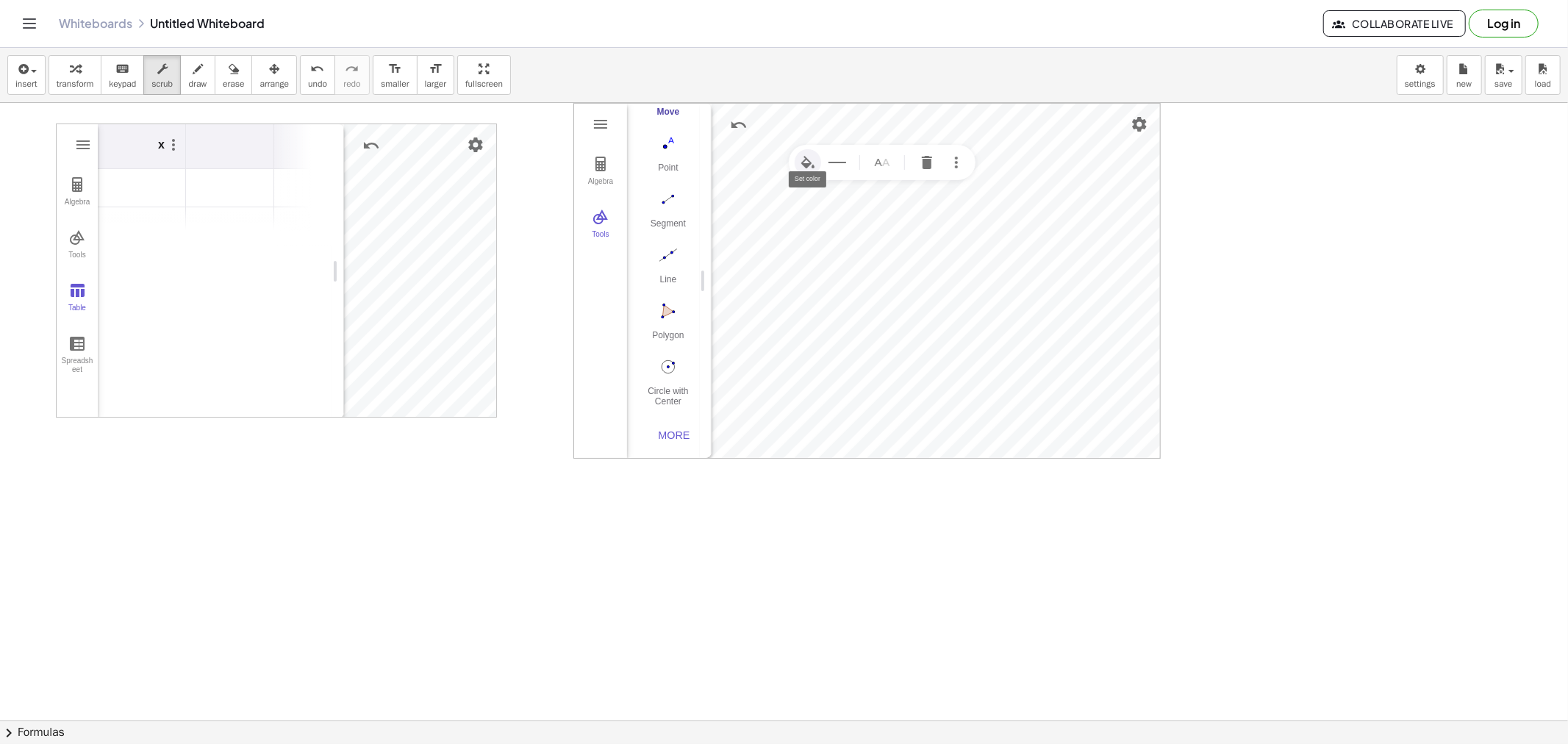 click at bounding box center (808, 162) 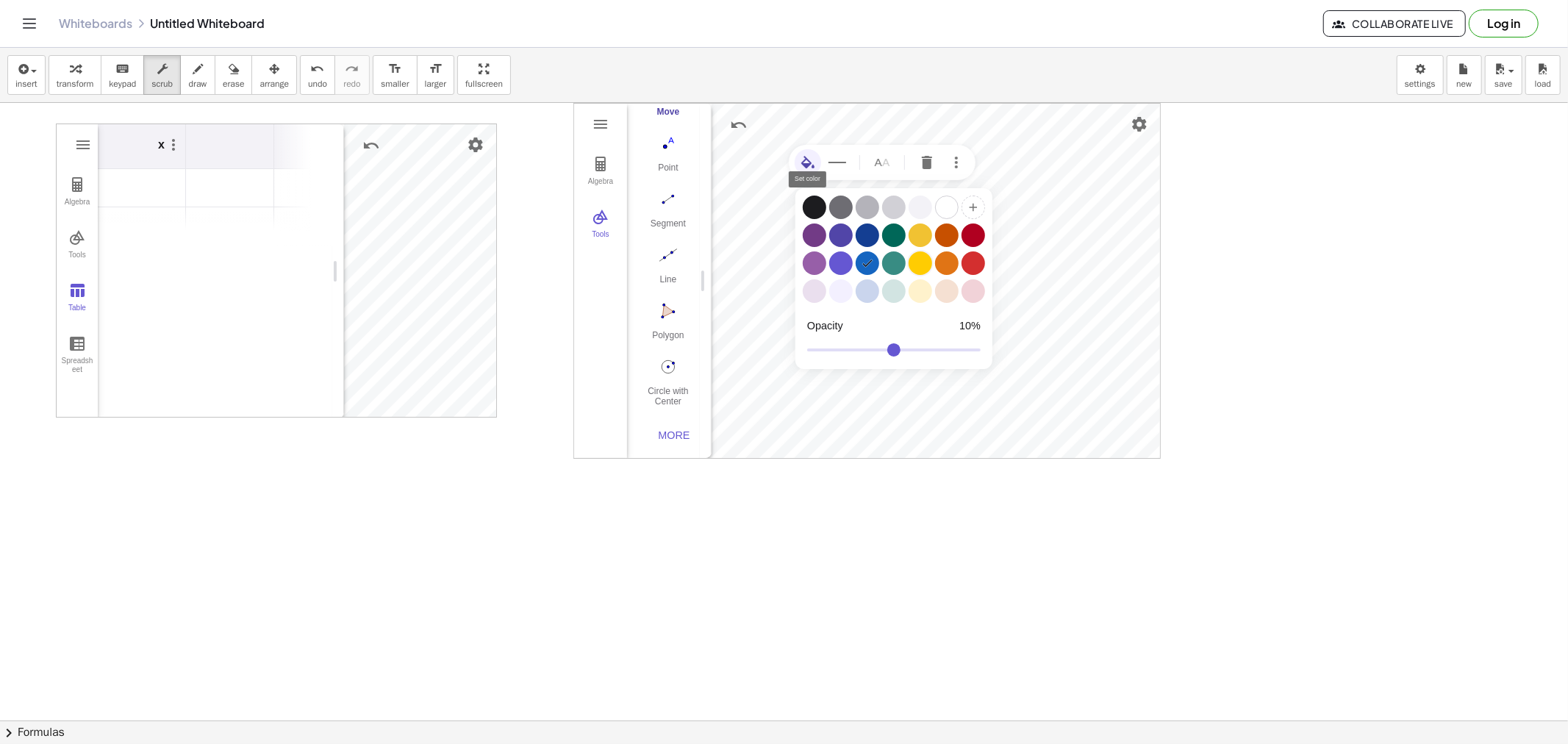 click at bounding box center (920, 263) 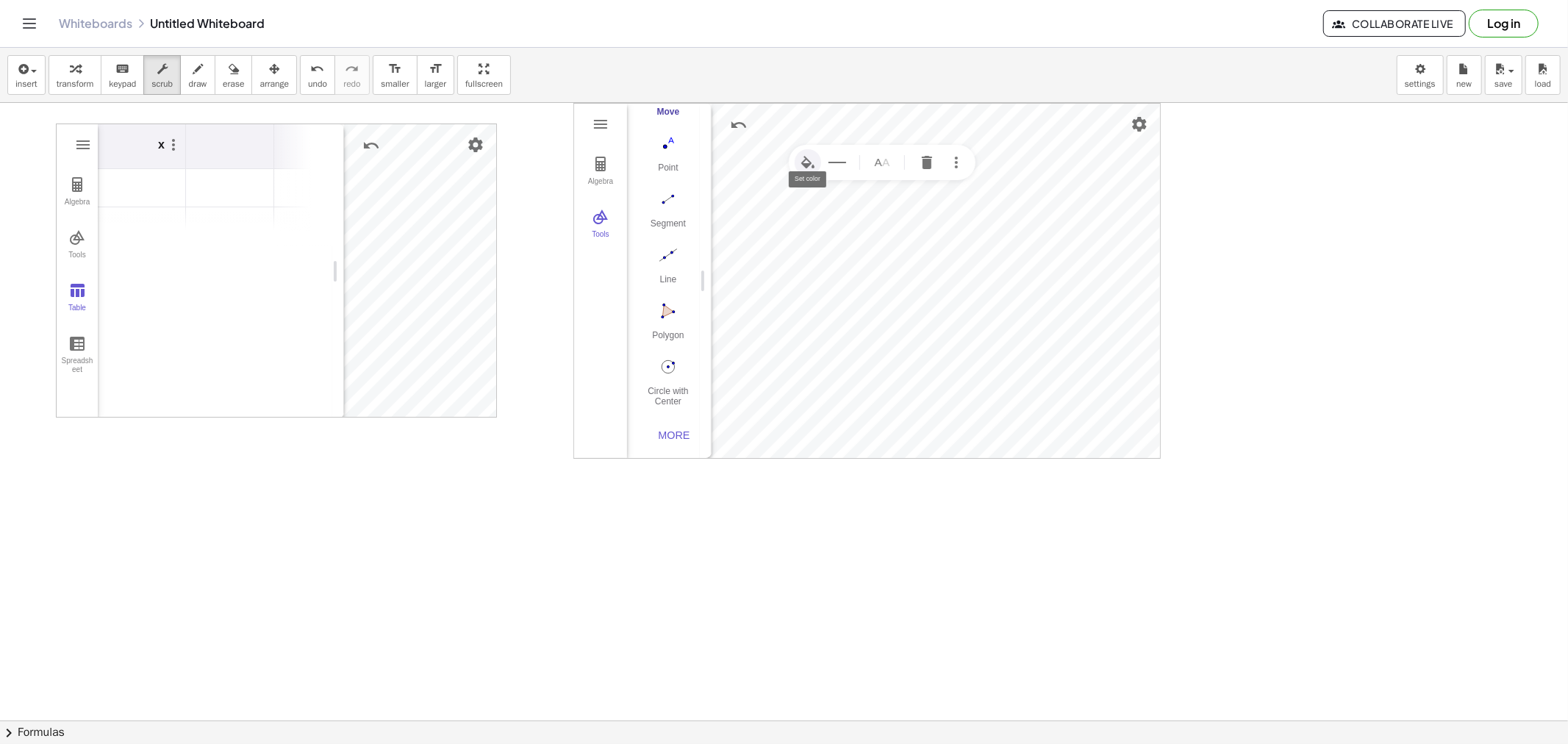 click at bounding box center (808, 162) 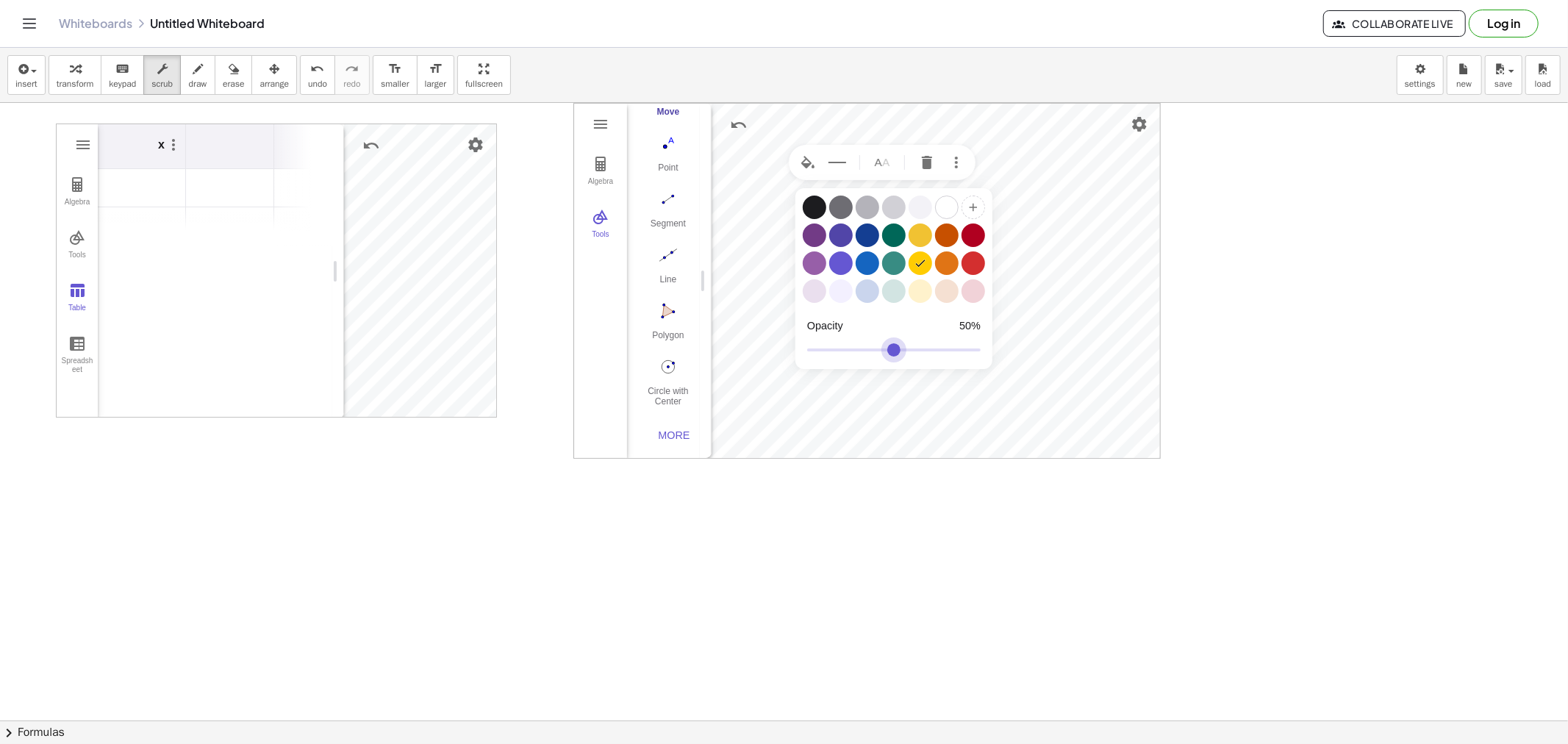 drag, startPoint x: 842, startPoint y: 349, endPoint x: 894, endPoint y: 349, distance: 52 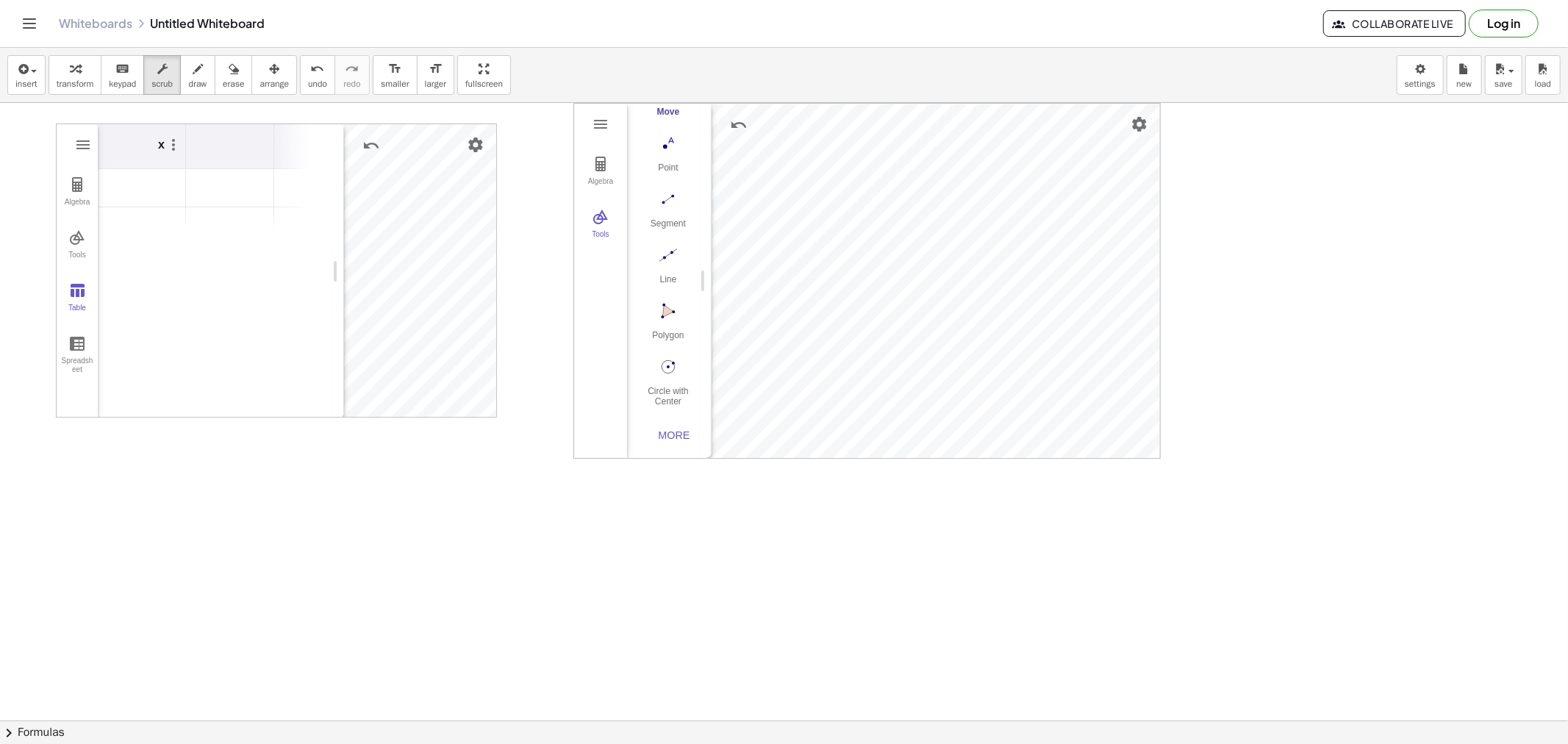 click on "GeoGebra Graphing Calculator Clear All Open Save online Save to your computer Share Export Image Download as Print Preview Settings Help & Feedback Sign in     Algebra Tools Table Spreadsheet GeoGebra Graphing Calculator Basic Tools Move Point Slider Intersect Extremum Roots Best Fit Line Edit Select Objects Move Graphics View Delete Show / Hide Label Show / Hide Object Copy Visual Style Media Text Points Point Intersect Point on Object Attach / Detach Point Extremum Roots Complex Number List Lines Line Ray Vector Others Pen Freehand Function Button Check Box Input Box x   123 123 f(x) ABC #&¬ 𝑥 𝑦 𝑧 𝜋 7 8 9 × ÷ 𝑒 4 5 6 + − < > 1 2 3 = ( ) , 0 . GeoGebra Geometry Clear All Open Save online Save to your computer Share Export Image Download as Print Preview Settings Help & Feedback Sign in     Algebra Tools Point A Point B Point C Point D Point E Point F poly1 = Polygon A, B, C, D, E, F 11.6 a = Segment A, B 1.8 b = Segment B, C 2.2 c = Segment C, D 2.5 d = Segment D, E 2.2 2.1 2 3.4 a 1" at bounding box center (784, 720) 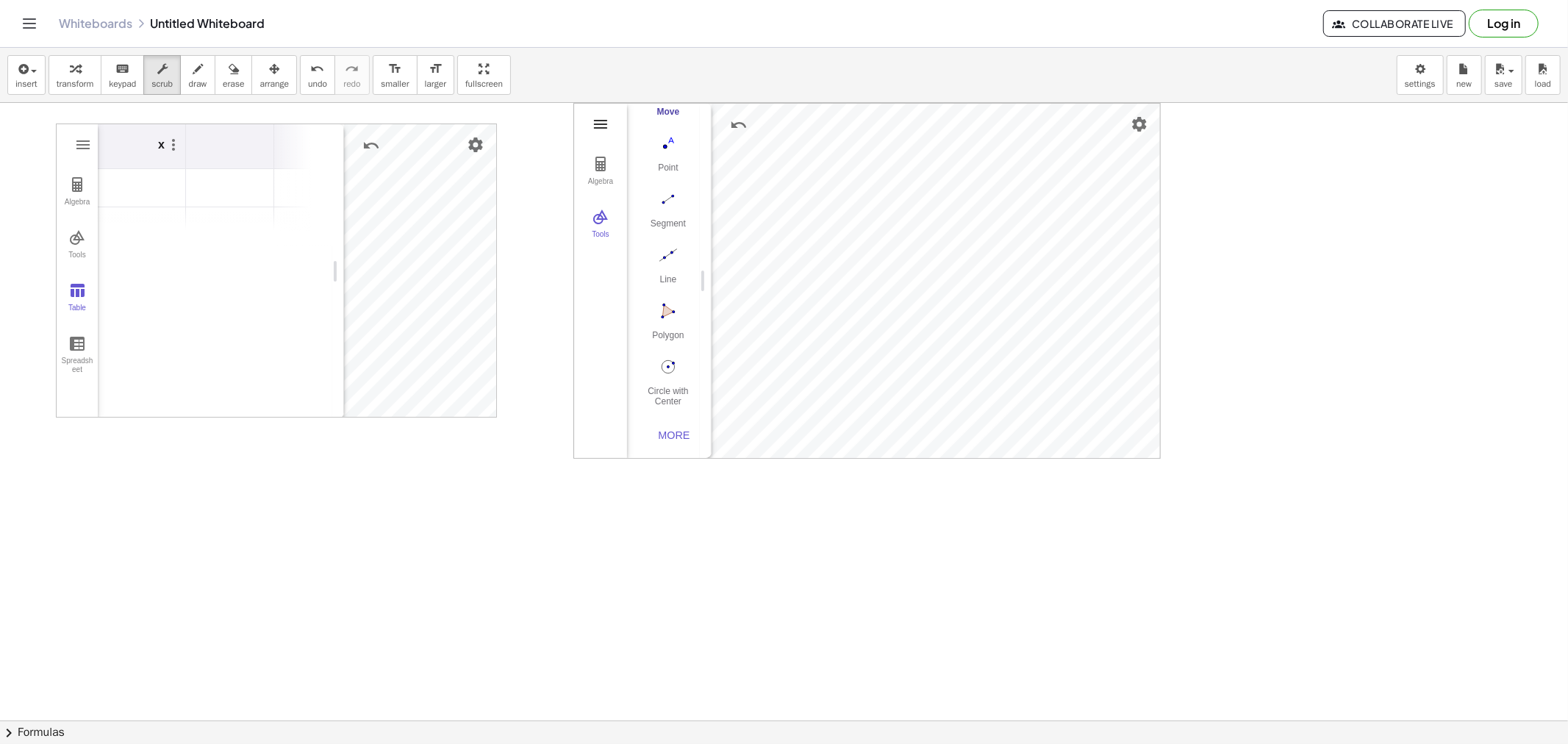 click at bounding box center (601, 124) 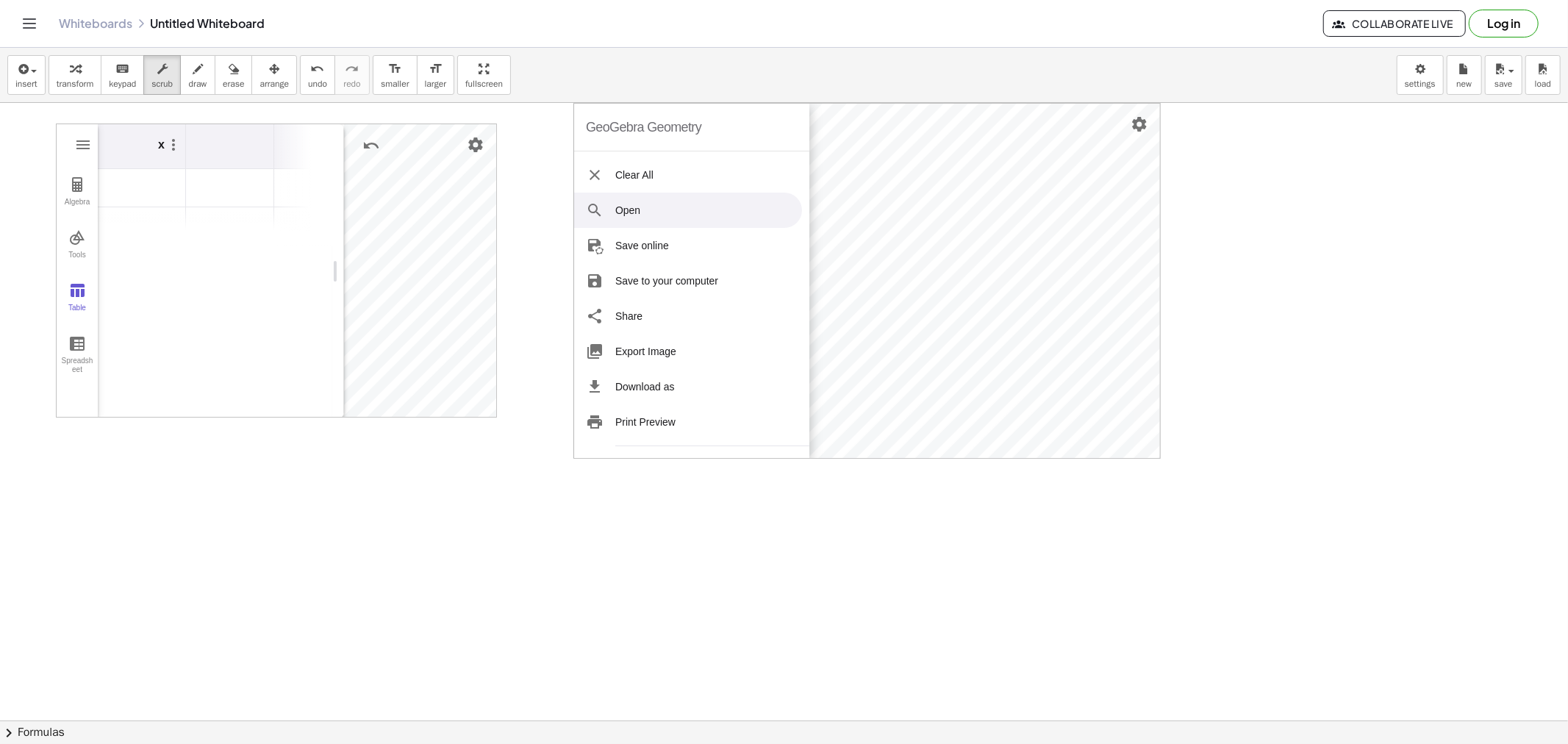 click on "Open" at bounding box center (688, 210) 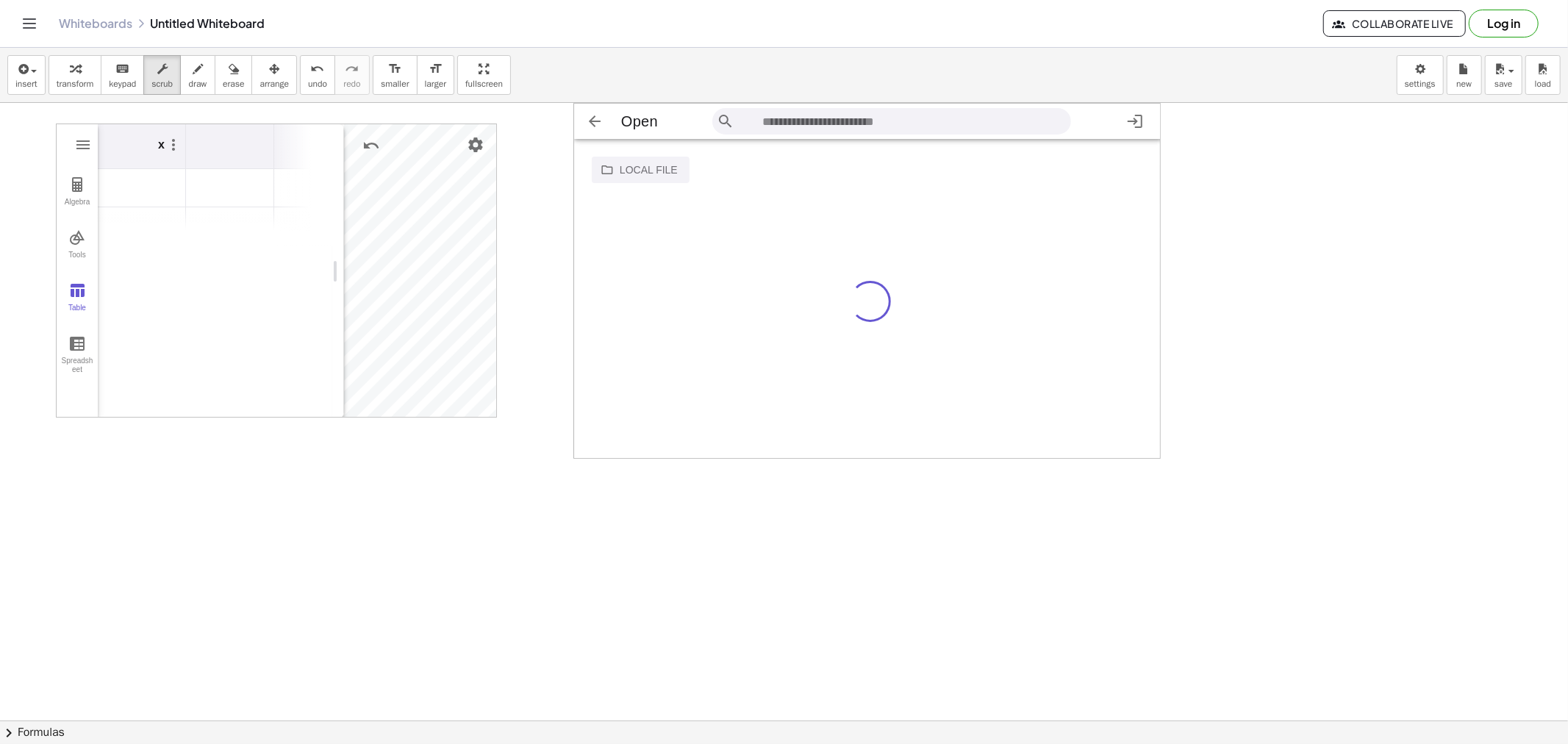 scroll, scrollTop: 85, scrollLeft: 85, axis: both 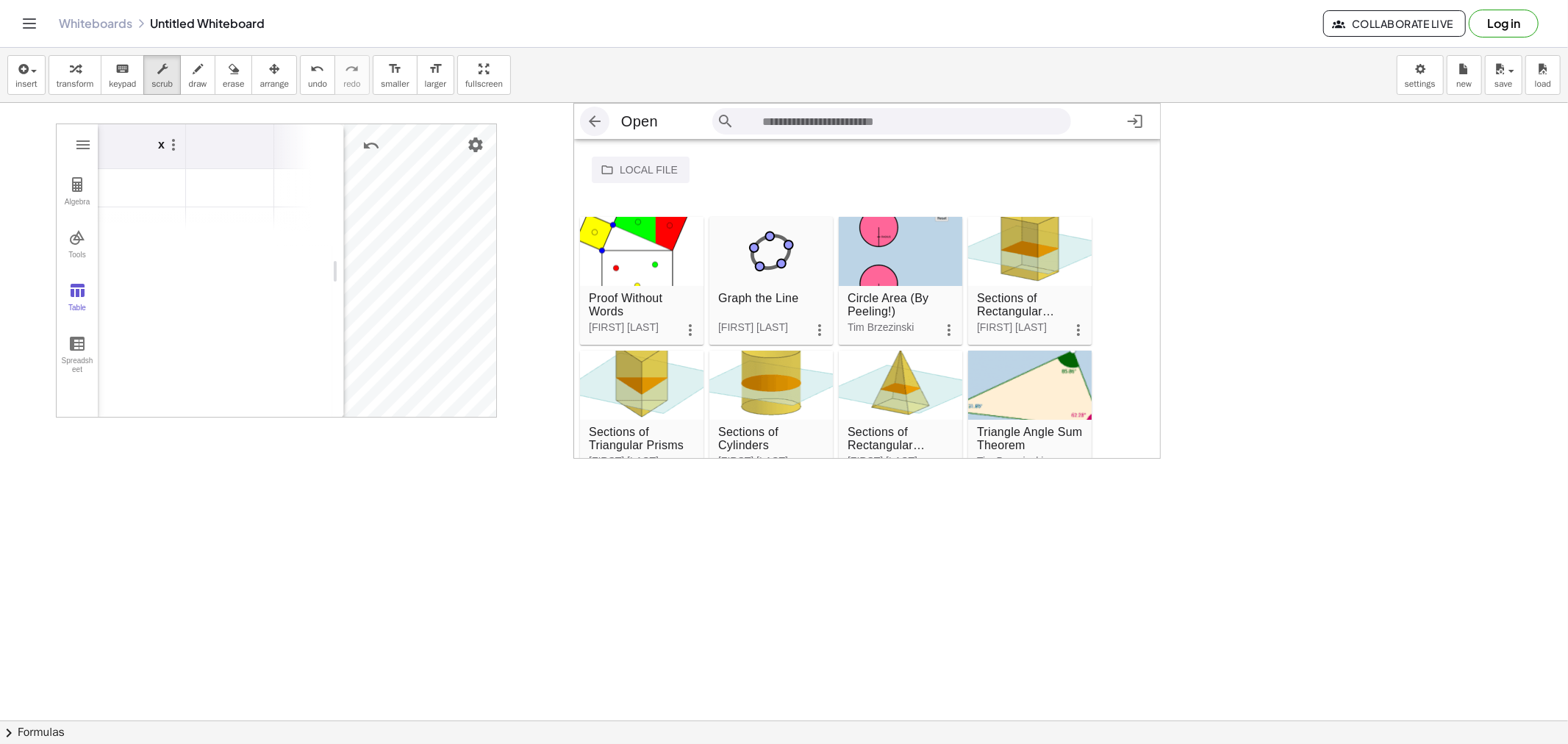 click at bounding box center [595, 121] 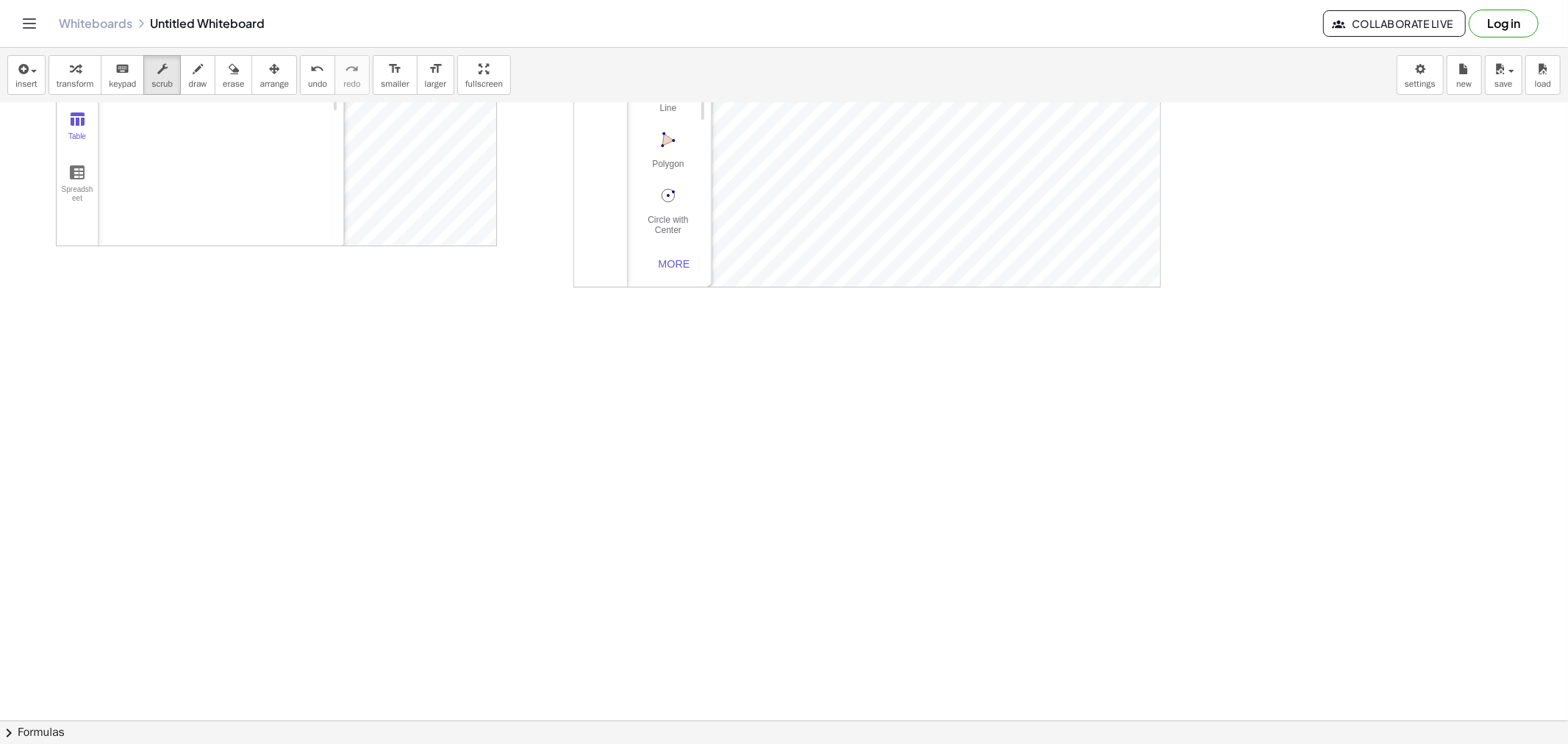 scroll, scrollTop: 0, scrollLeft: 0, axis: both 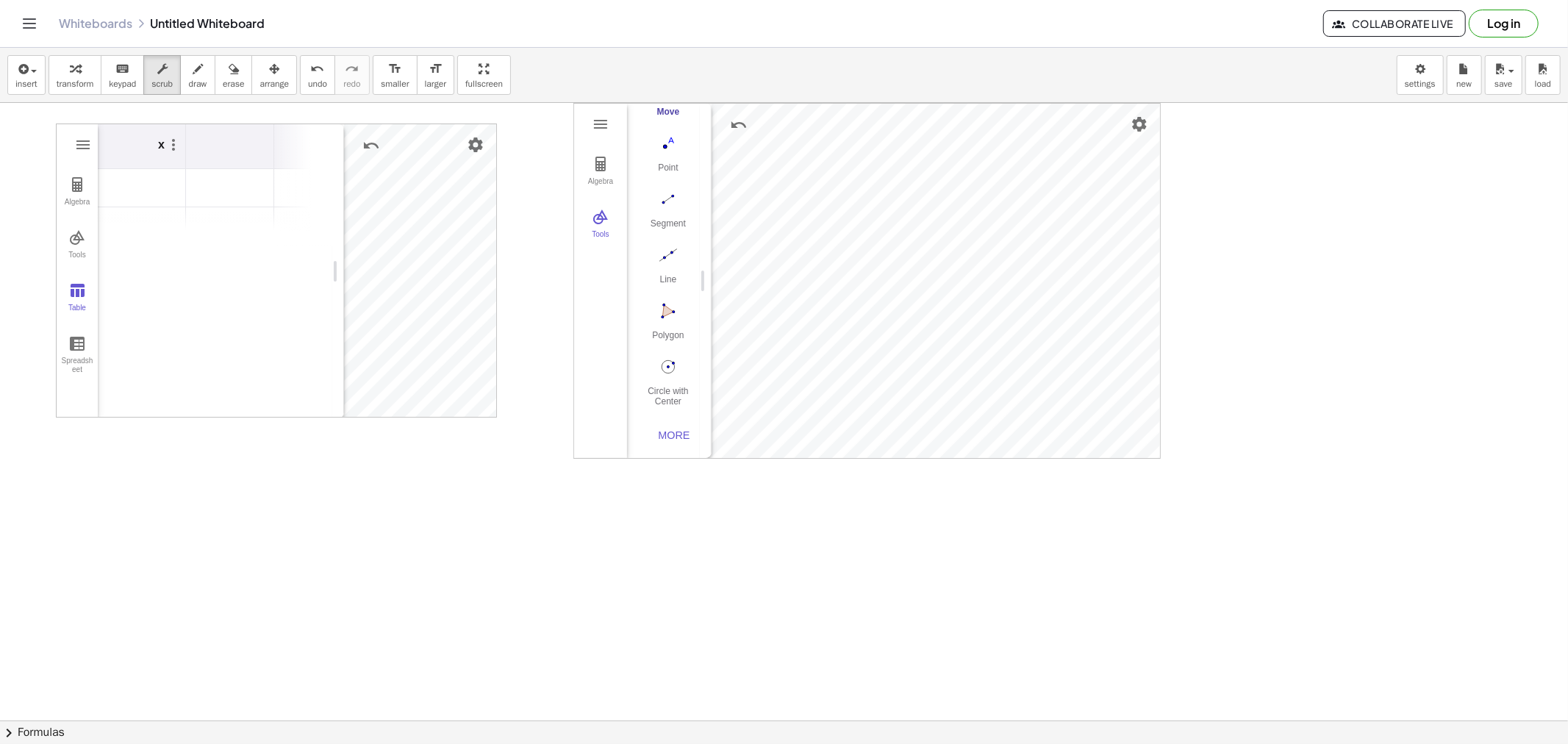 click at bounding box center (784, 720) 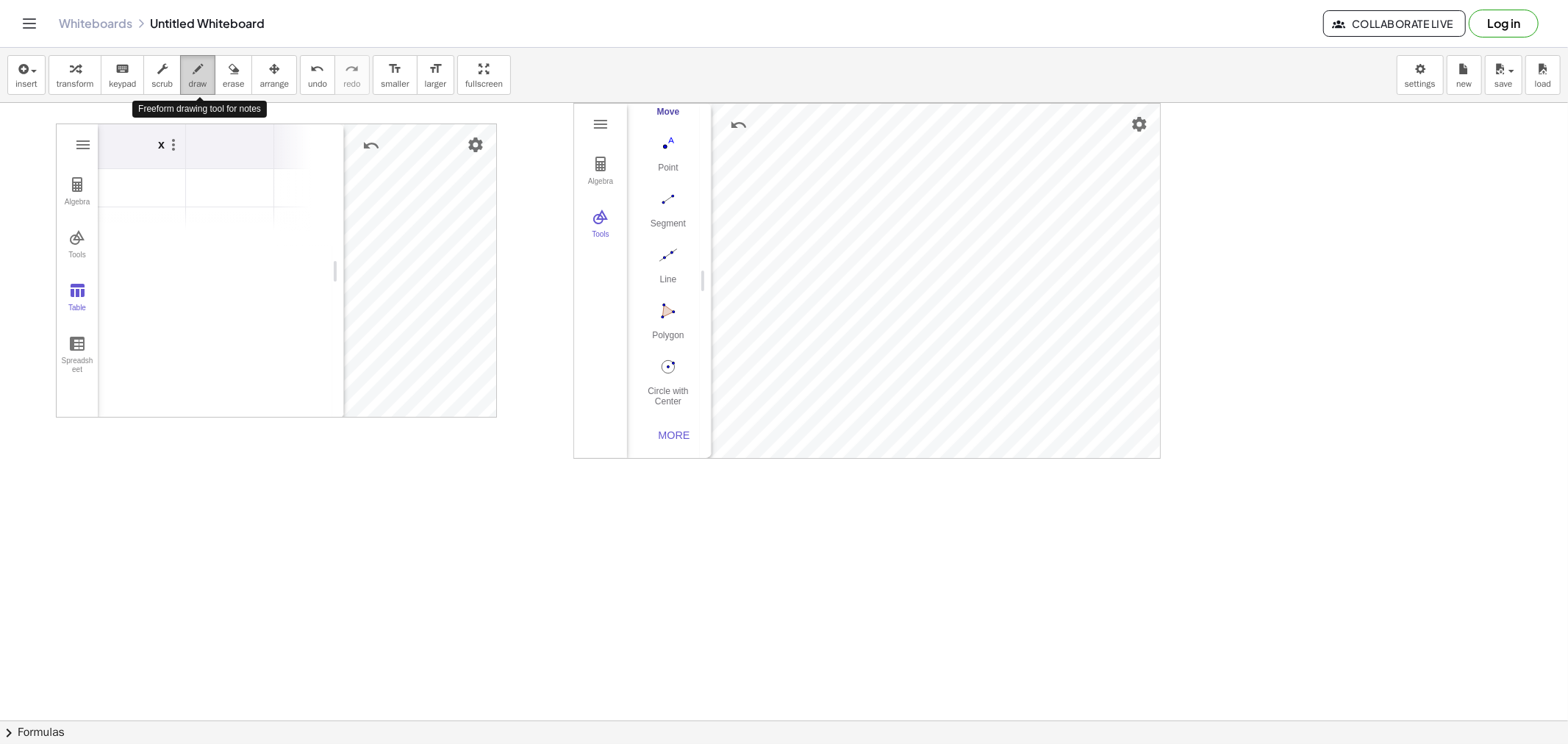 click on "draw" at bounding box center [198, 75] 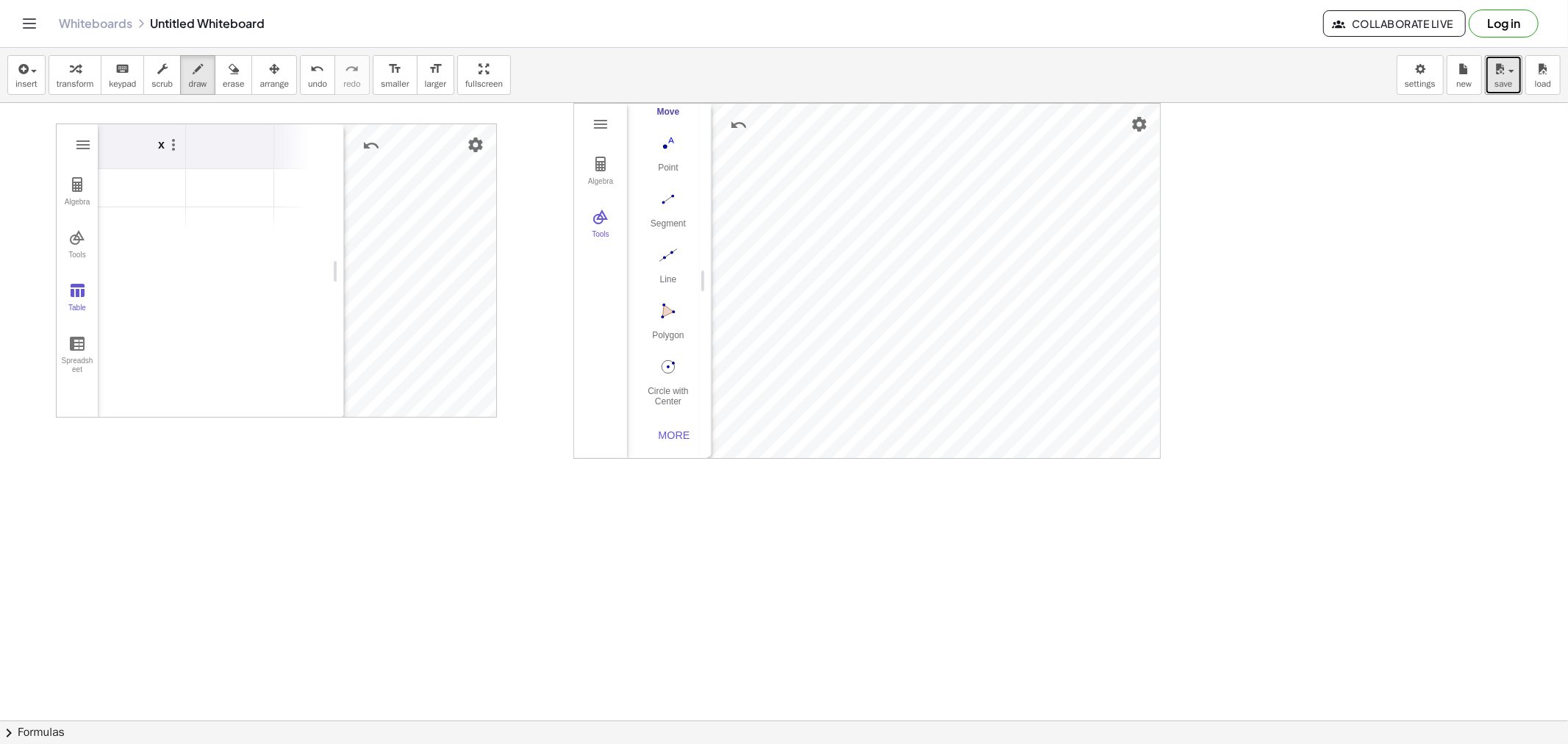 drag, startPoint x: 1500, startPoint y: 92, endPoint x: 1482, endPoint y: 273, distance: 181.89283 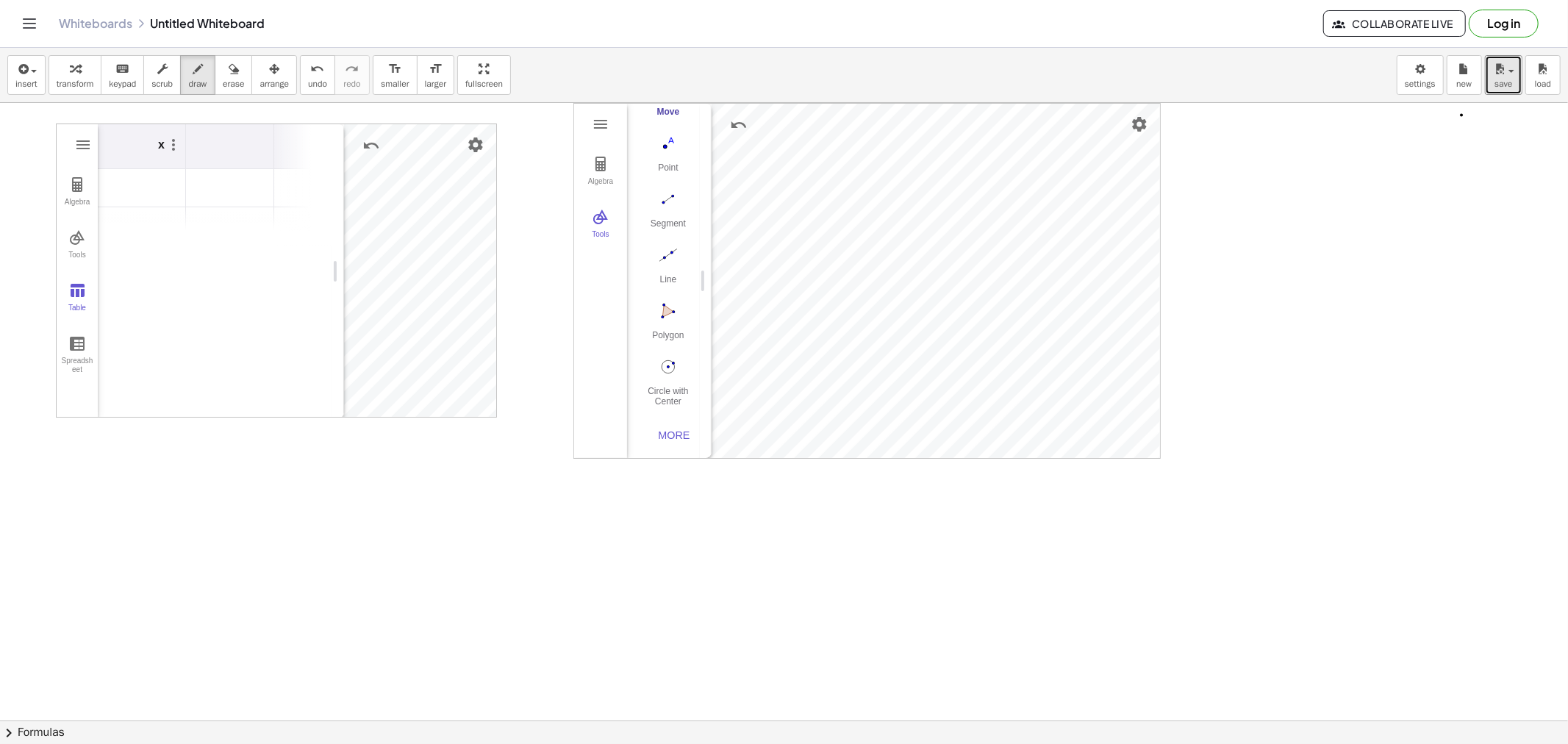 type 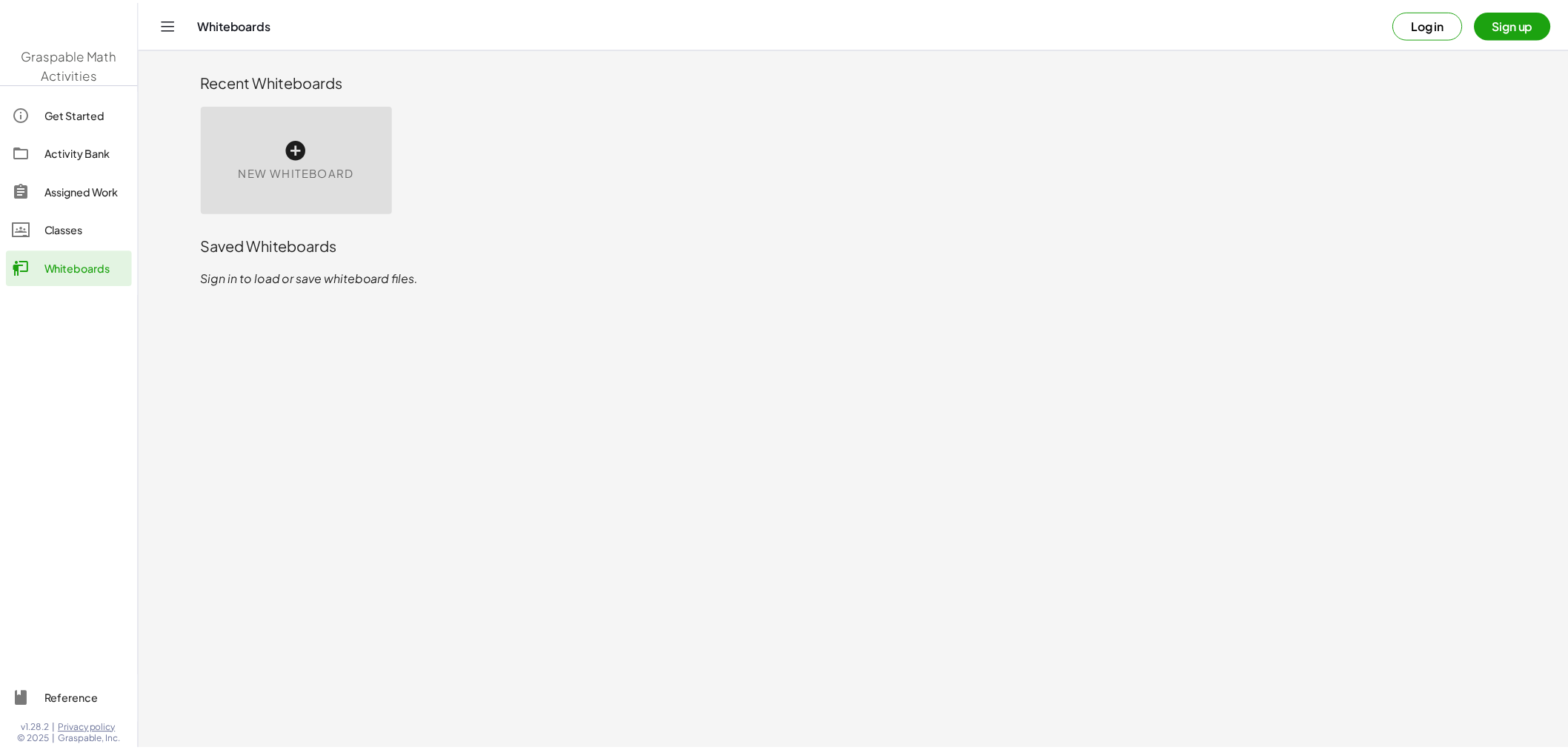 scroll, scrollTop: 0, scrollLeft: 0, axis: both 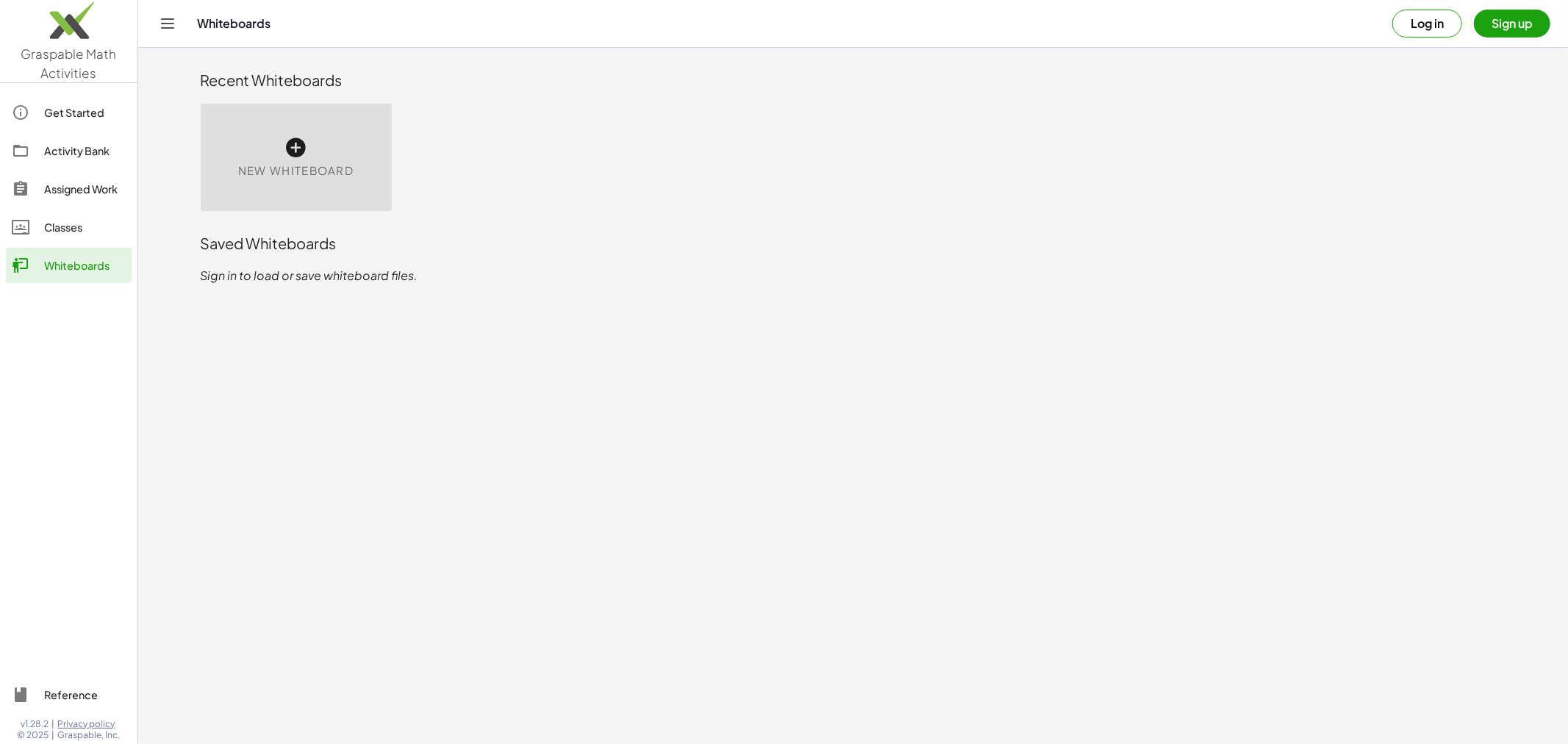 click on "Activity Bank" 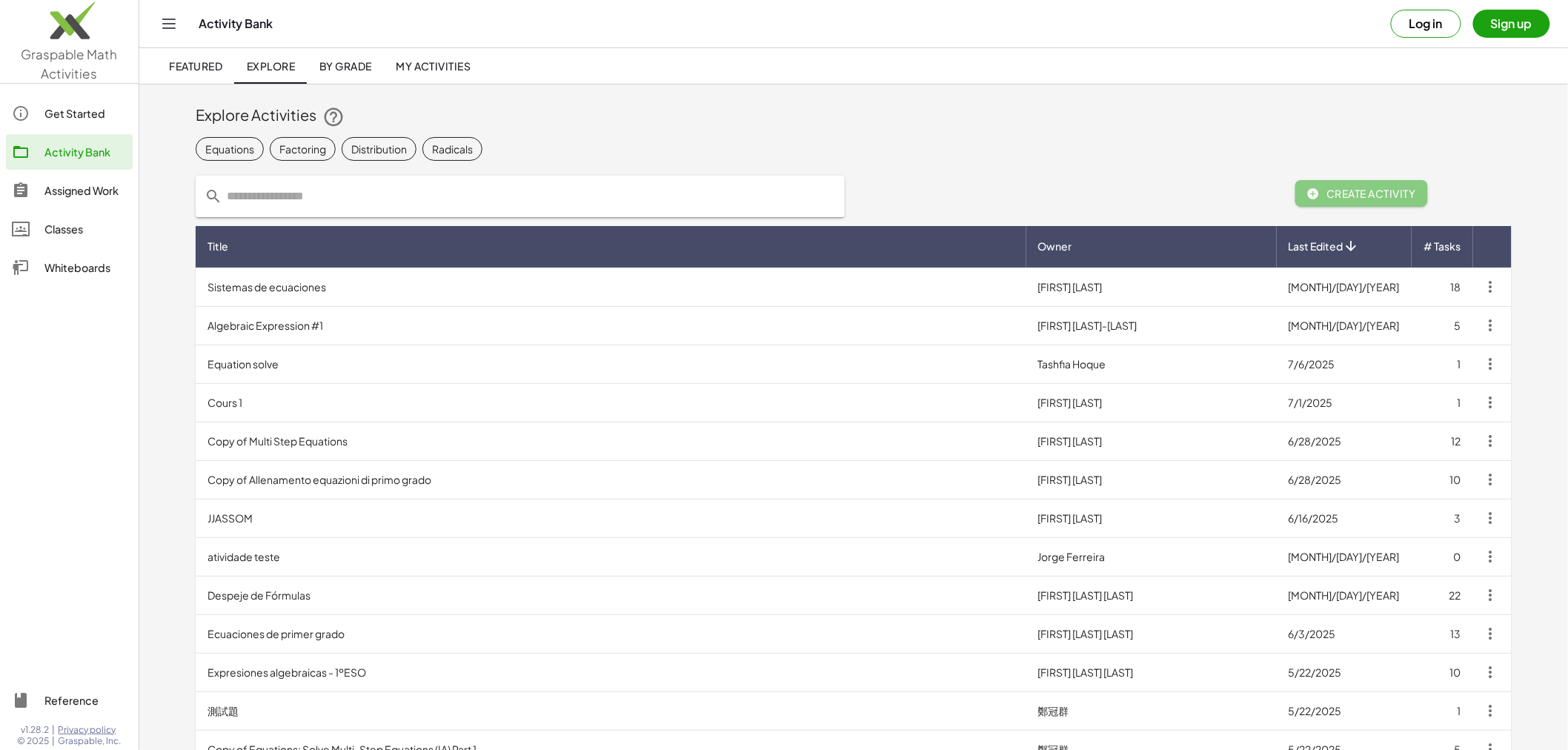 click on "Equation solve" at bounding box center [611, 364] 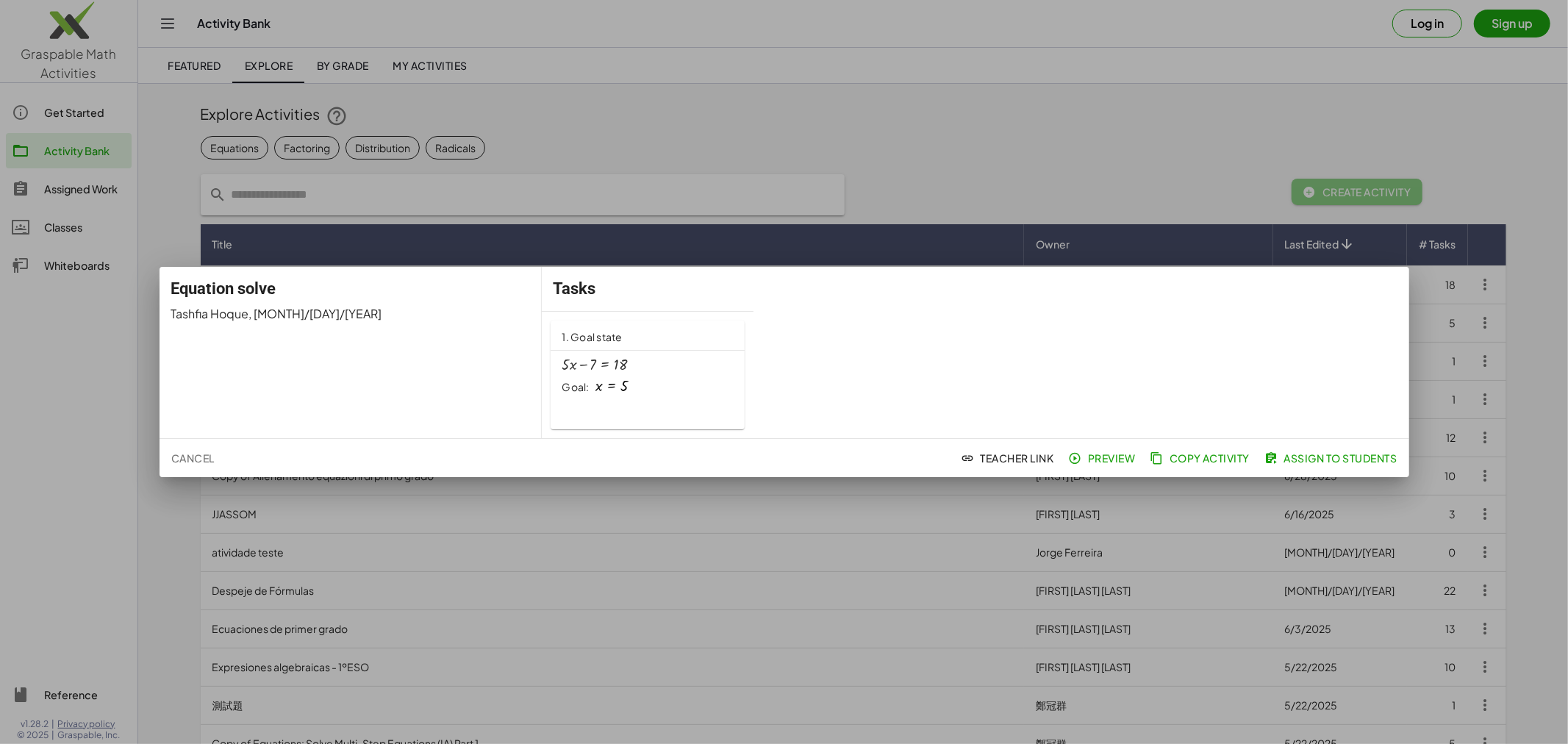 click at bounding box center (784, 372) 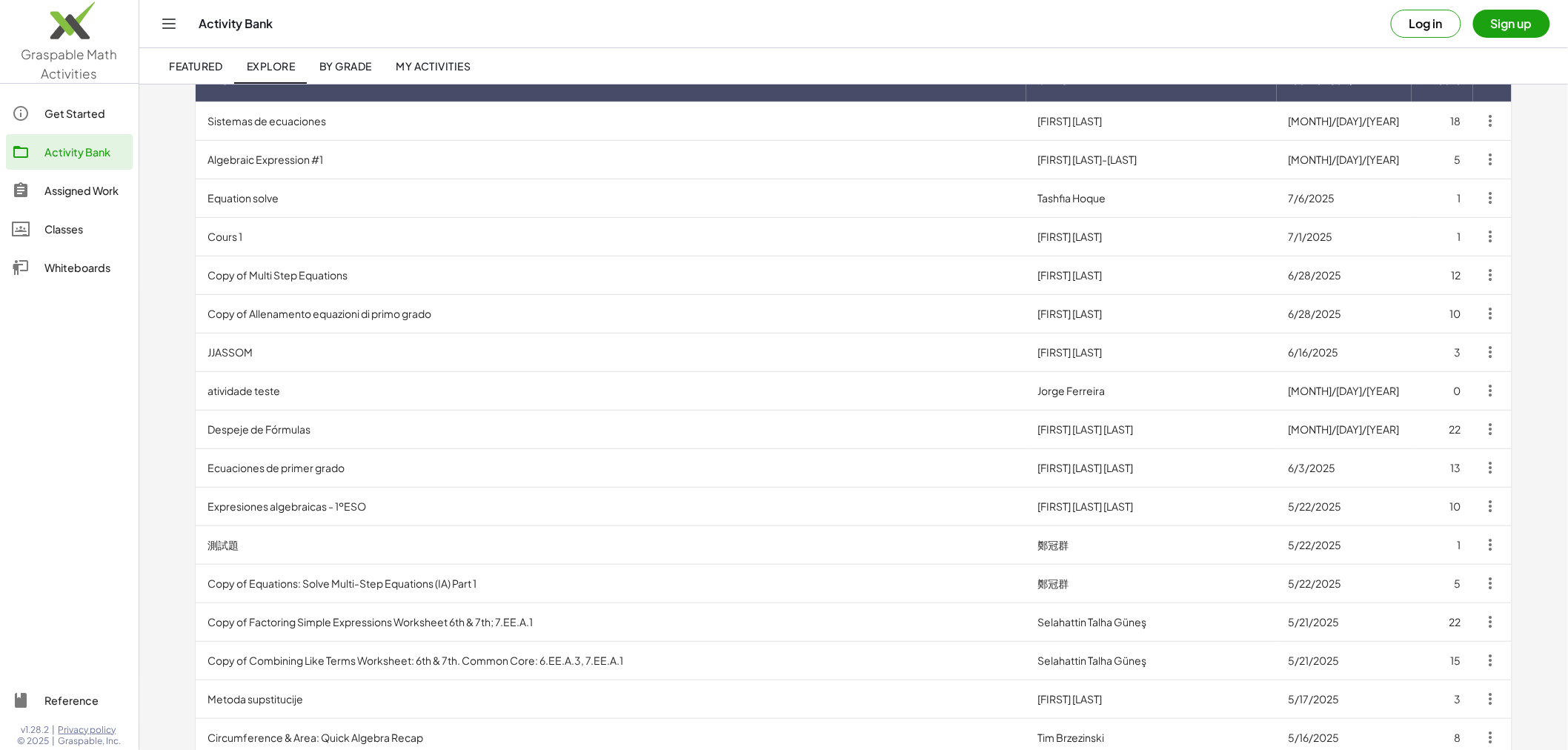 scroll, scrollTop: 411, scrollLeft: 0, axis: vertical 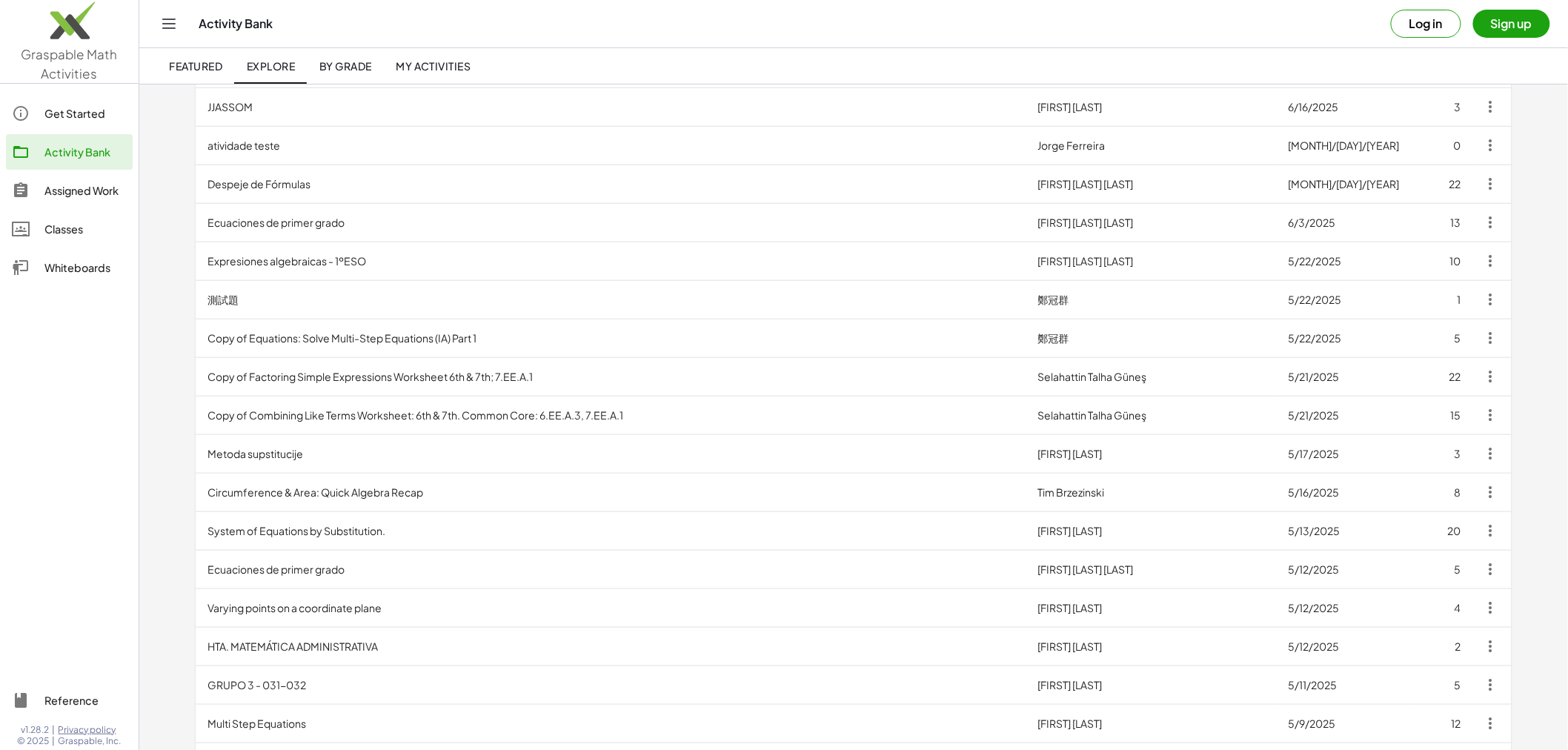 click on "Circumference & Area: Quick Algebra Recap" at bounding box center [611, 492] 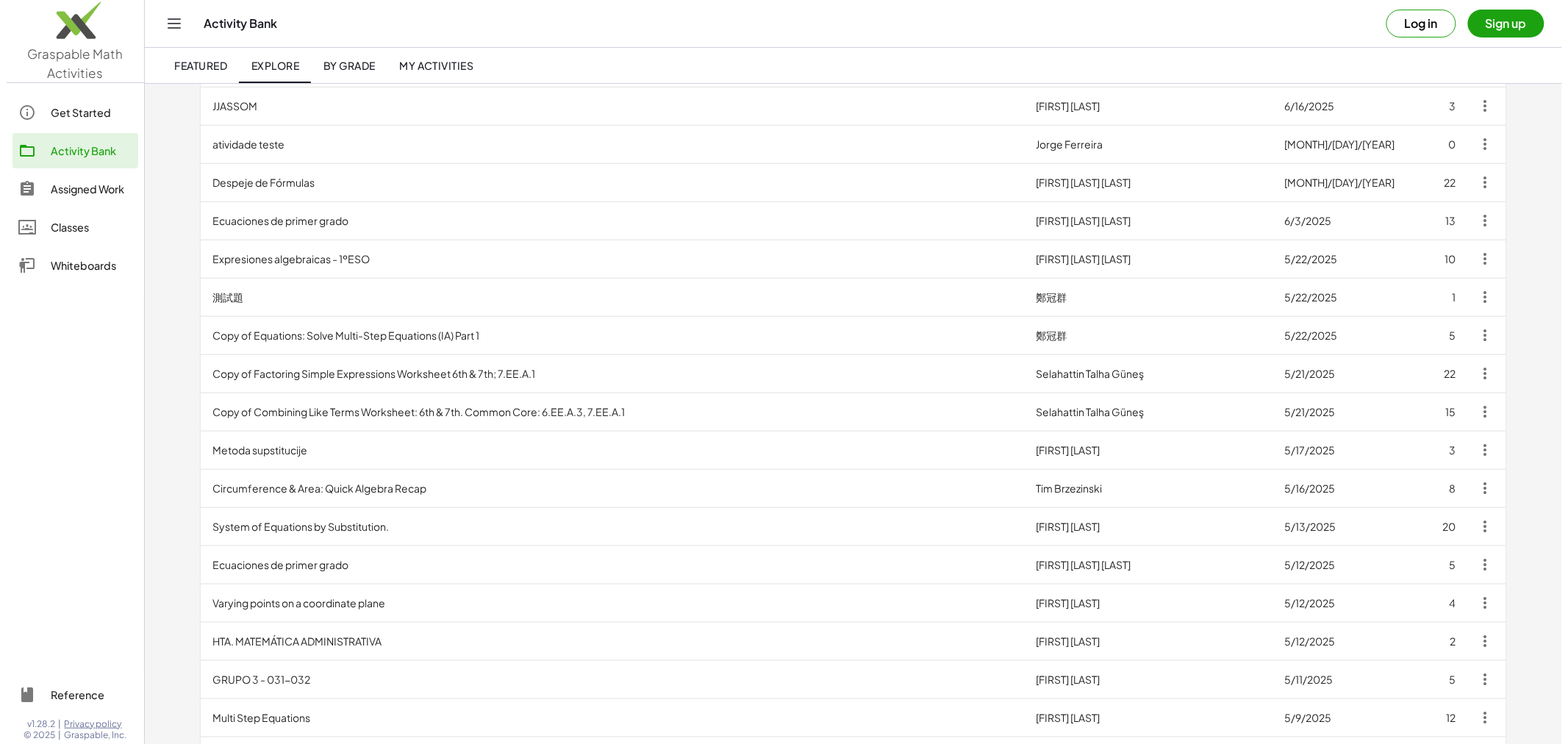 scroll, scrollTop: 0, scrollLeft: 0, axis: both 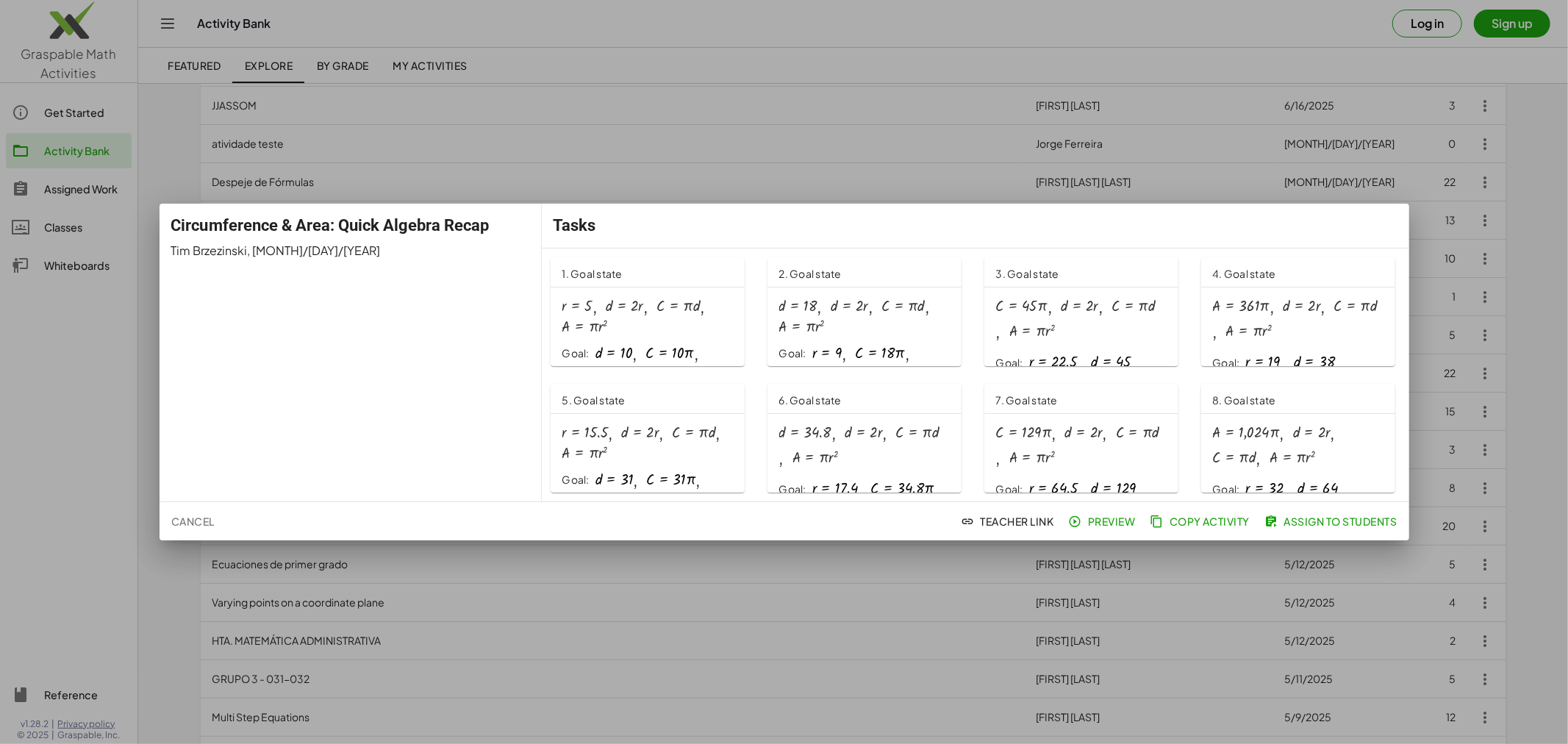 click at bounding box center (784, 372) 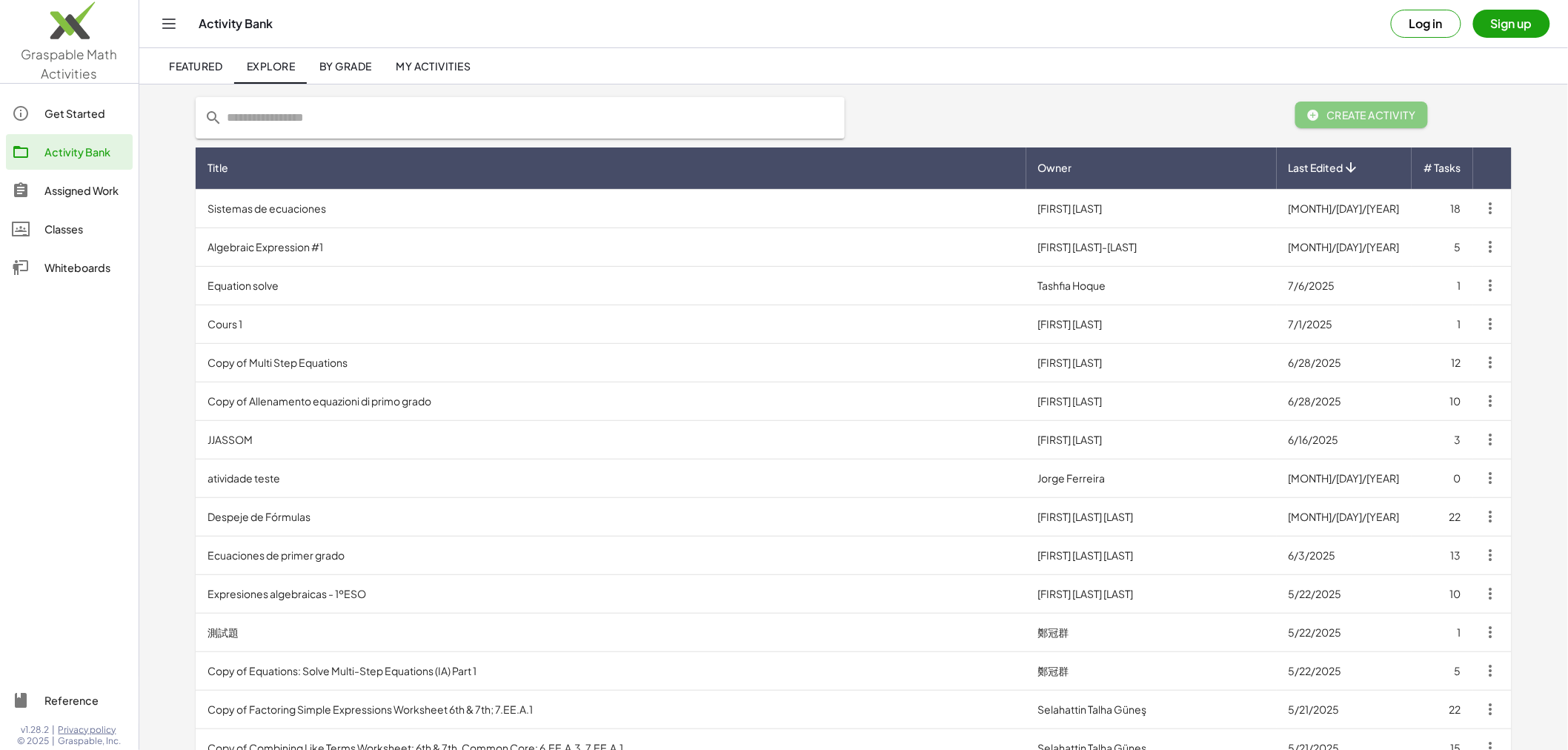 scroll, scrollTop: 0, scrollLeft: 0, axis: both 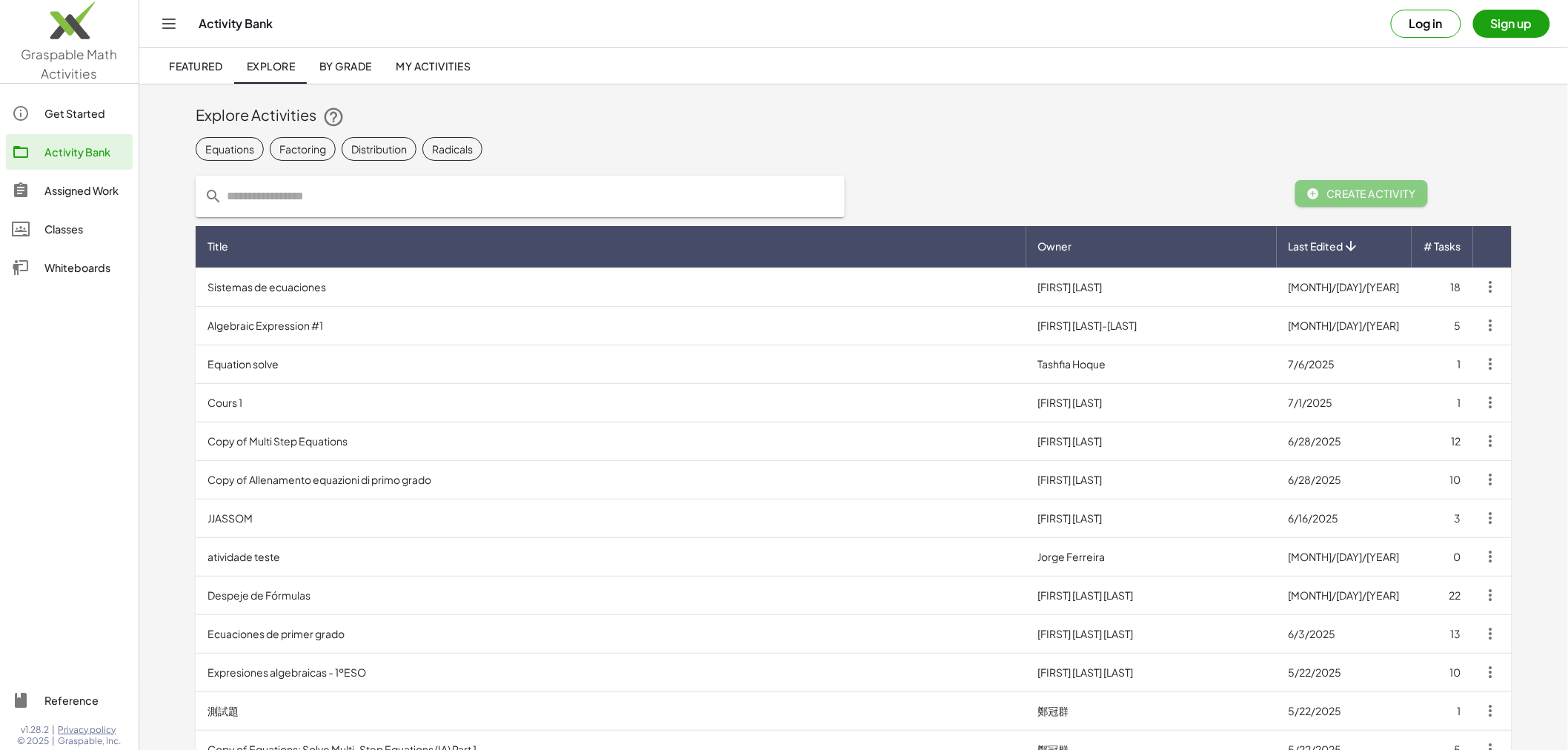 click on "Assigned Work" 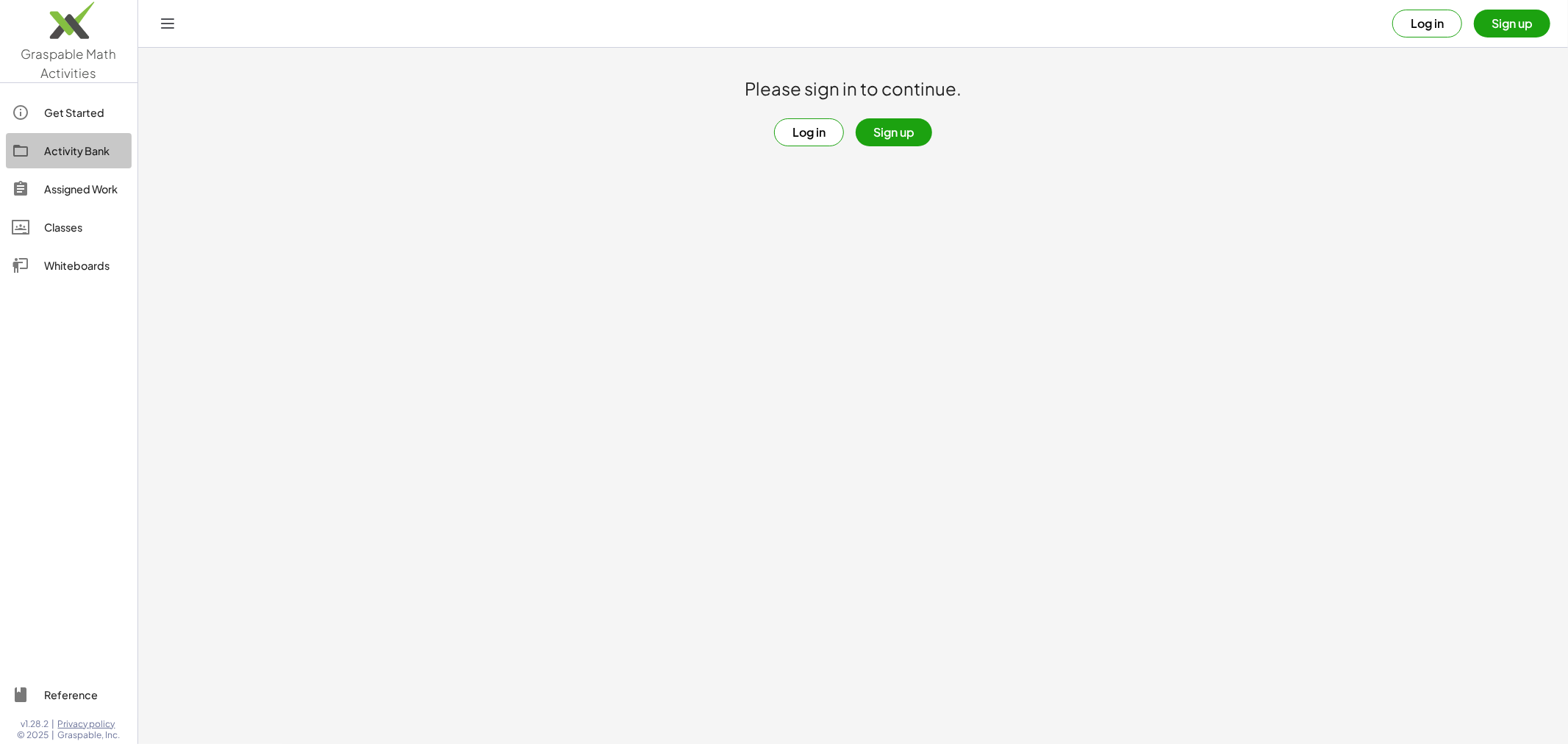 click on "Activity Bank" 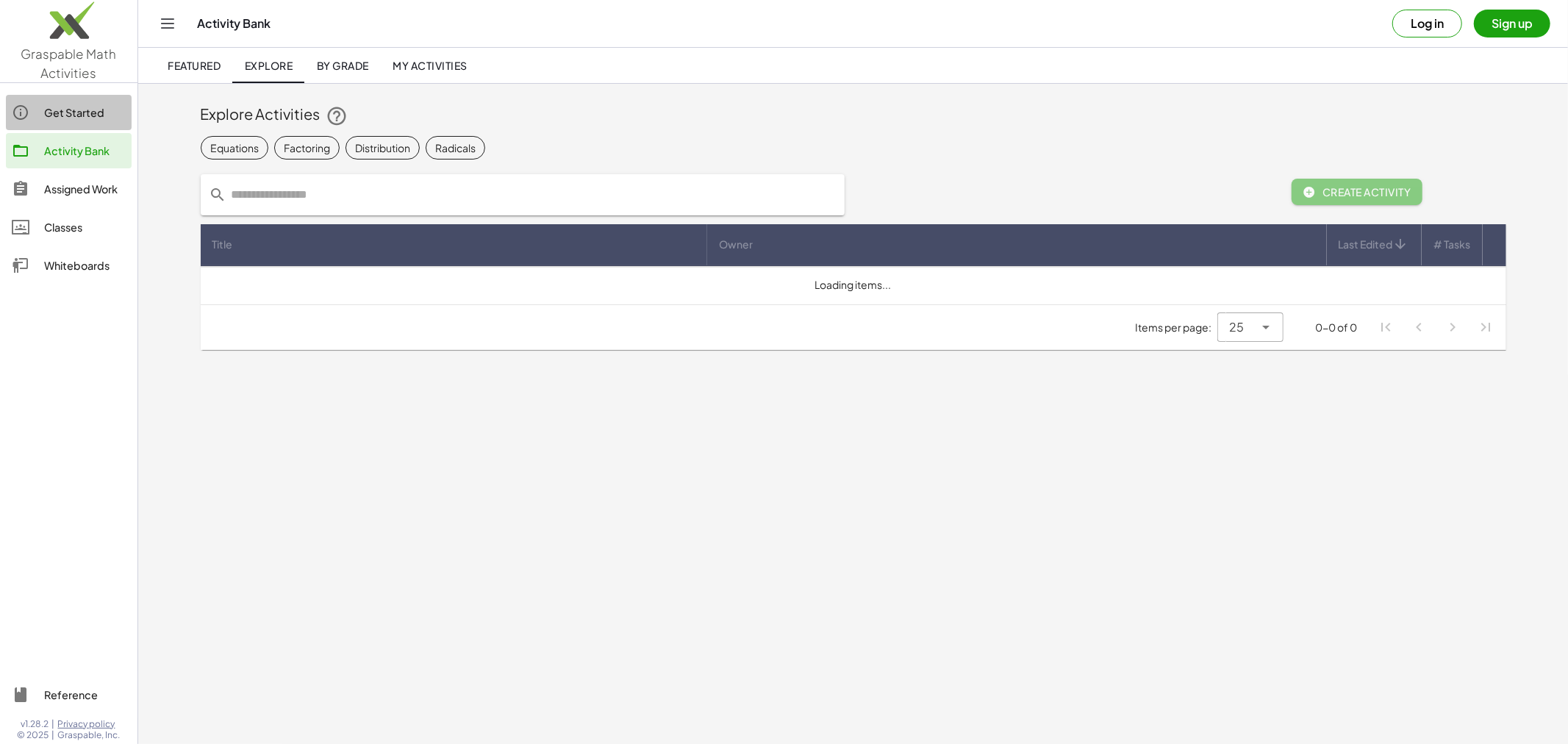 click on "Get Started" 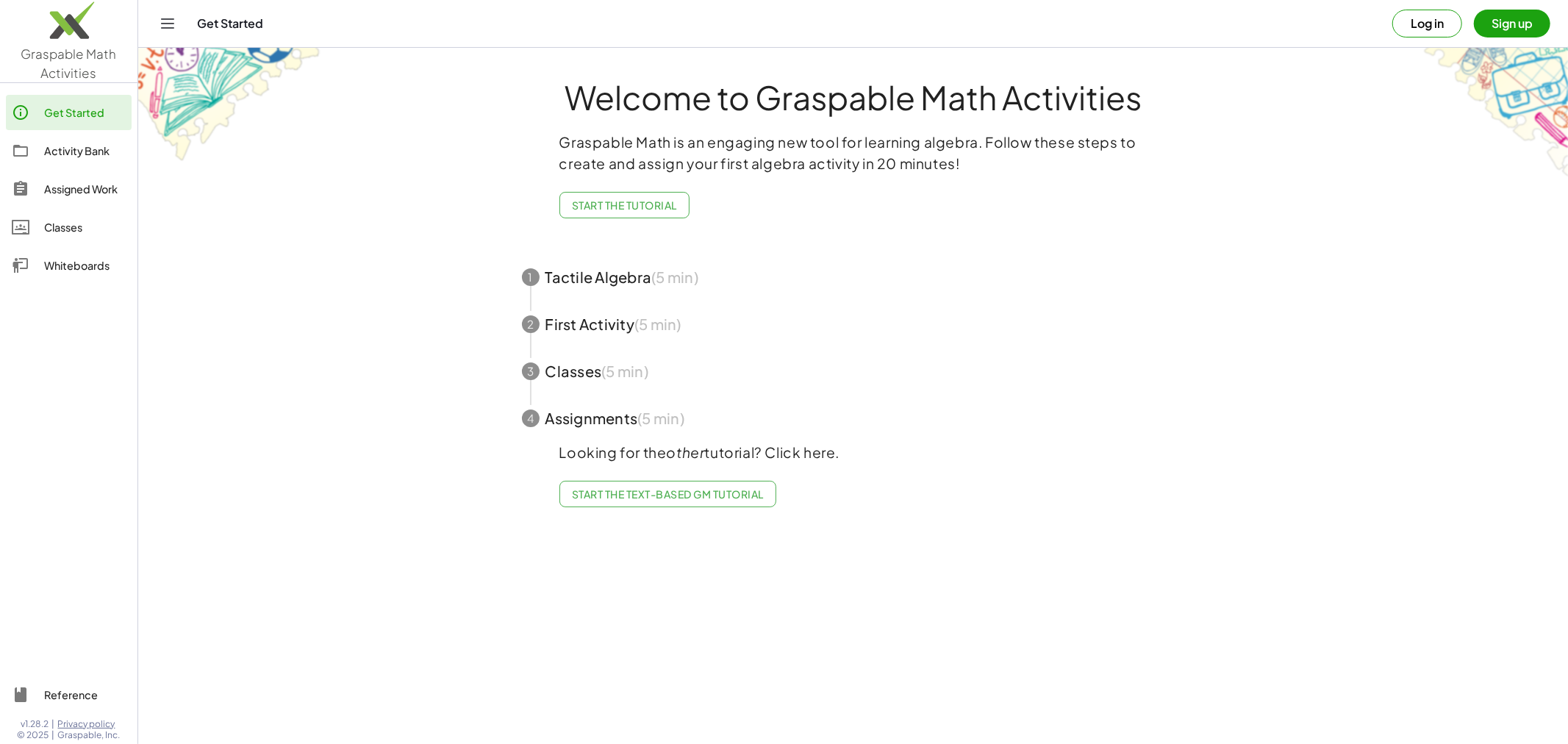 click at bounding box center [853, 277] 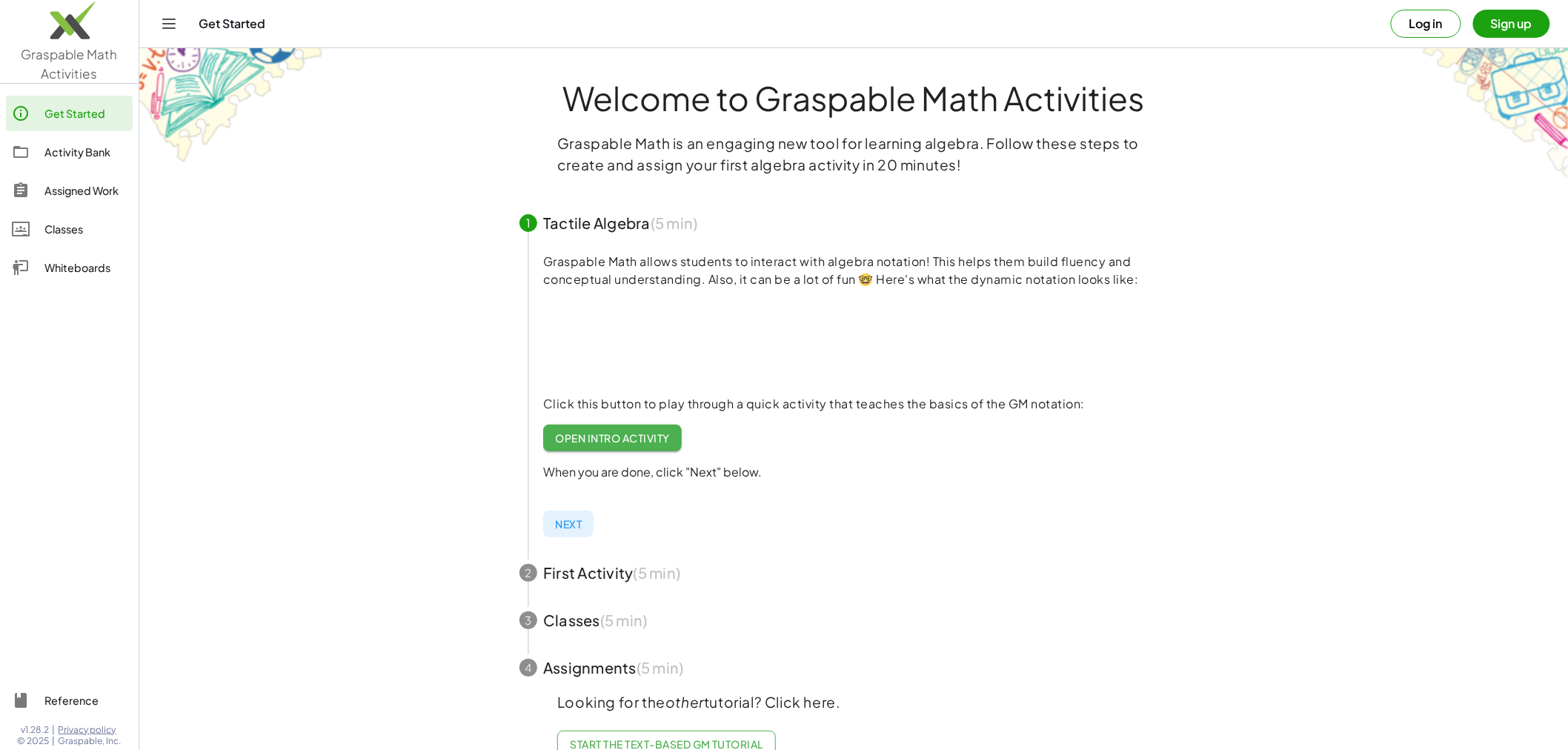 scroll, scrollTop: 40, scrollLeft: 0, axis: vertical 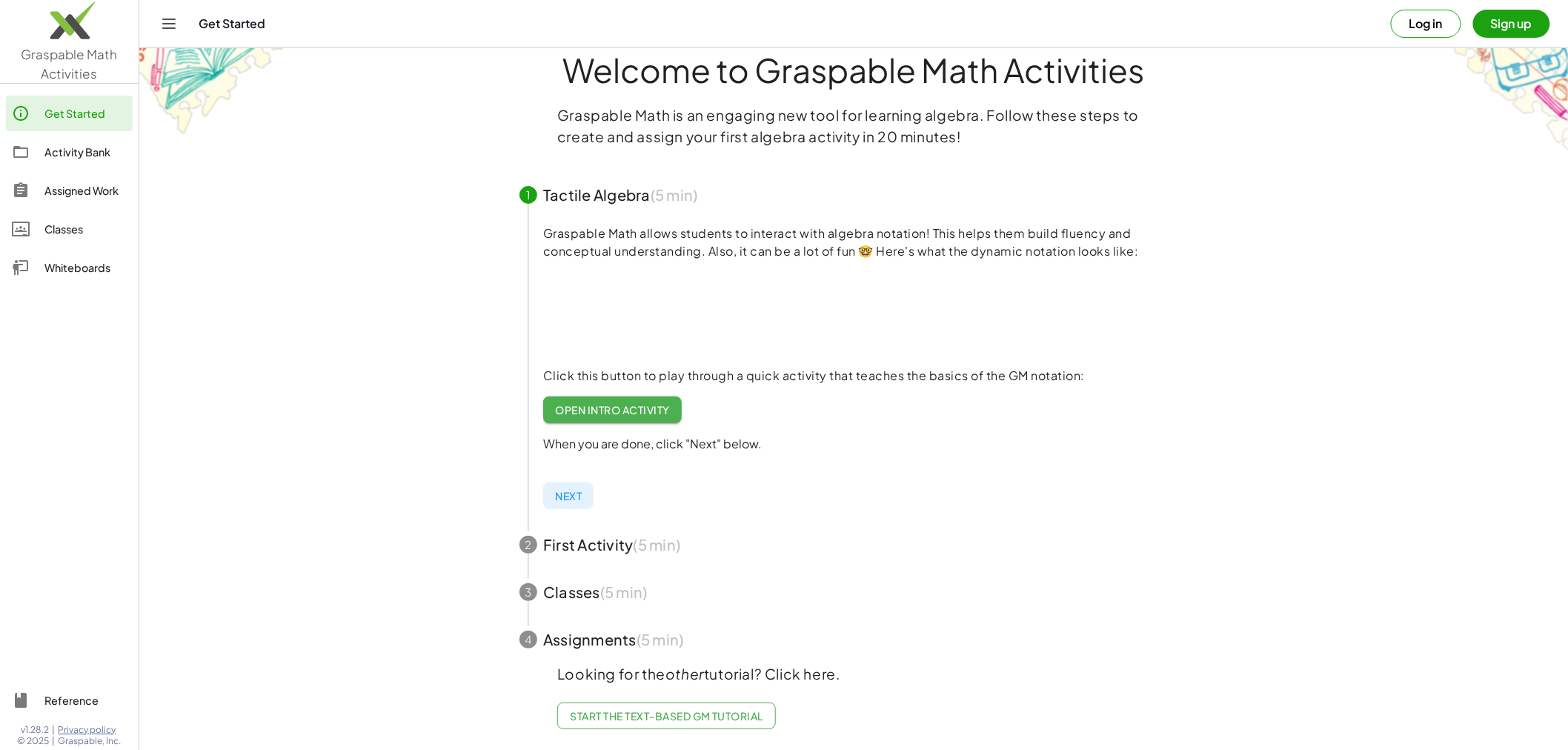 click at bounding box center [854, 592] 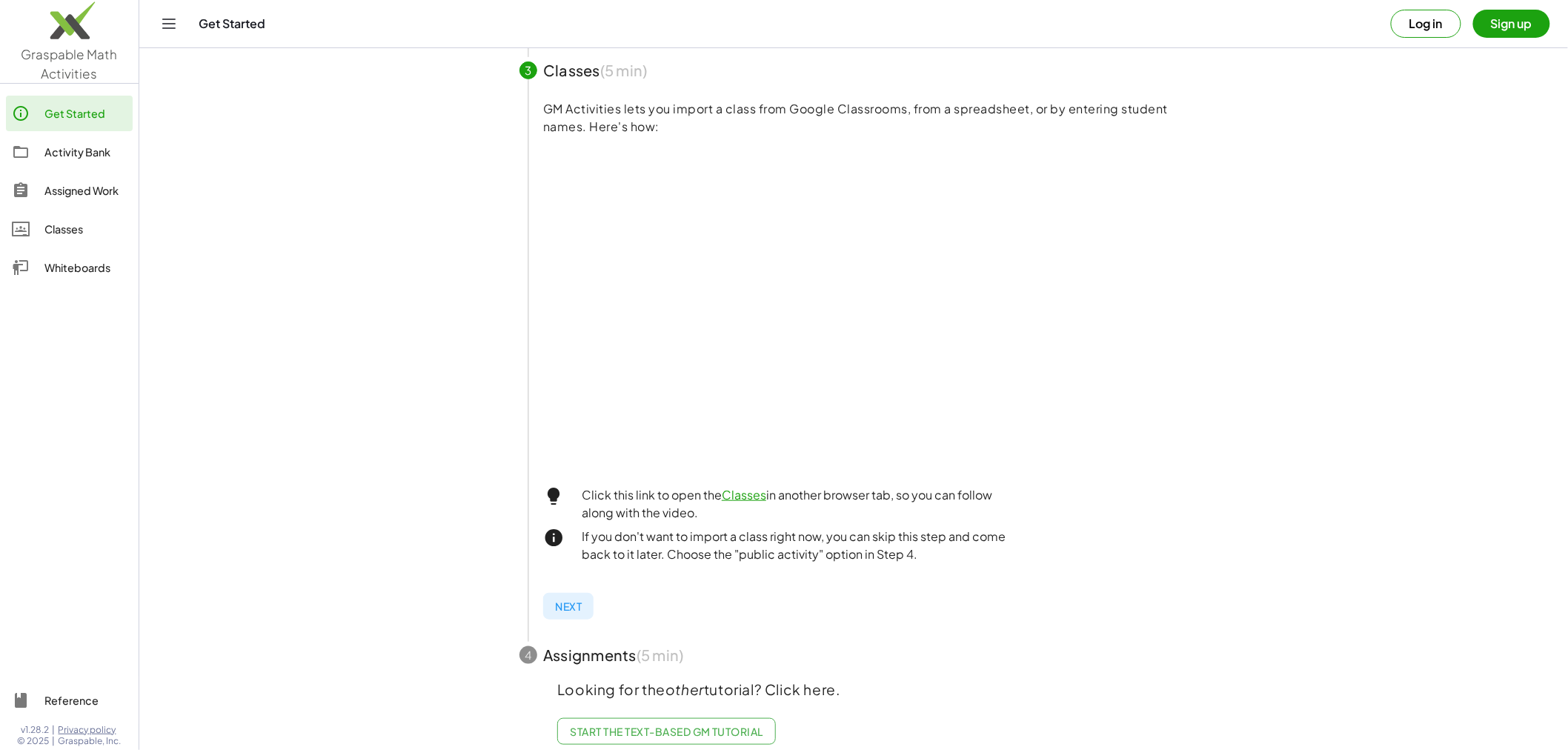 scroll, scrollTop: 275, scrollLeft: 0, axis: vertical 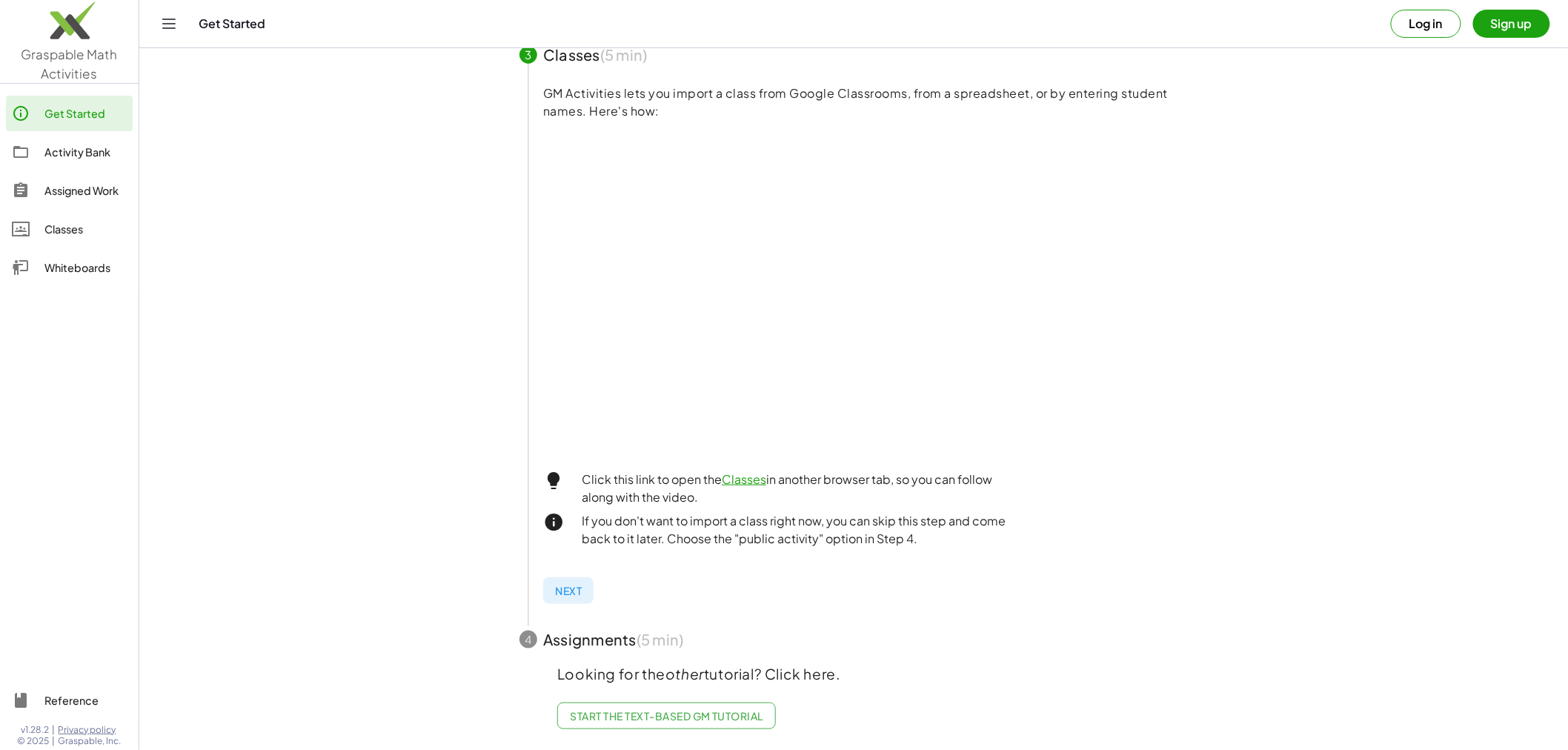 click on "Assigned Work" 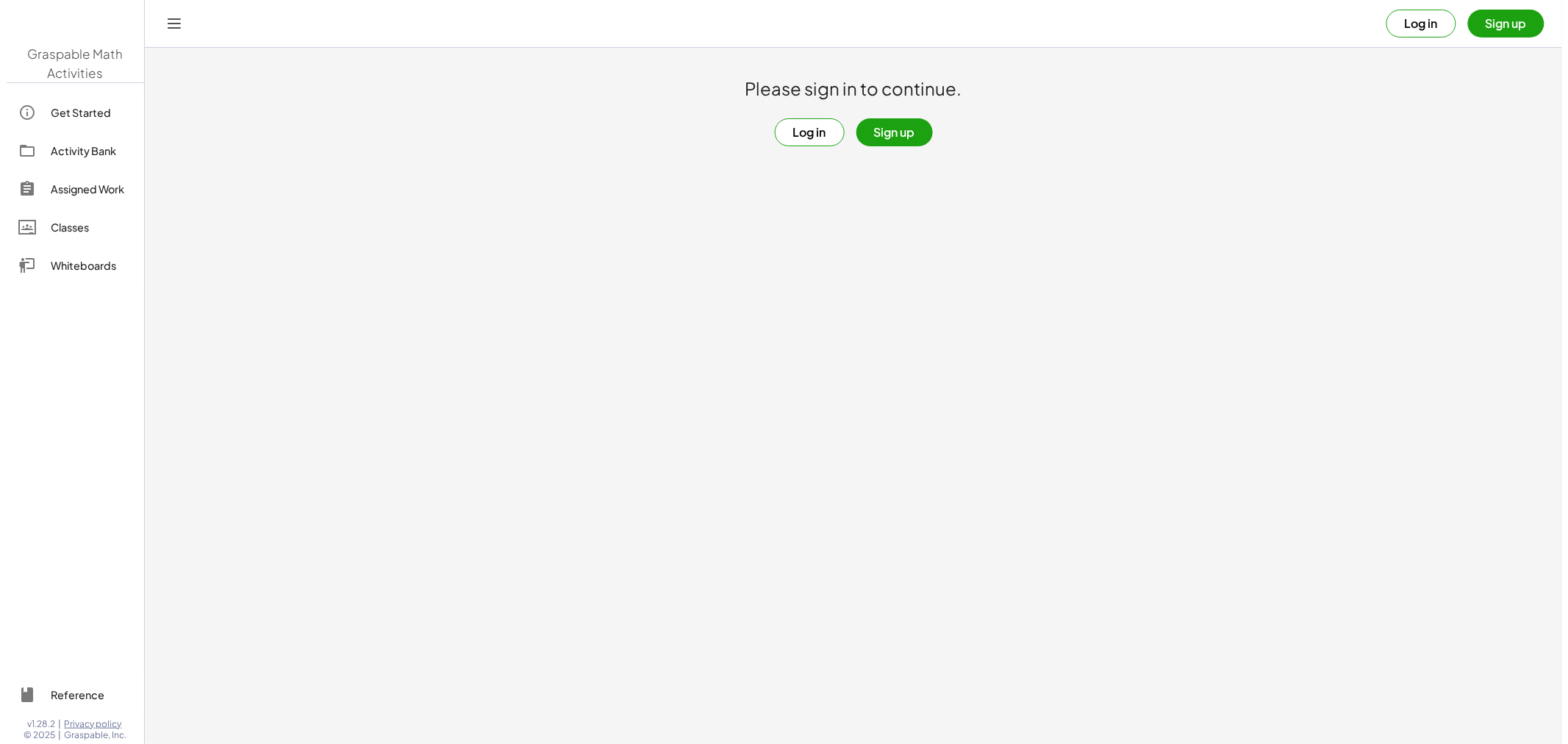 scroll, scrollTop: 0, scrollLeft: 0, axis: both 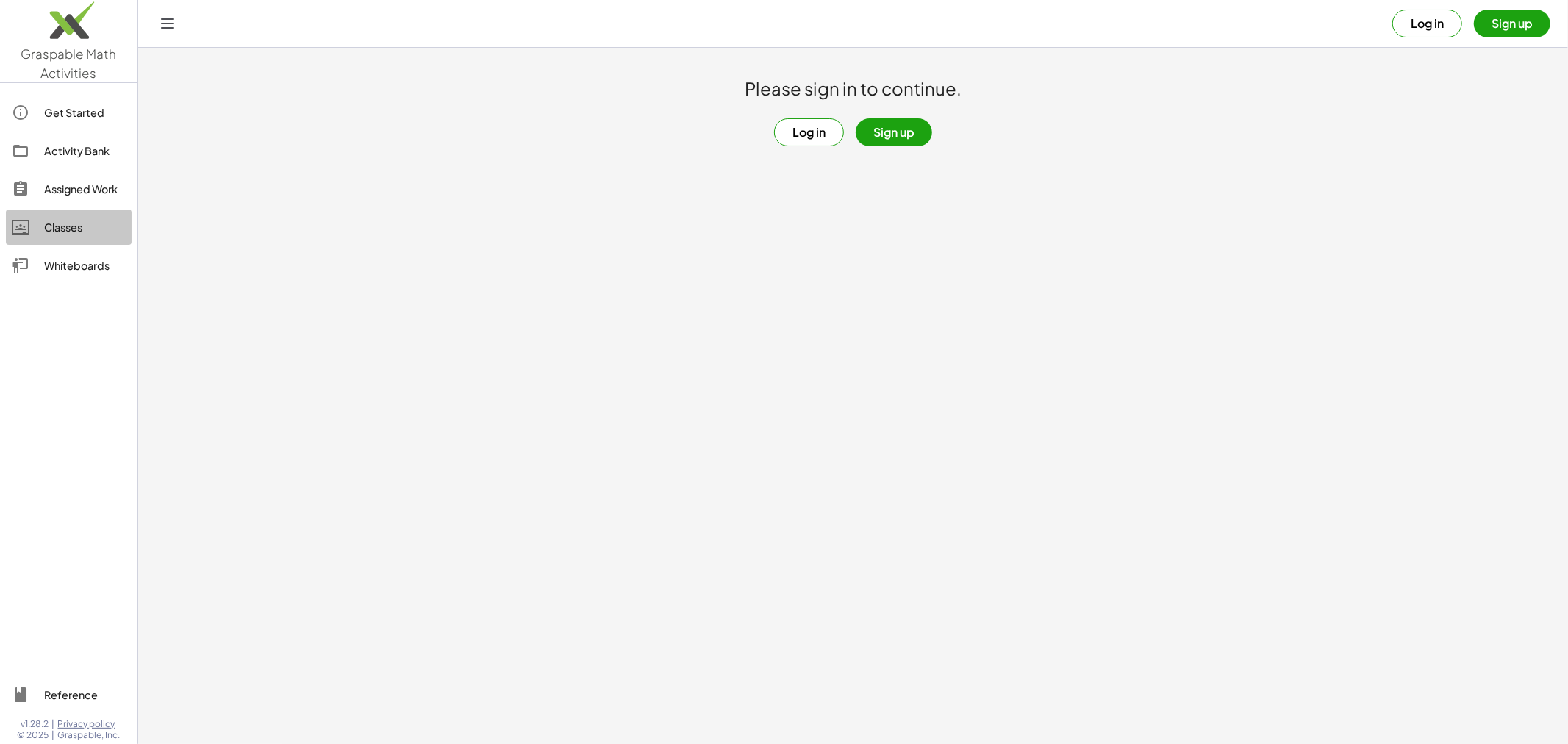 click on "Classes" 